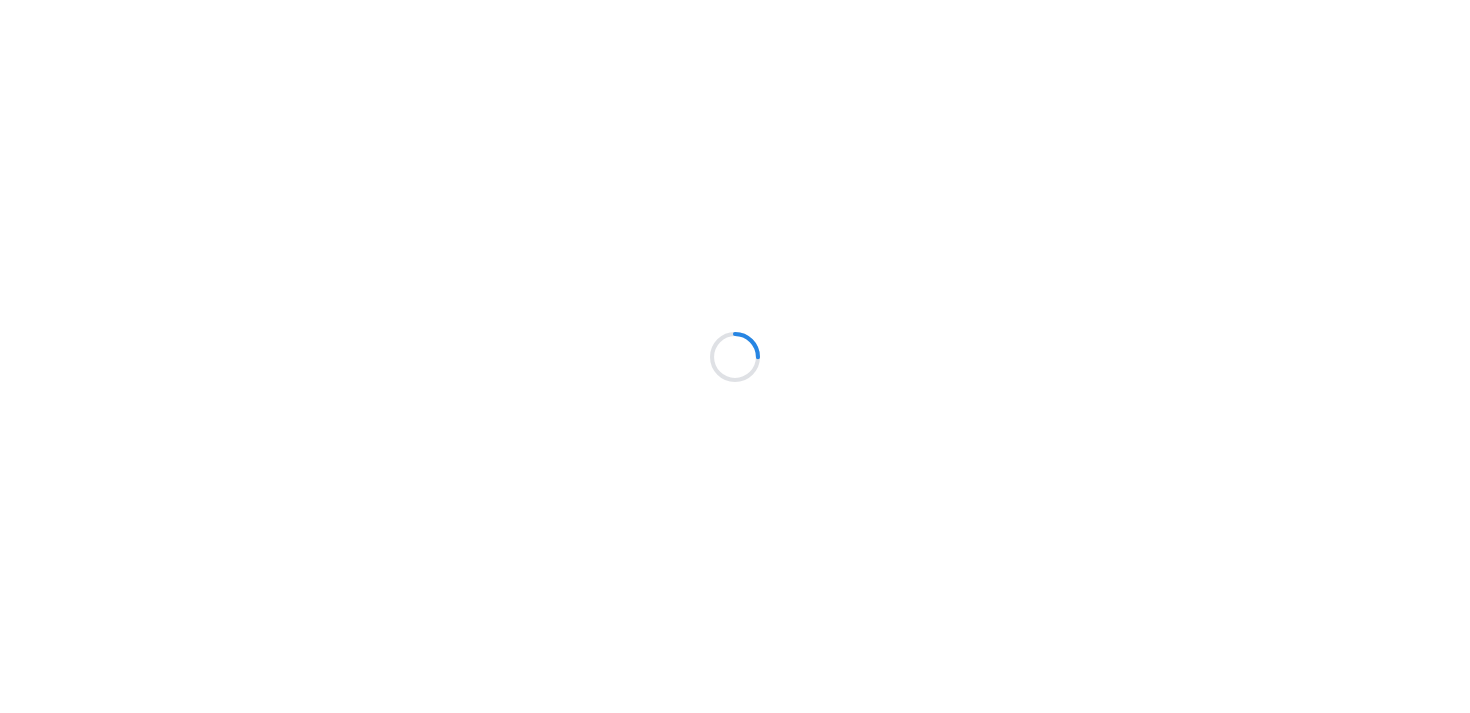 scroll, scrollTop: 0, scrollLeft: 0, axis: both 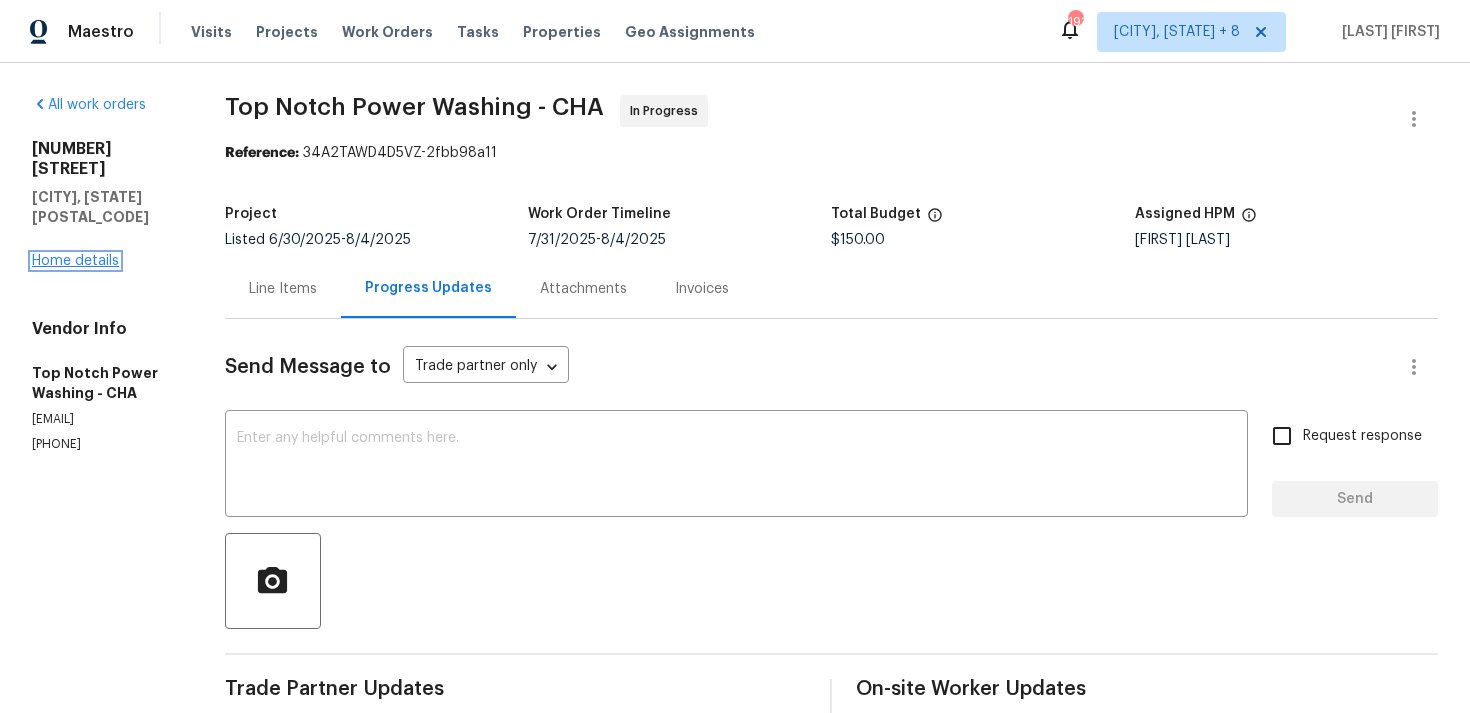 click on "Home details" at bounding box center [75, 261] 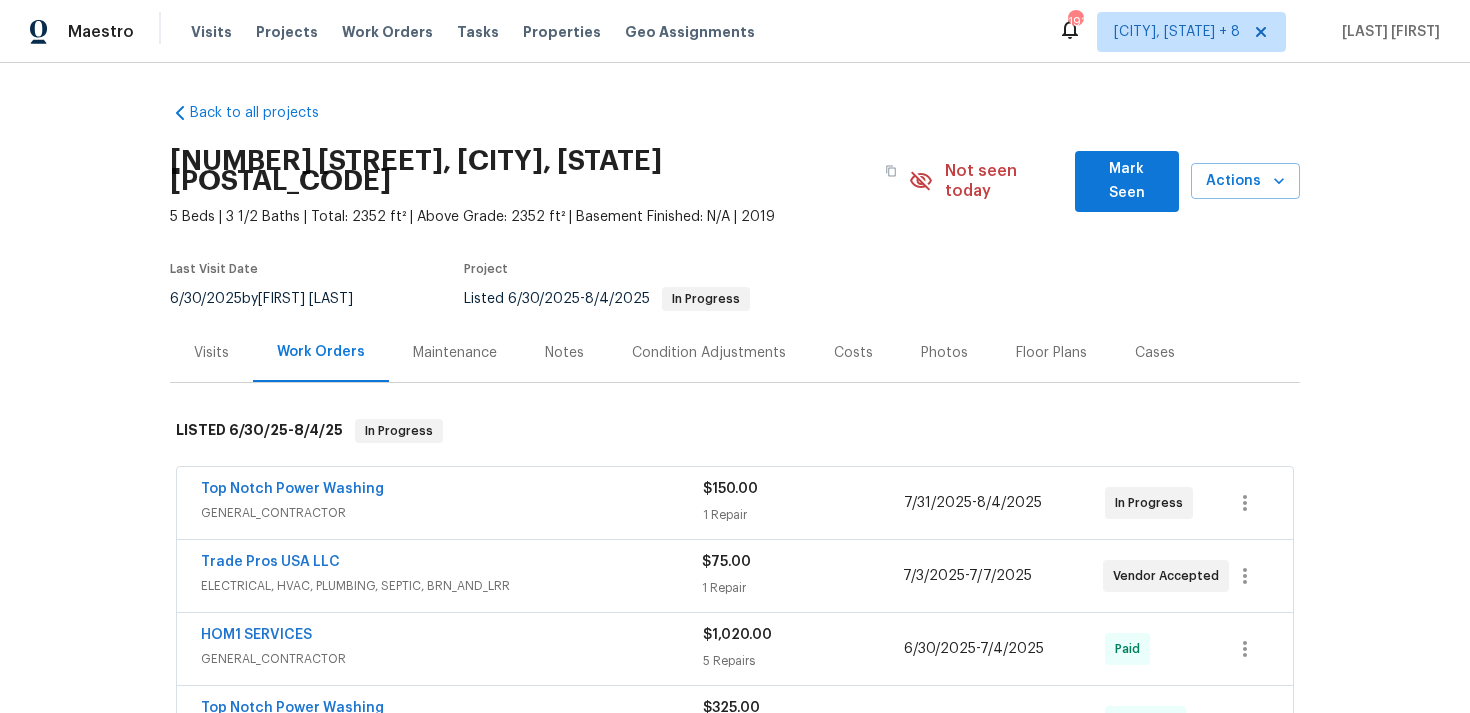 scroll, scrollTop: 36, scrollLeft: 0, axis: vertical 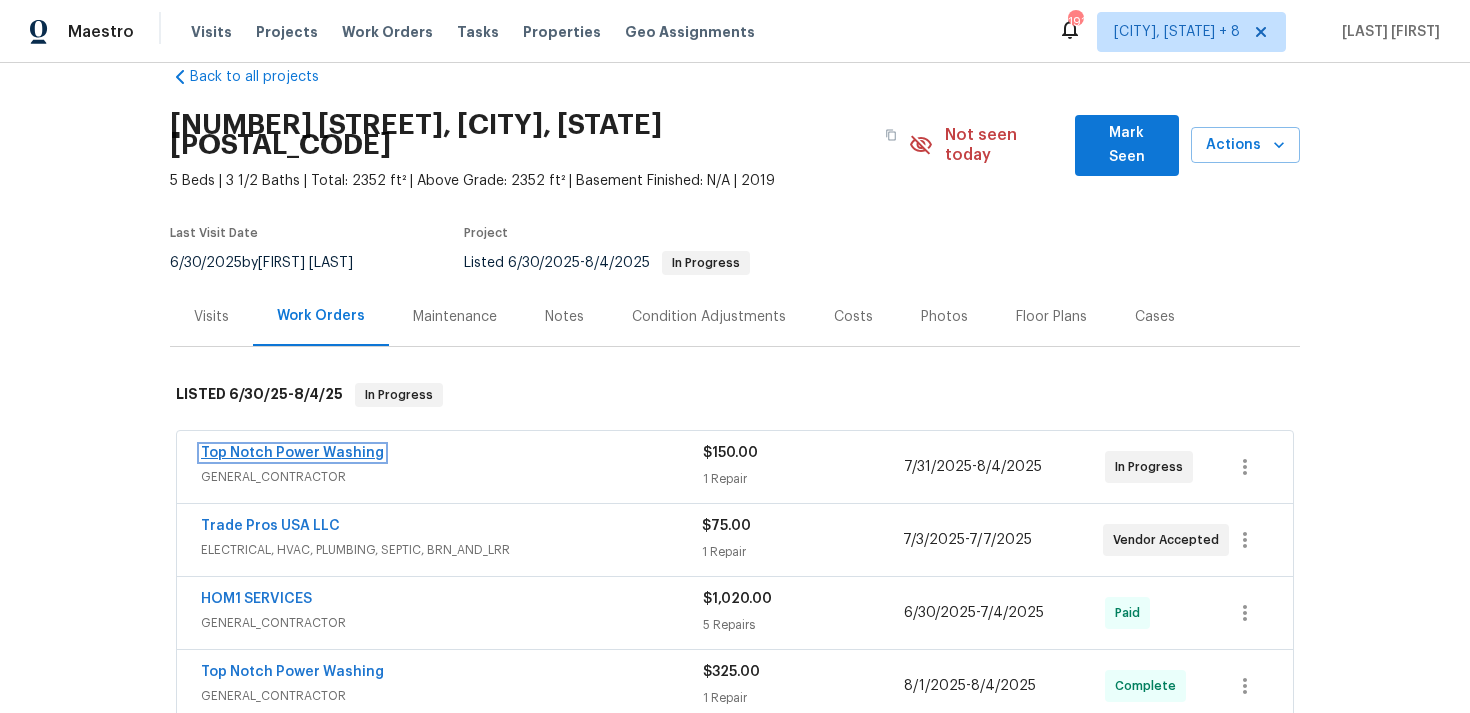 click on "Top Notch Power Washing" at bounding box center (292, 453) 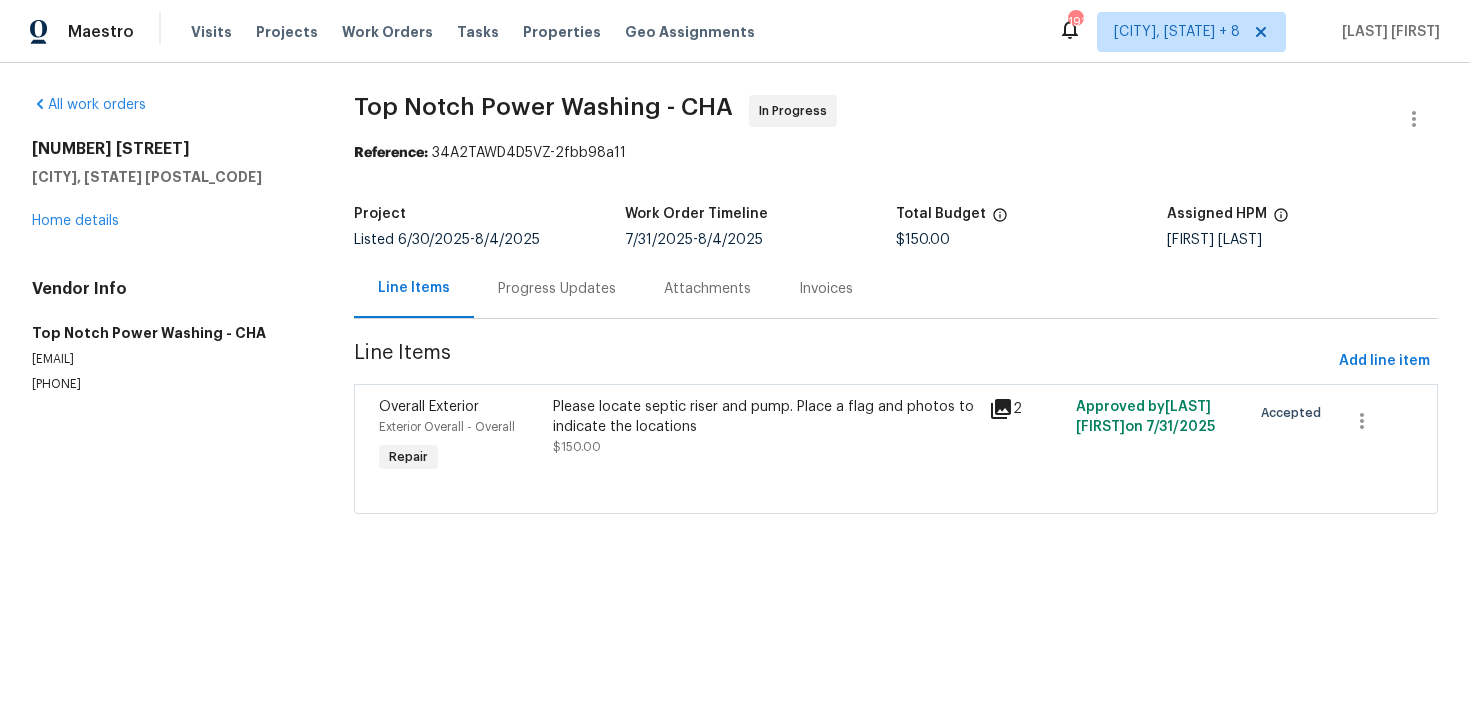 click on "Progress Updates" at bounding box center (557, 288) 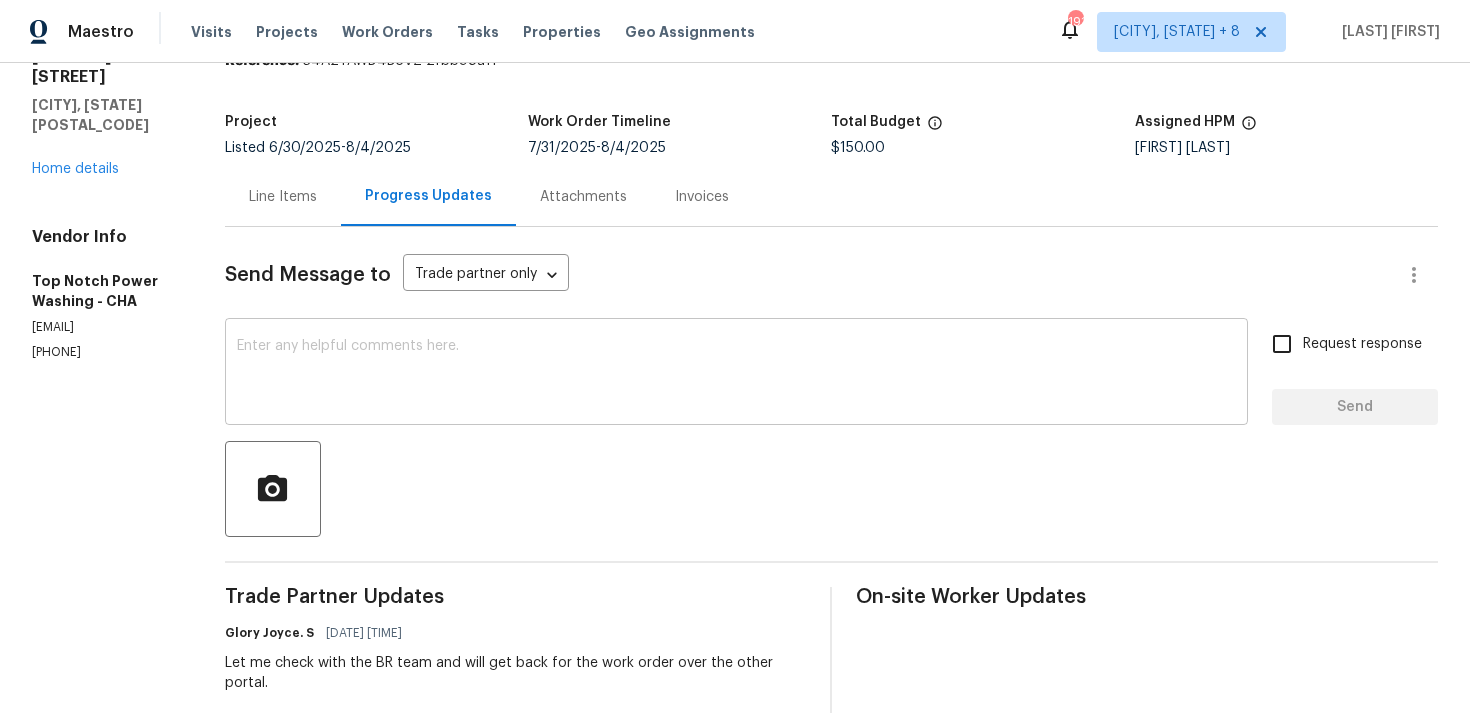scroll, scrollTop: 0, scrollLeft: 0, axis: both 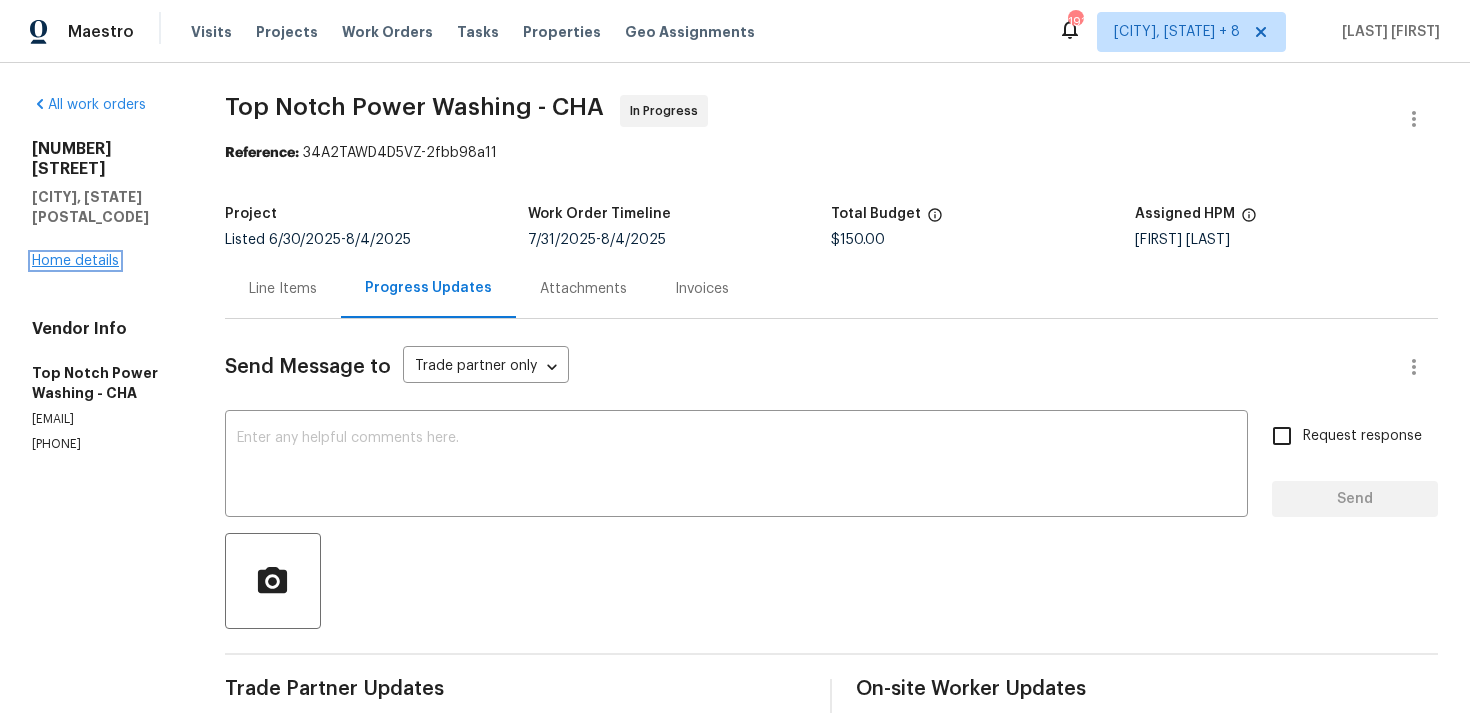 click on "Home details" at bounding box center (75, 261) 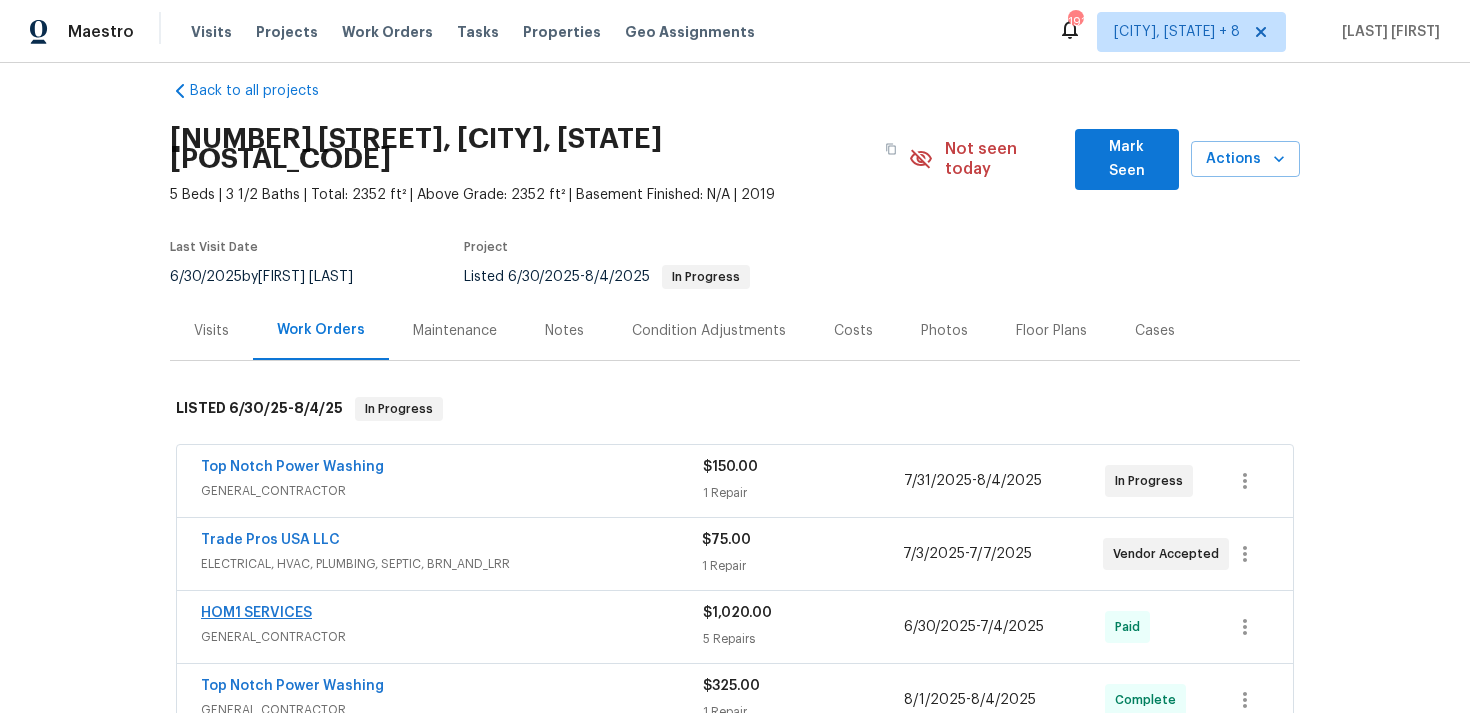 scroll, scrollTop: 50, scrollLeft: 0, axis: vertical 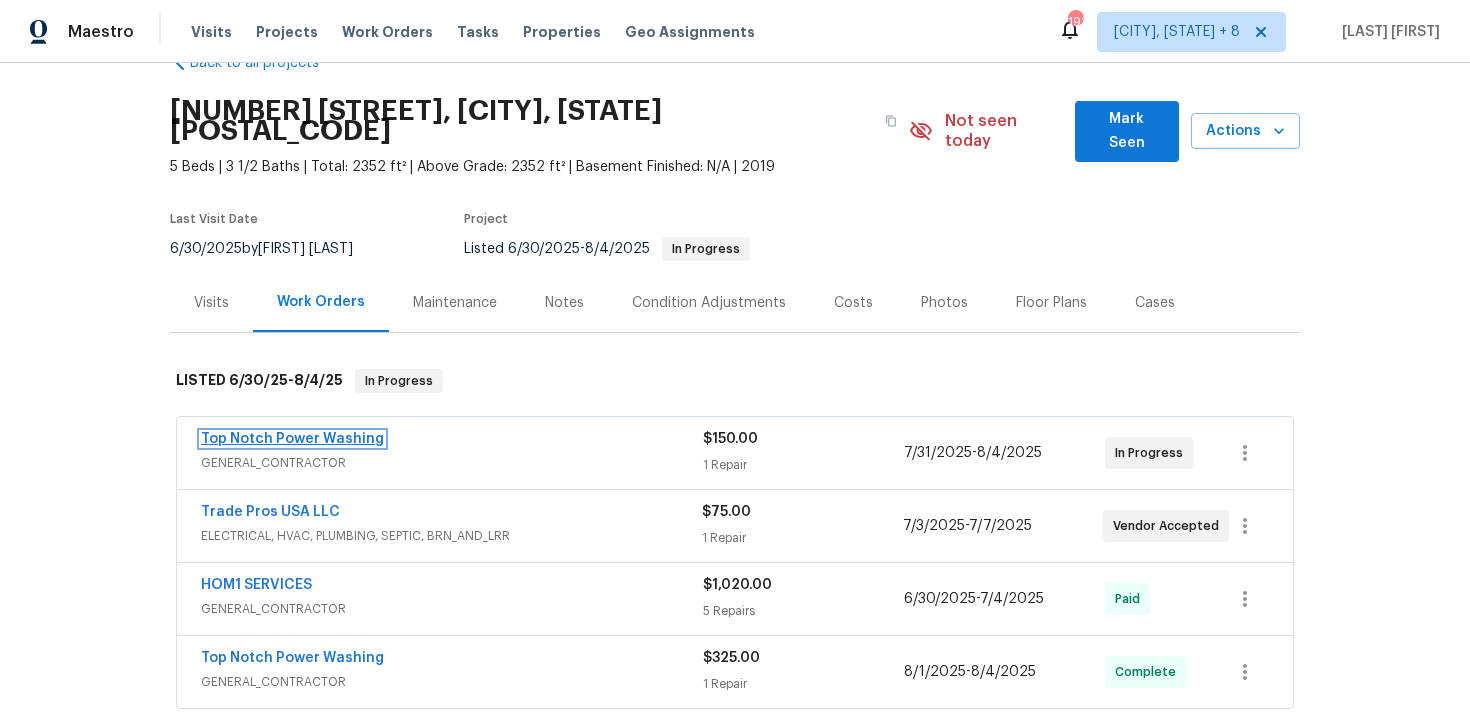 click on "Top Notch Power Washing" at bounding box center [292, 439] 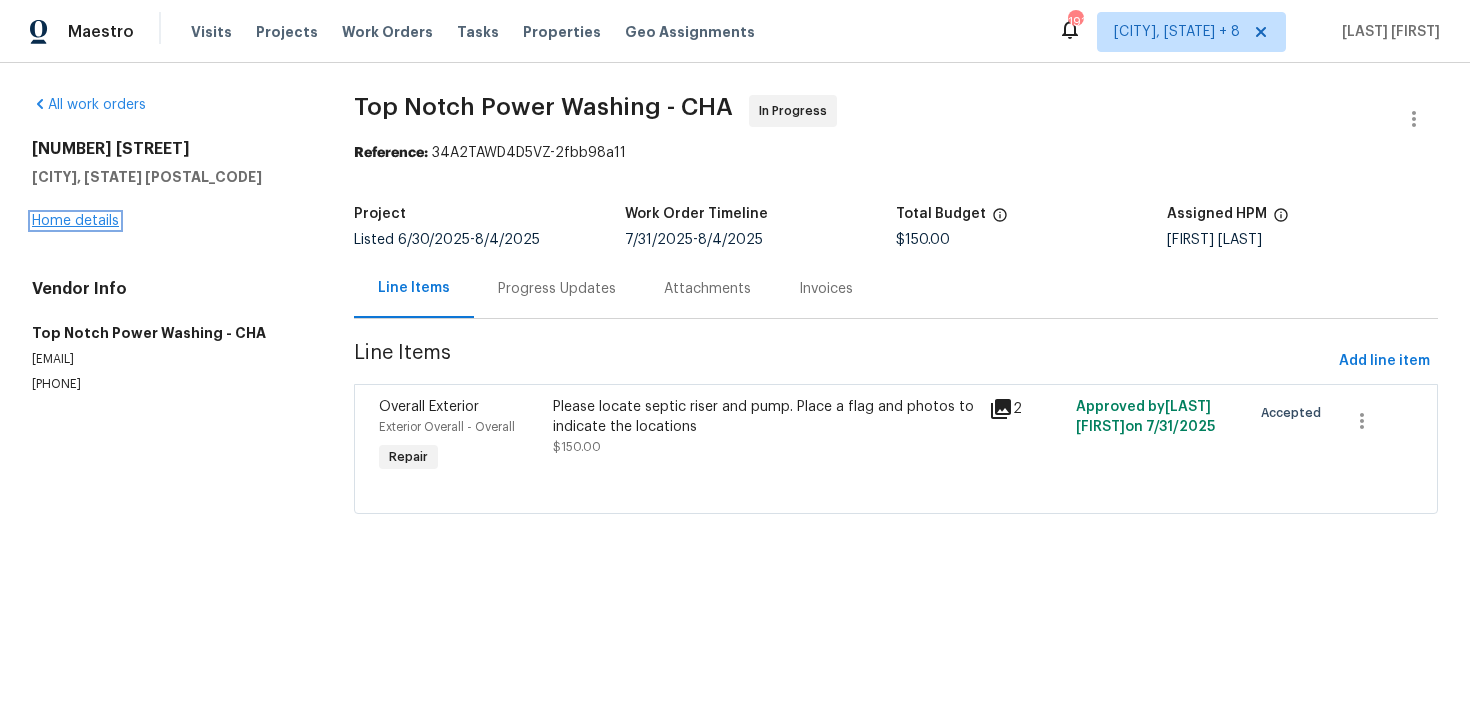 click on "Home details" at bounding box center (75, 221) 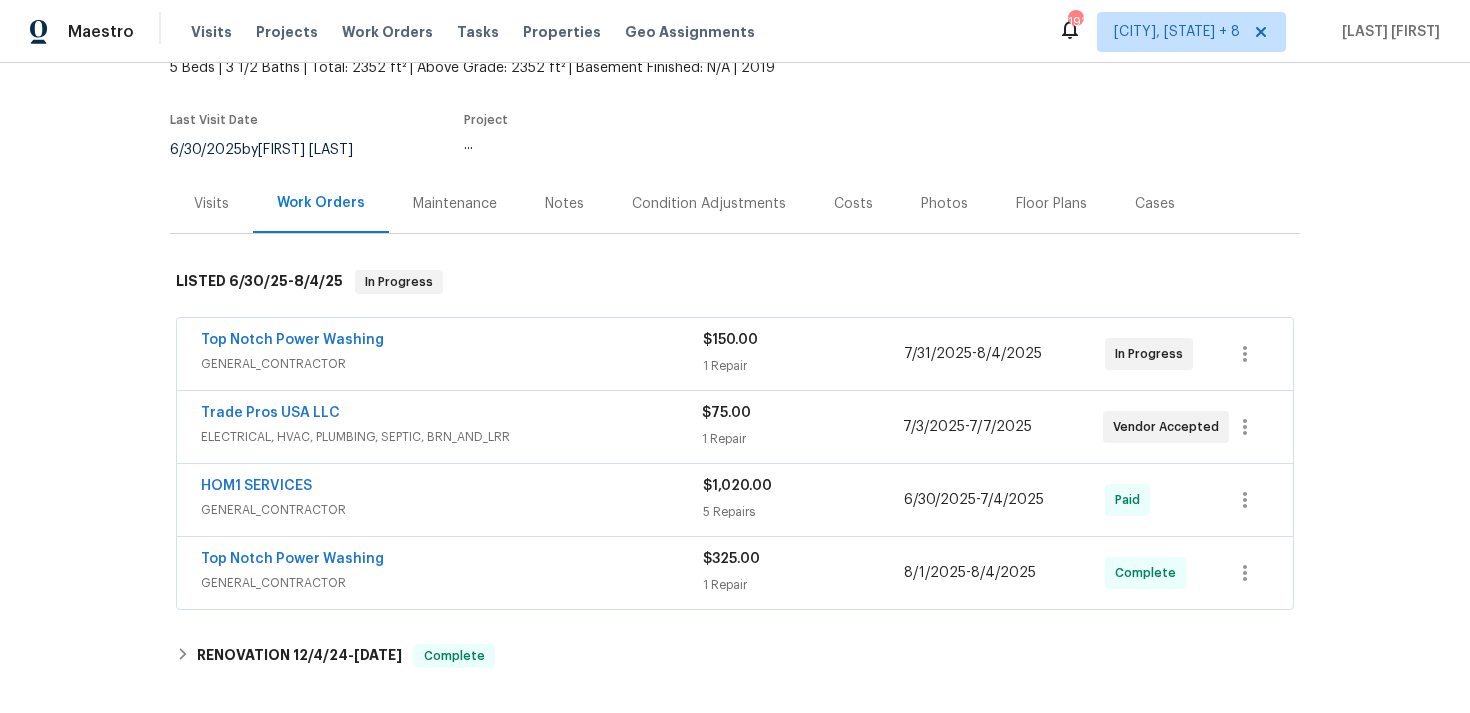 scroll, scrollTop: 195, scrollLeft: 0, axis: vertical 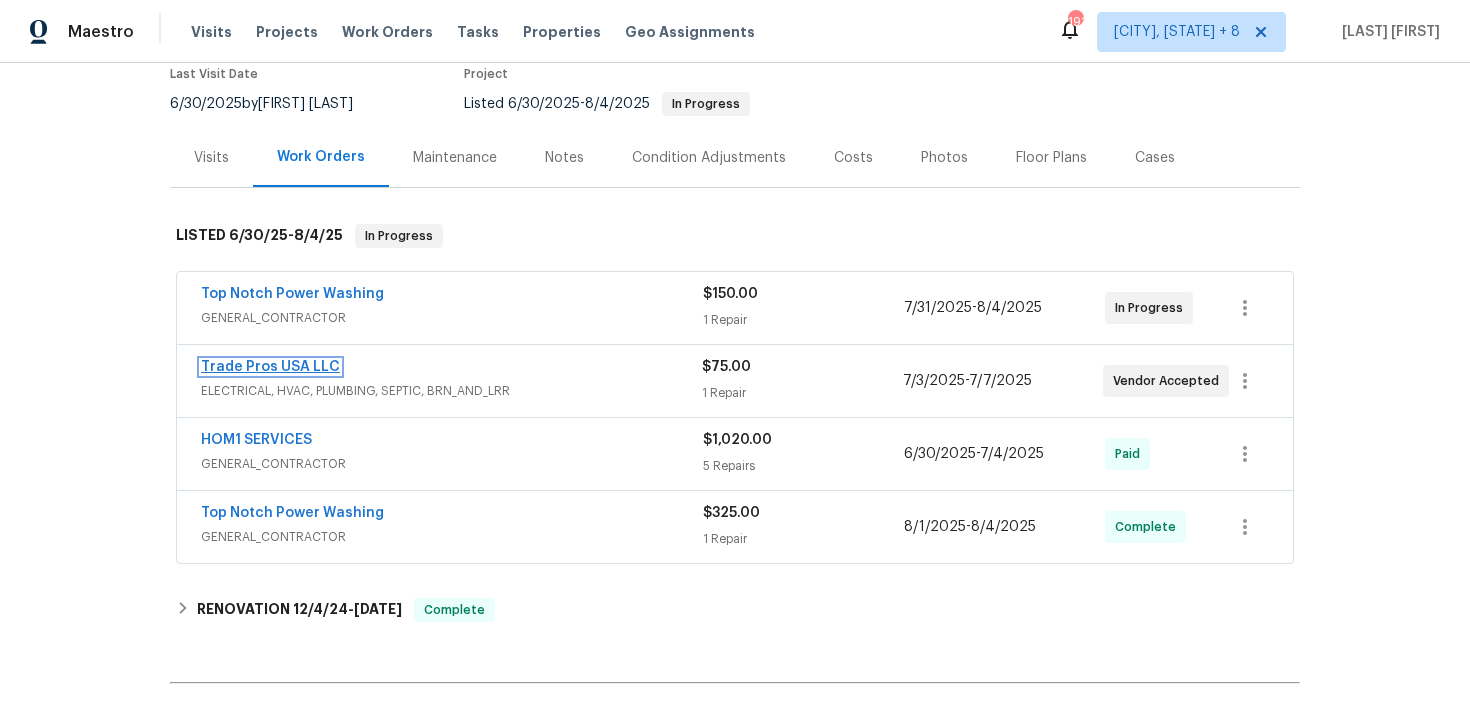 click on "Trade Pros USA LLC" at bounding box center [270, 367] 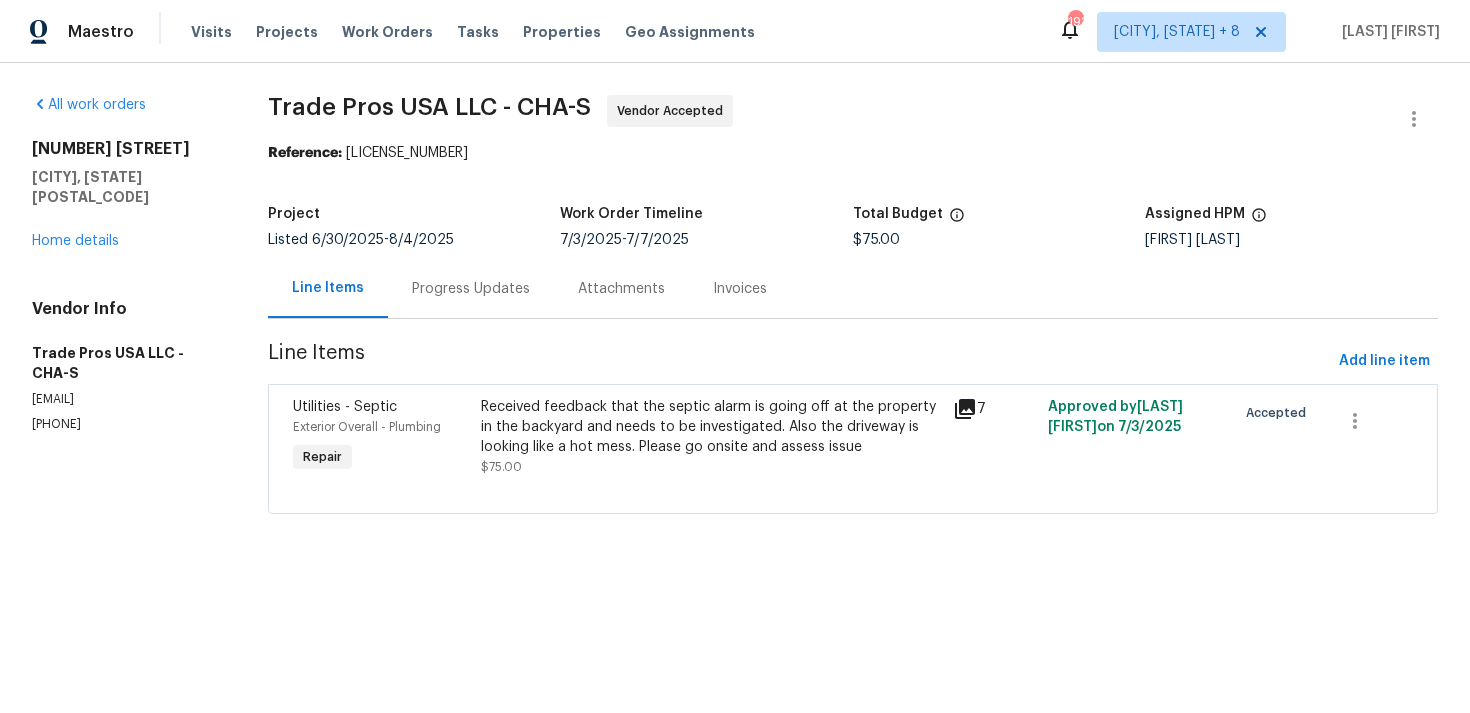 click on "Progress Updates" at bounding box center (471, 288) 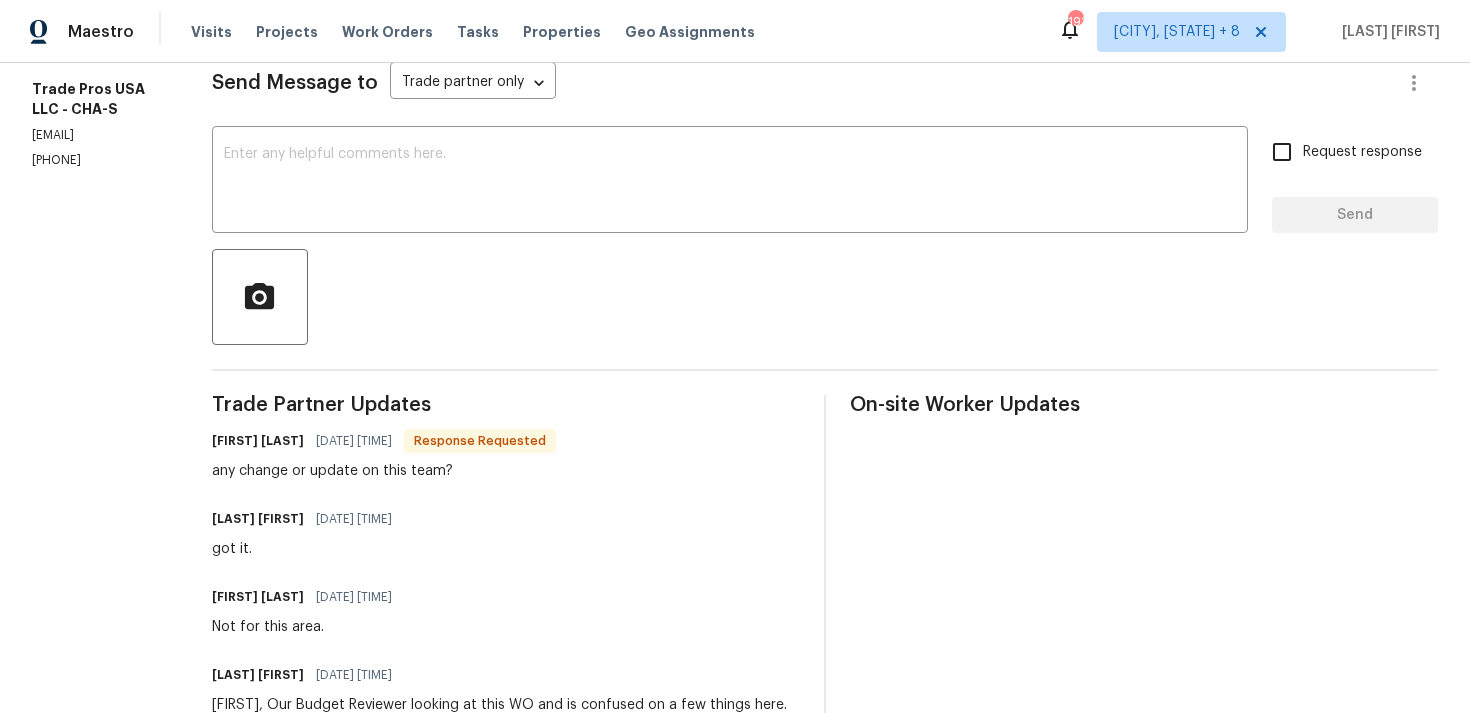 scroll, scrollTop: 33, scrollLeft: 0, axis: vertical 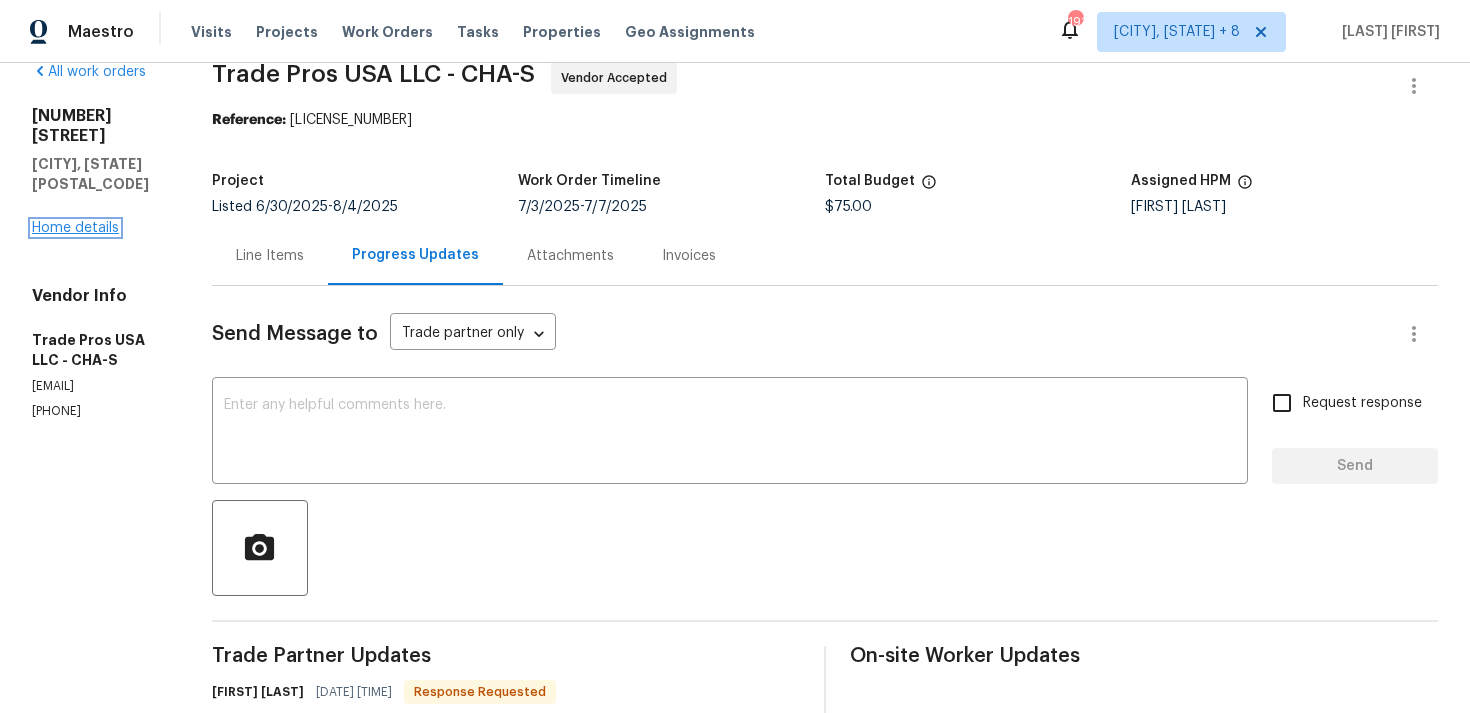 click on "Home details" at bounding box center (75, 228) 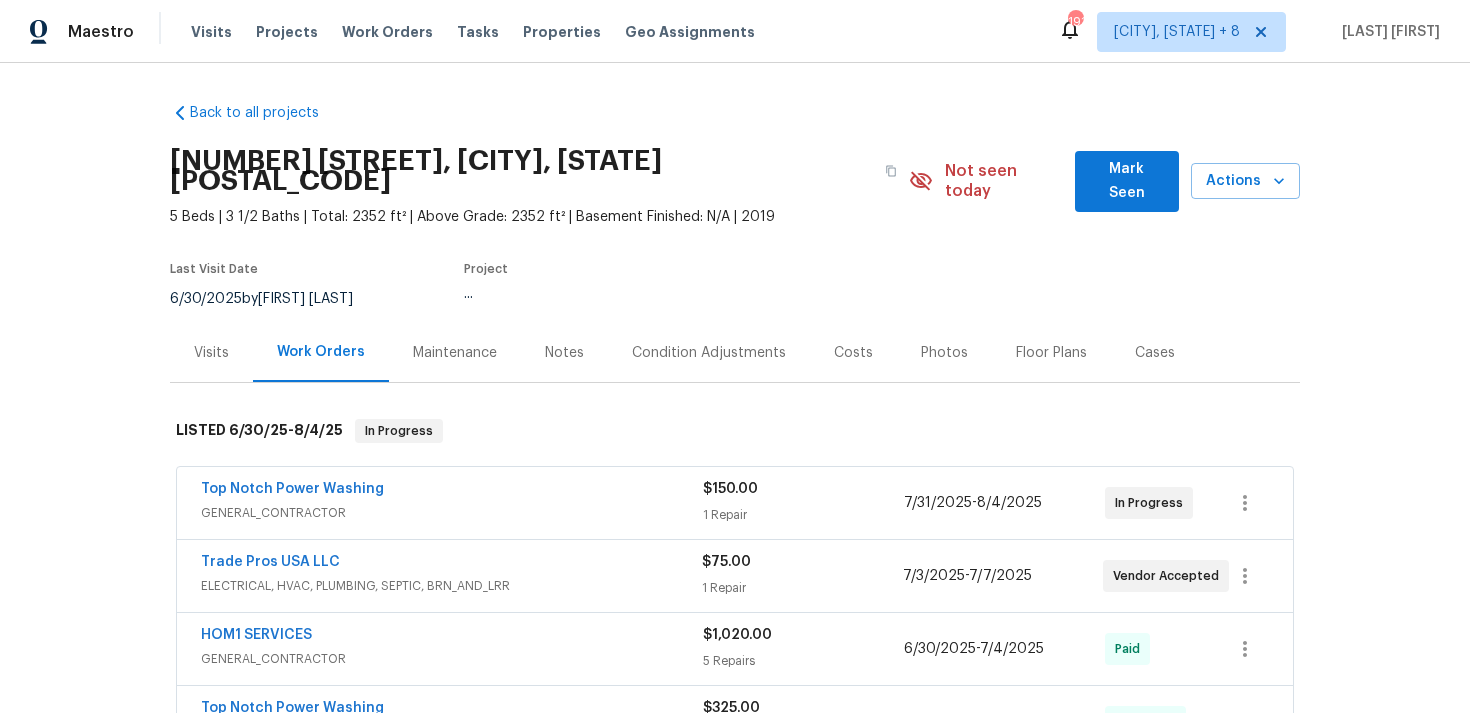 scroll, scrollTop: 12, scrollLeft: 0, axis: vertical 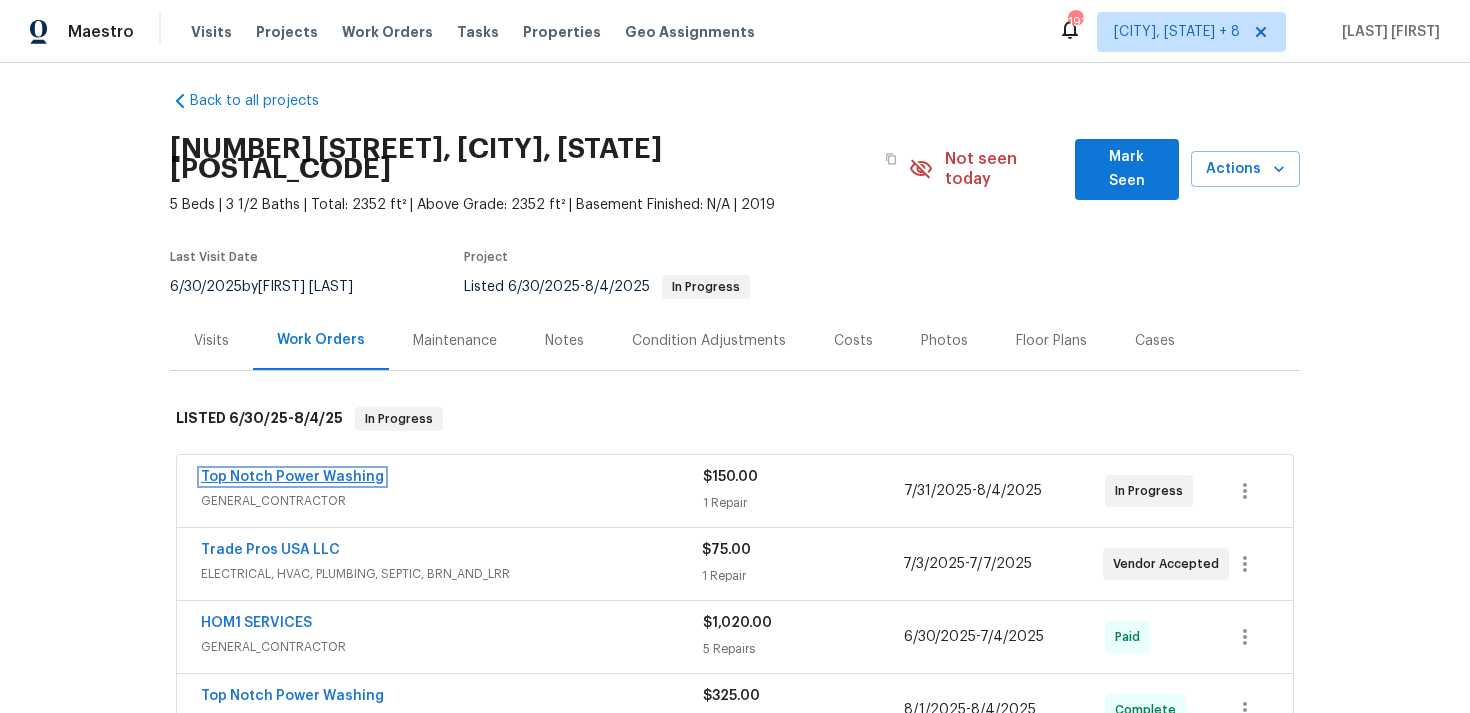 click on "Top Notch Power Washing" at bounding box center (292, 477) 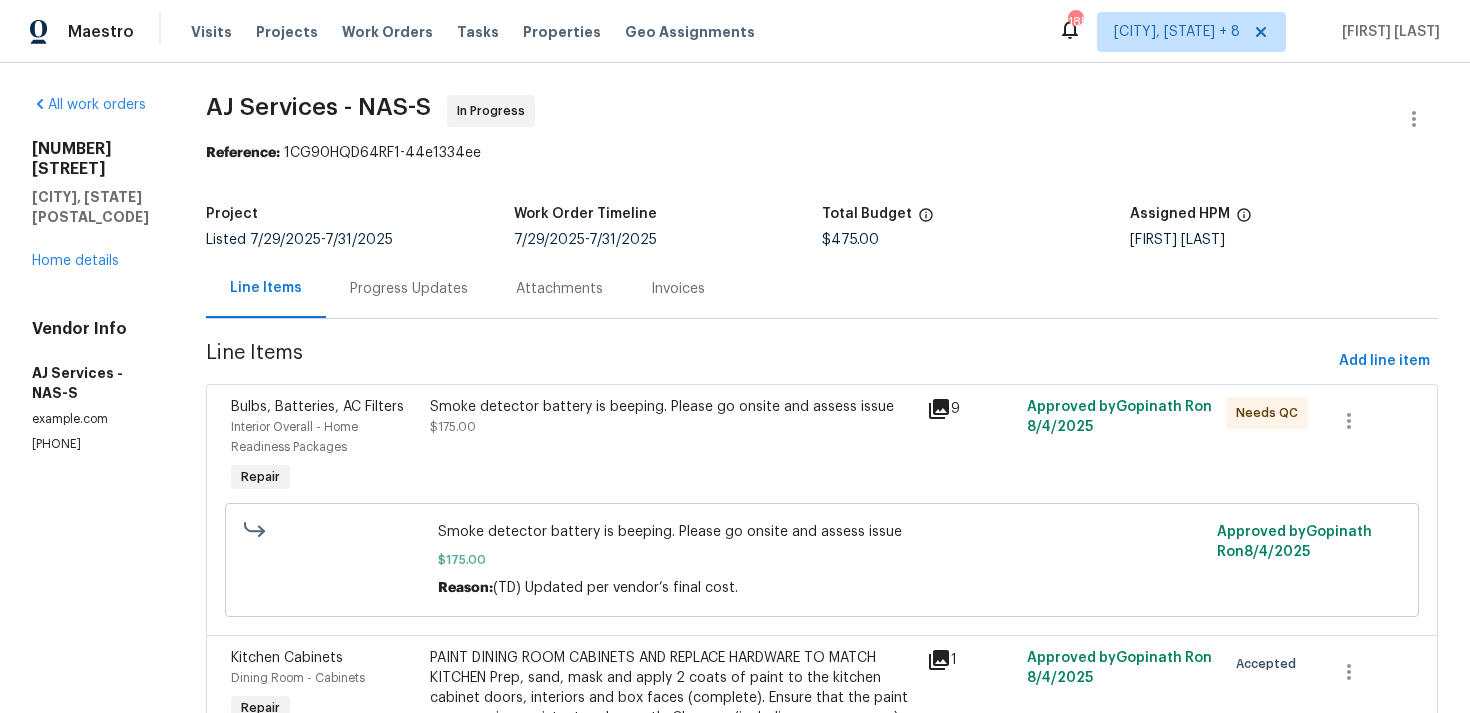 scroll, scrollTop: 0, scrollLeft: 0, axis: both 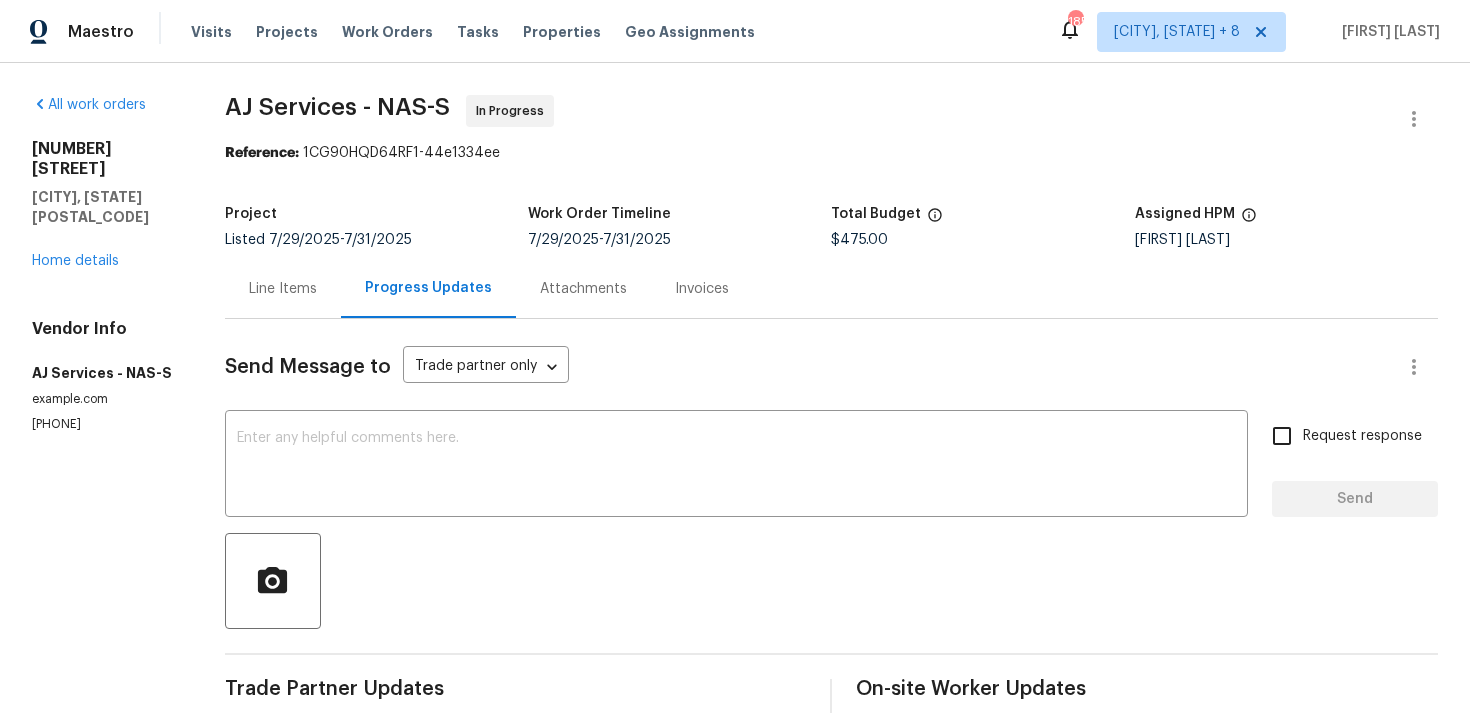 click on "All work orders 120 Tyne Dr Franklin, TN 37064 Home details Vendor Info AJ Services - NAS-S ajservicesllc615@gmail.com (615) 809-8767" at bounding box center [104, 264] 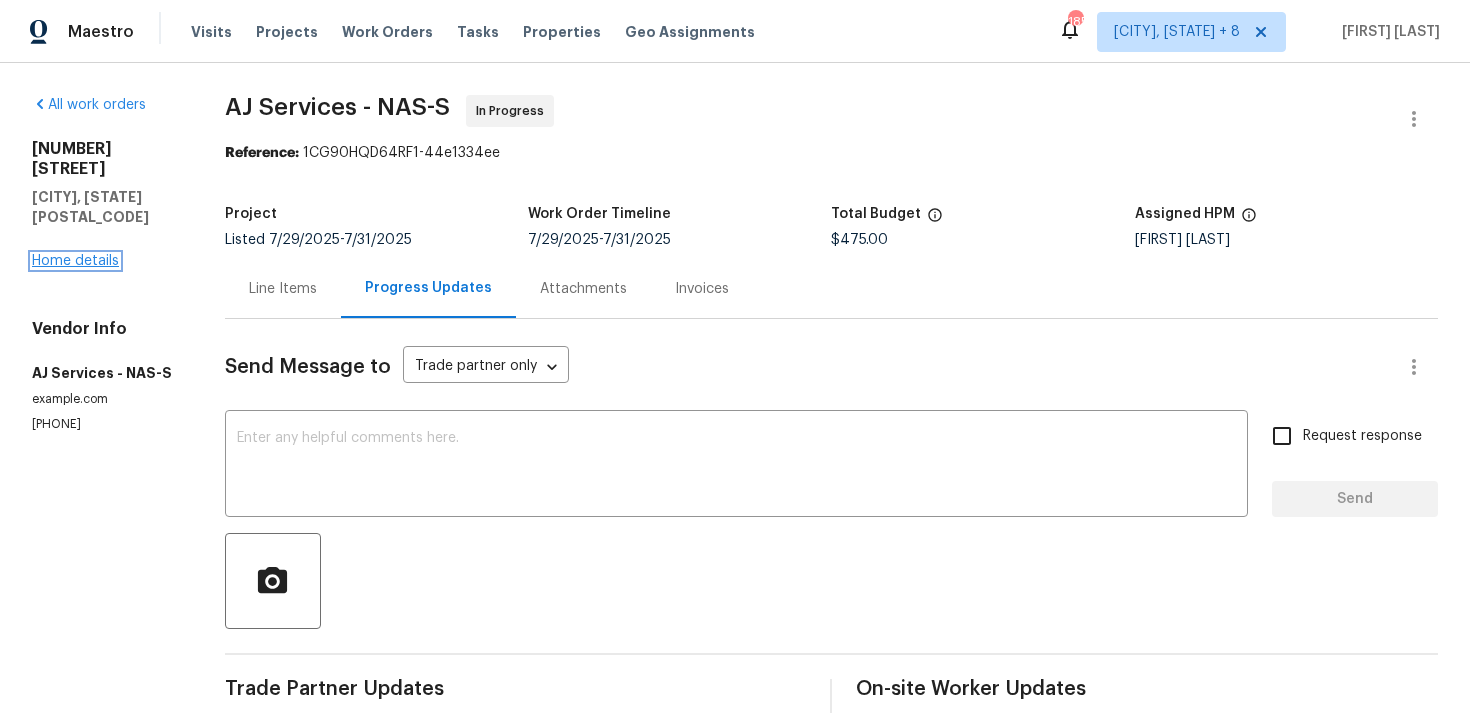 click on "Home details" at bounding box center (75, 261) 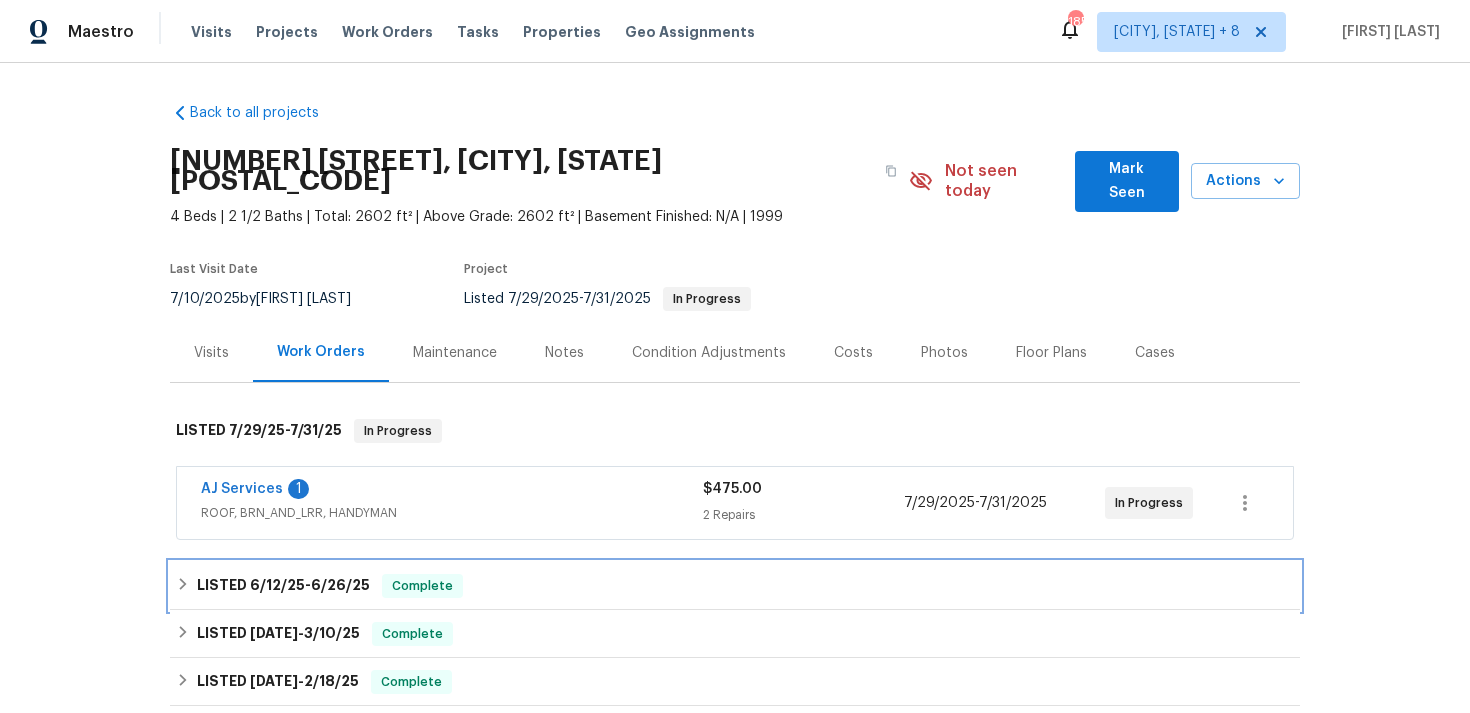 click 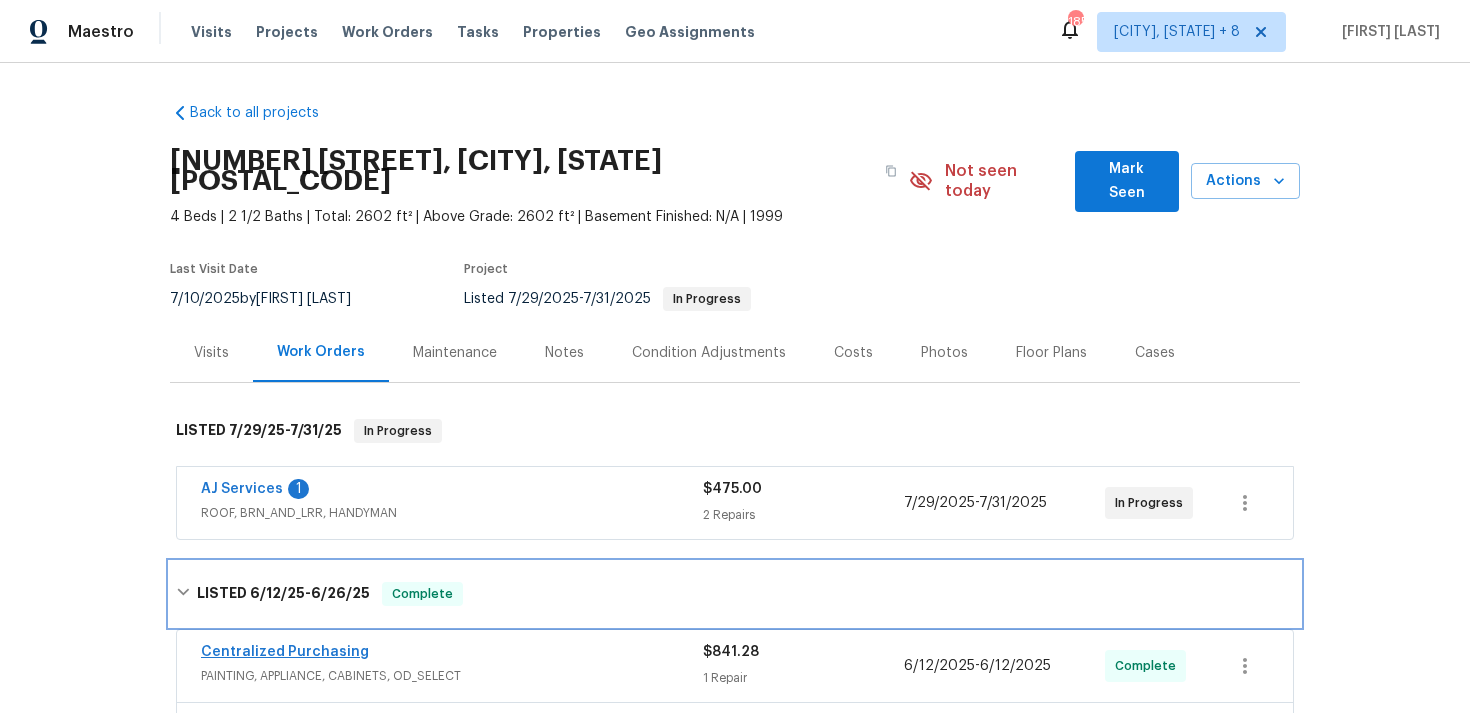 scroll, scrollTop: 210, scrollLeft: 0, axis: vertical 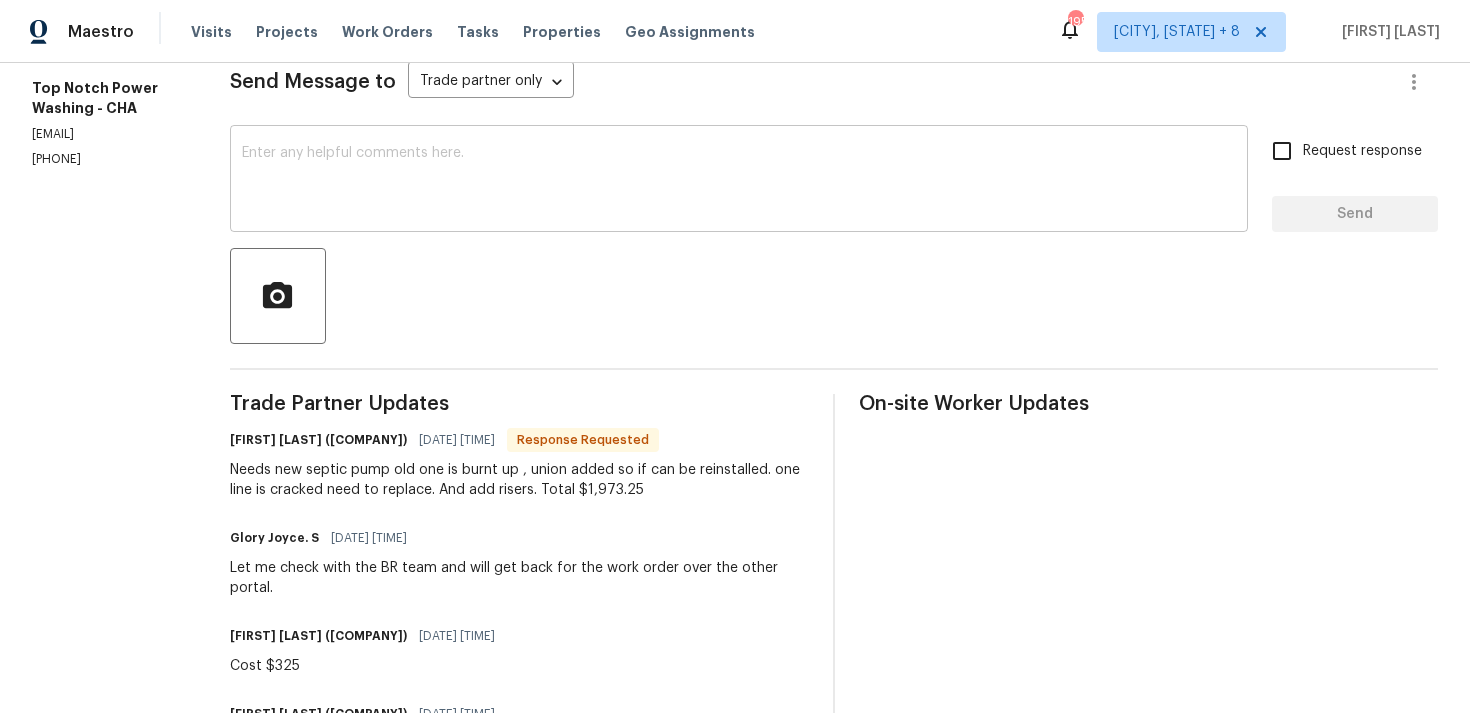 click on "x ​" at bounding box center [739, 181] 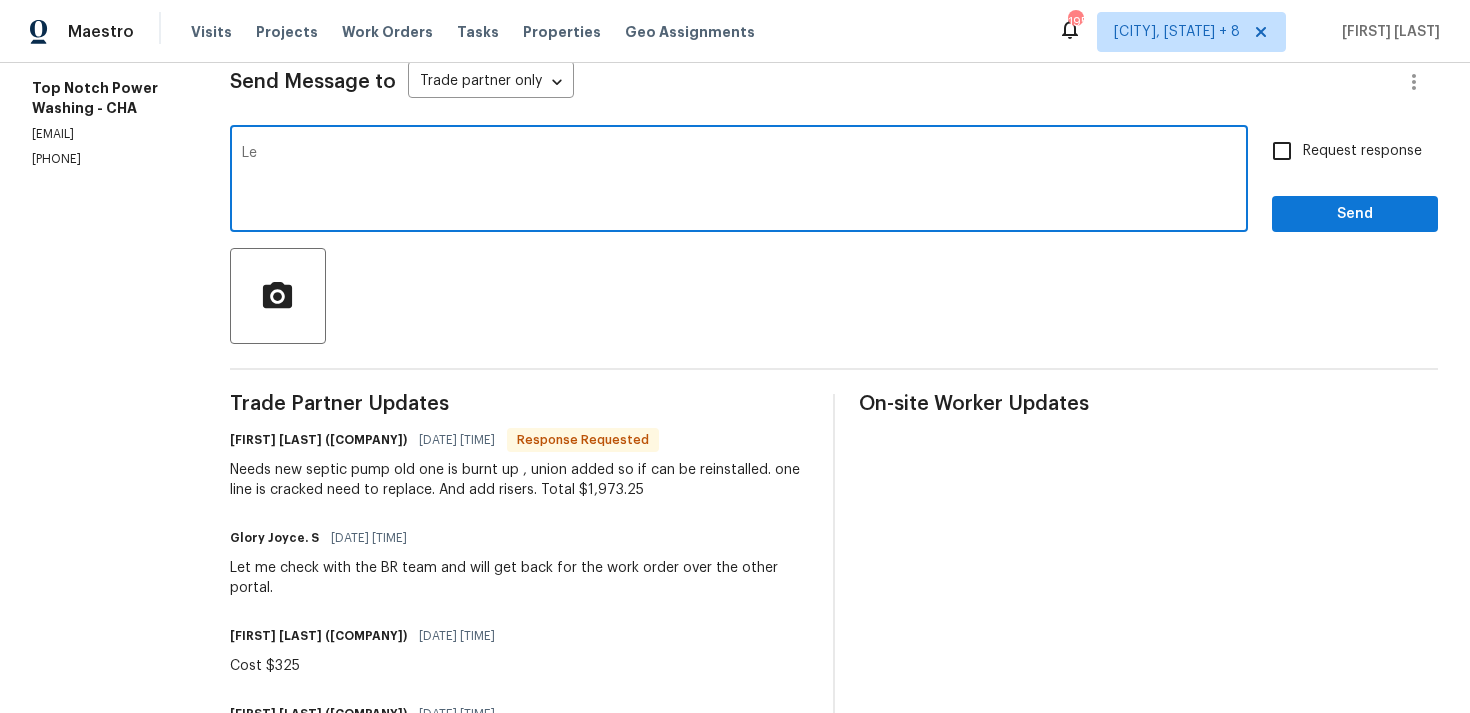 type on "L" 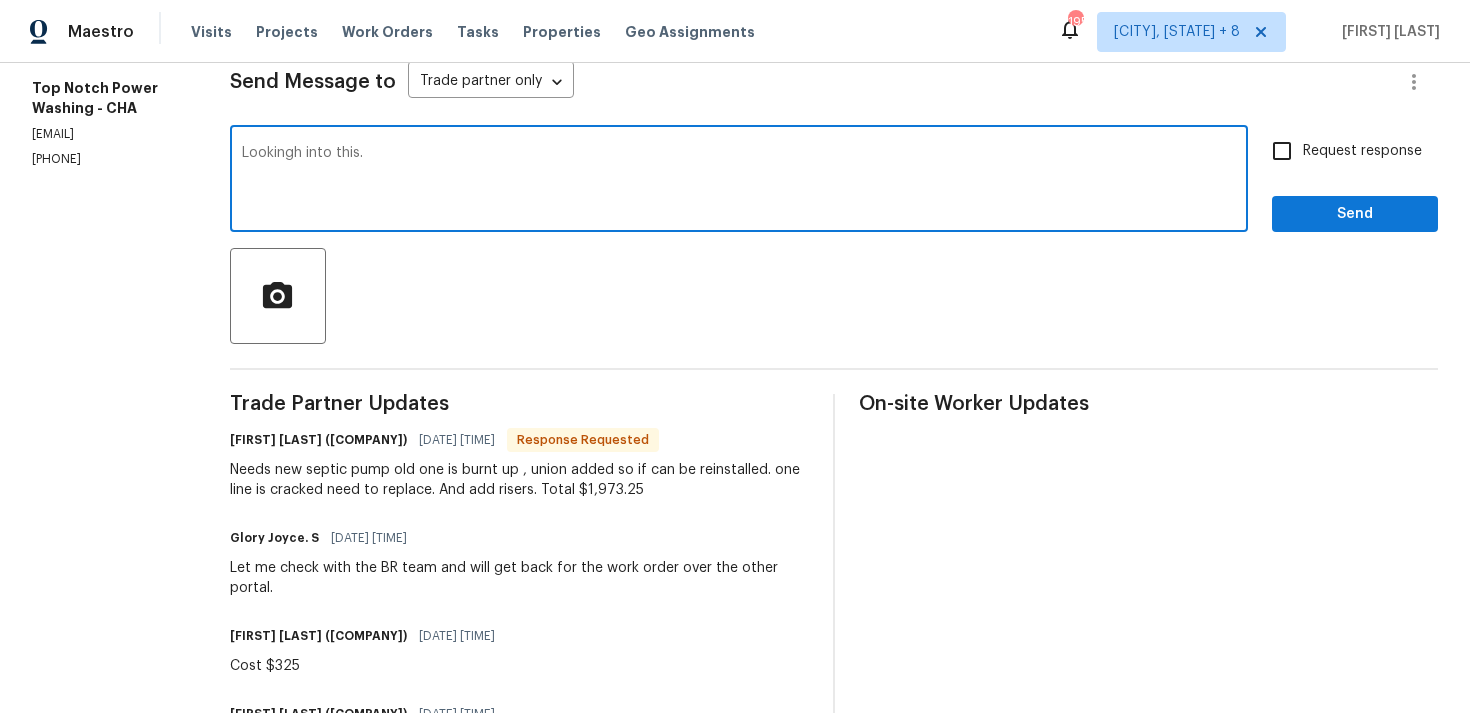 click on "Lookingh into this." at bounding box center (739, 181) 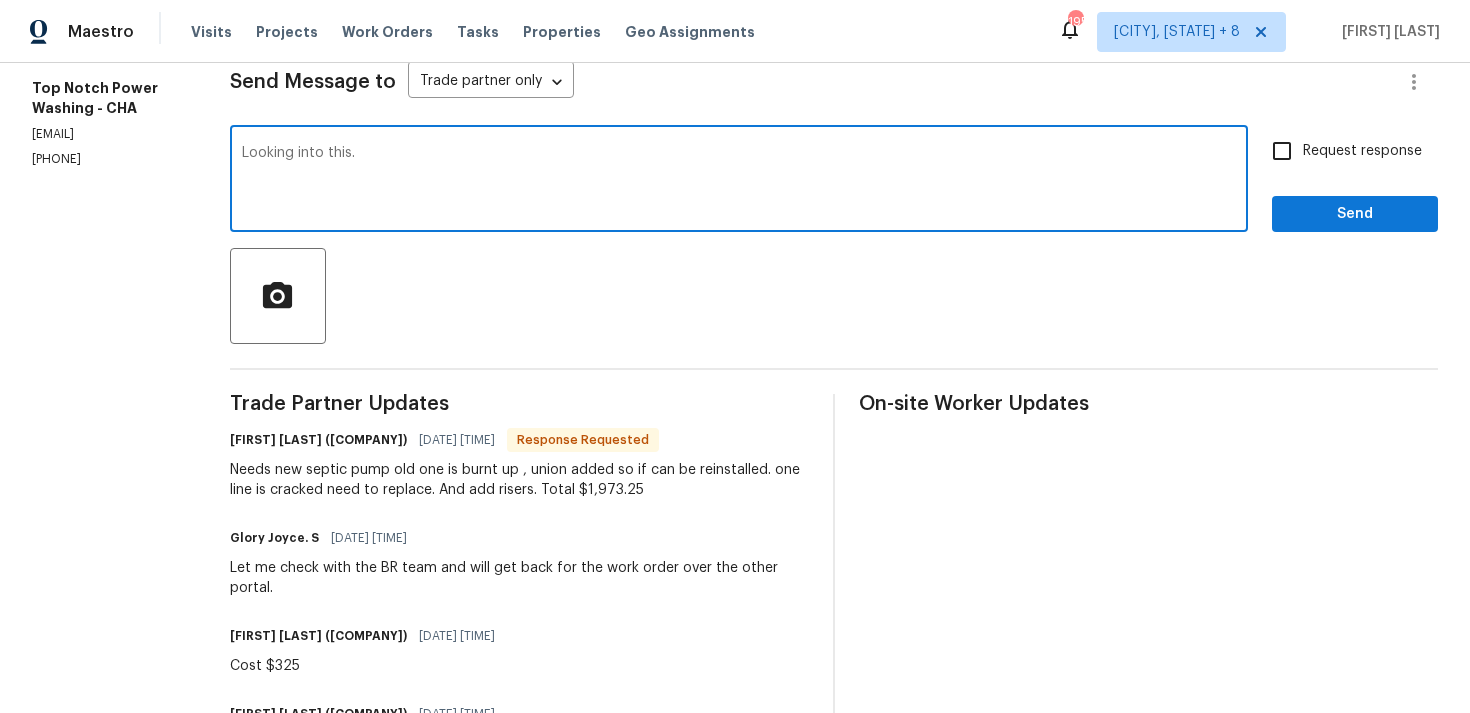 type on "Looking into this." 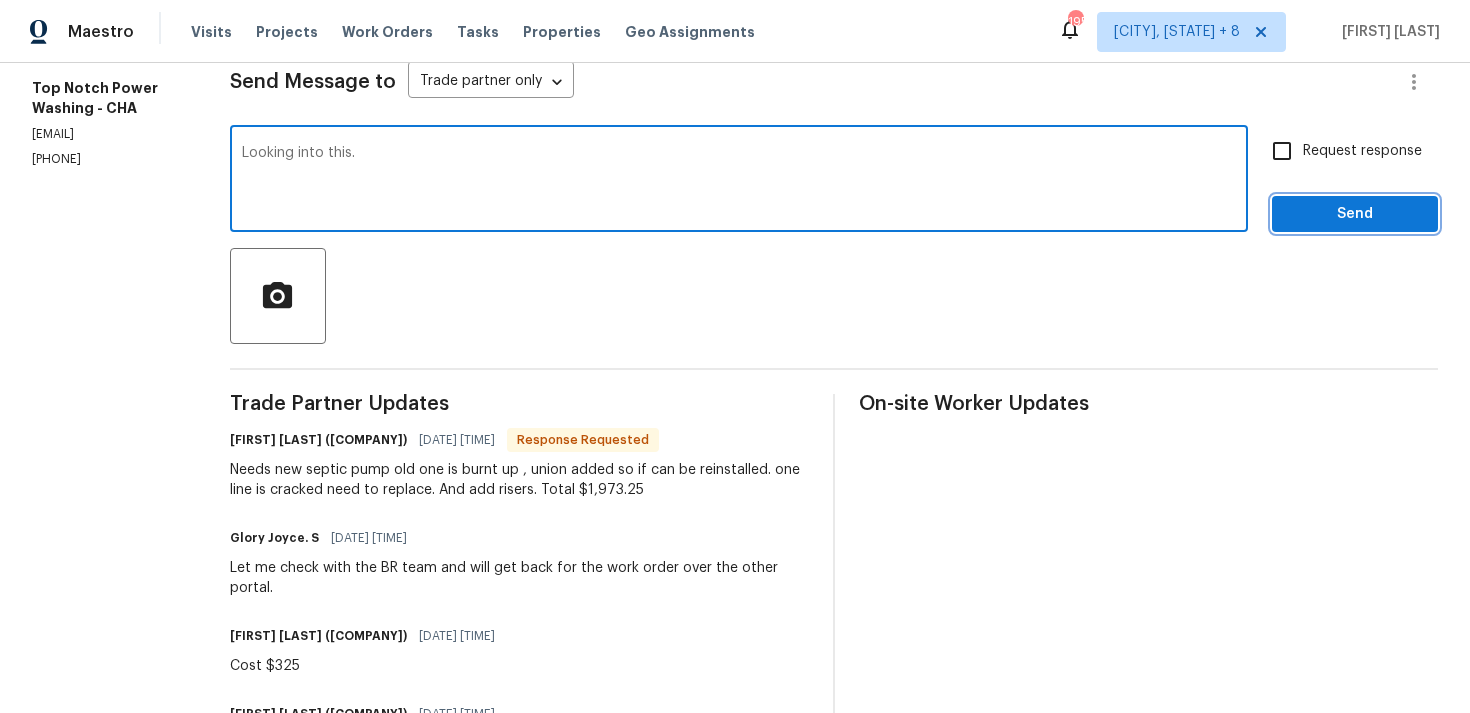 click on "Send" at bounding box center [1355, 214] 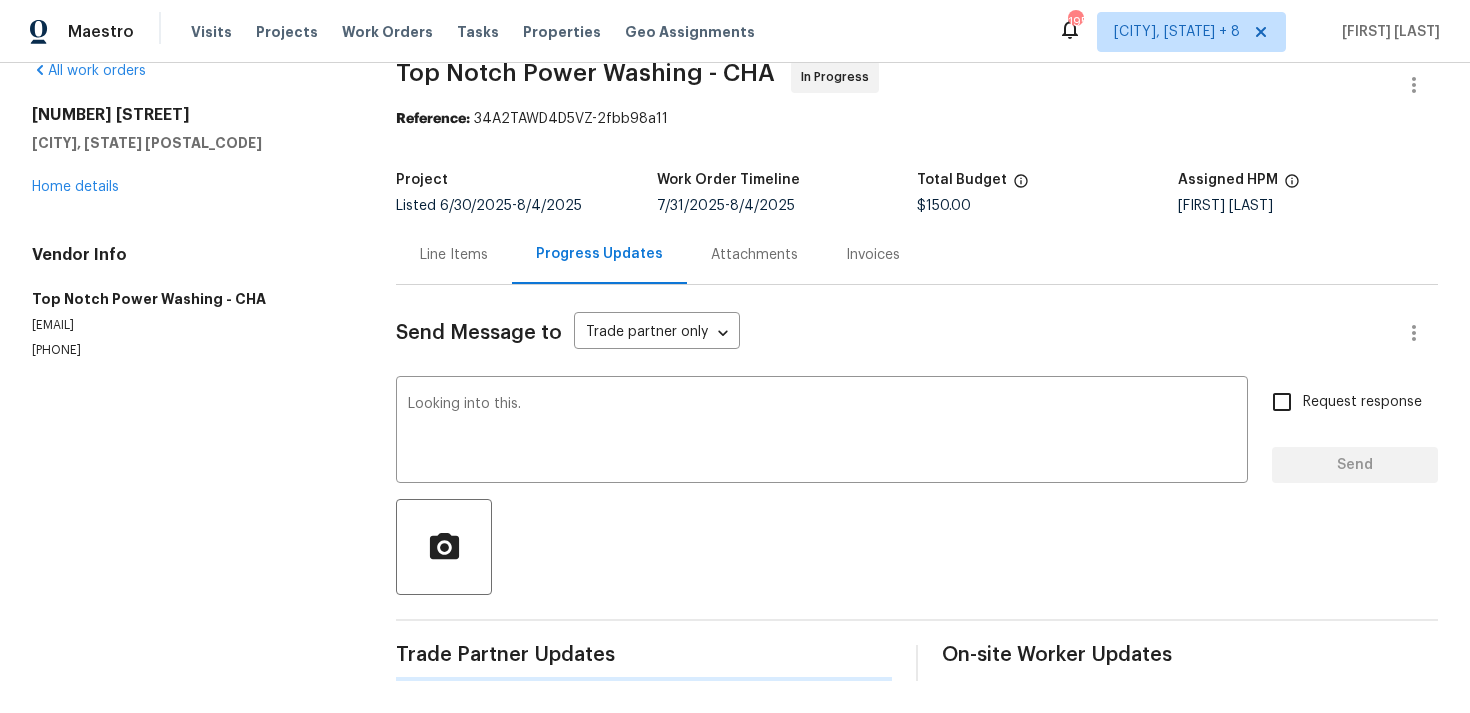 type 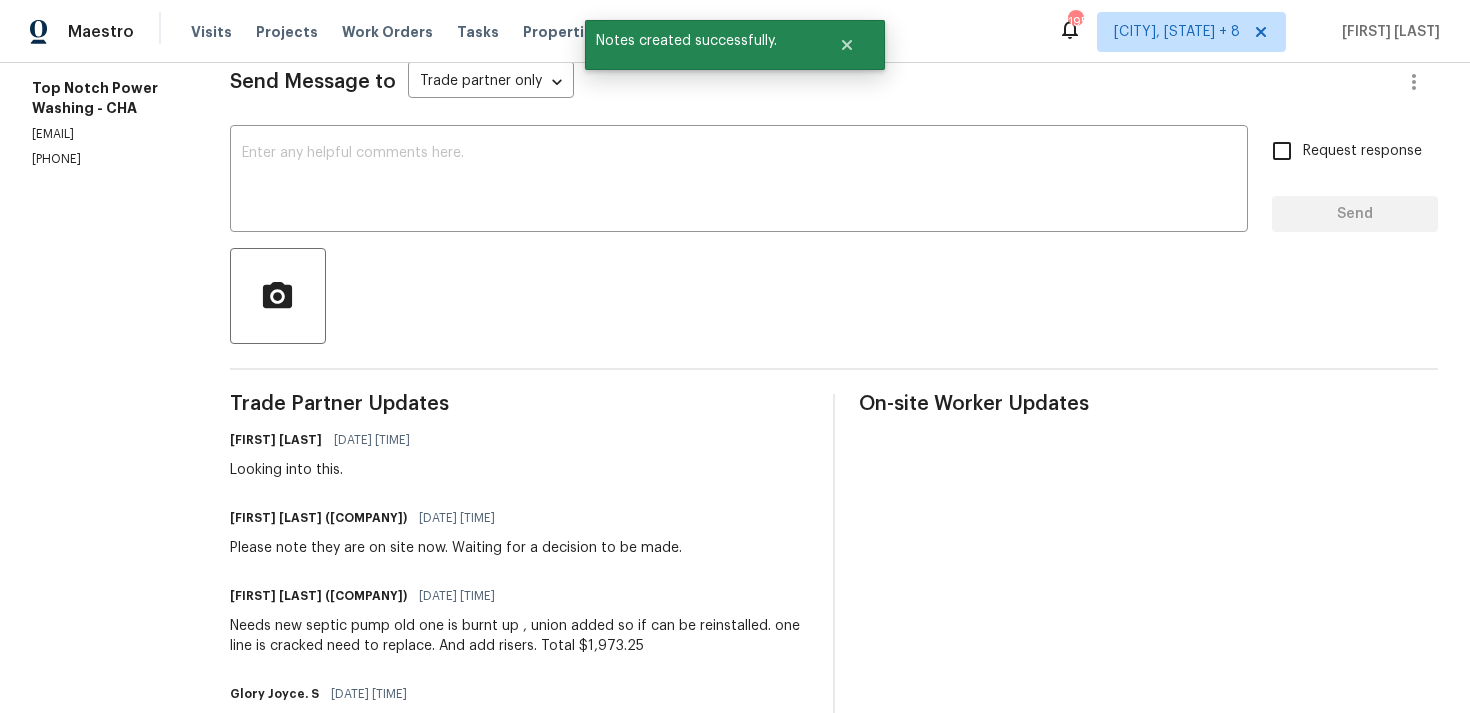 scroll, scrollTop: 0, scrollLeft: 0, axis: both 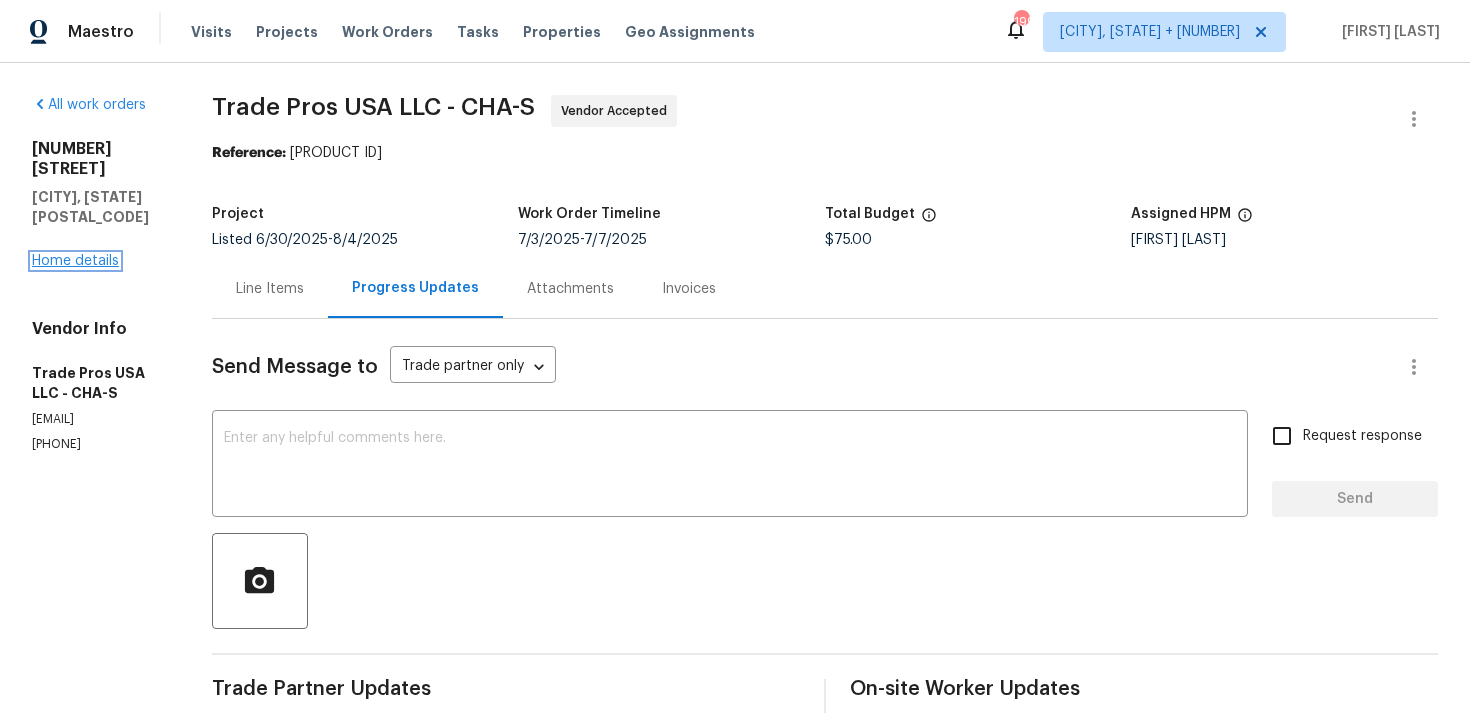 click on "Home details" at bounding box center [75, 261] 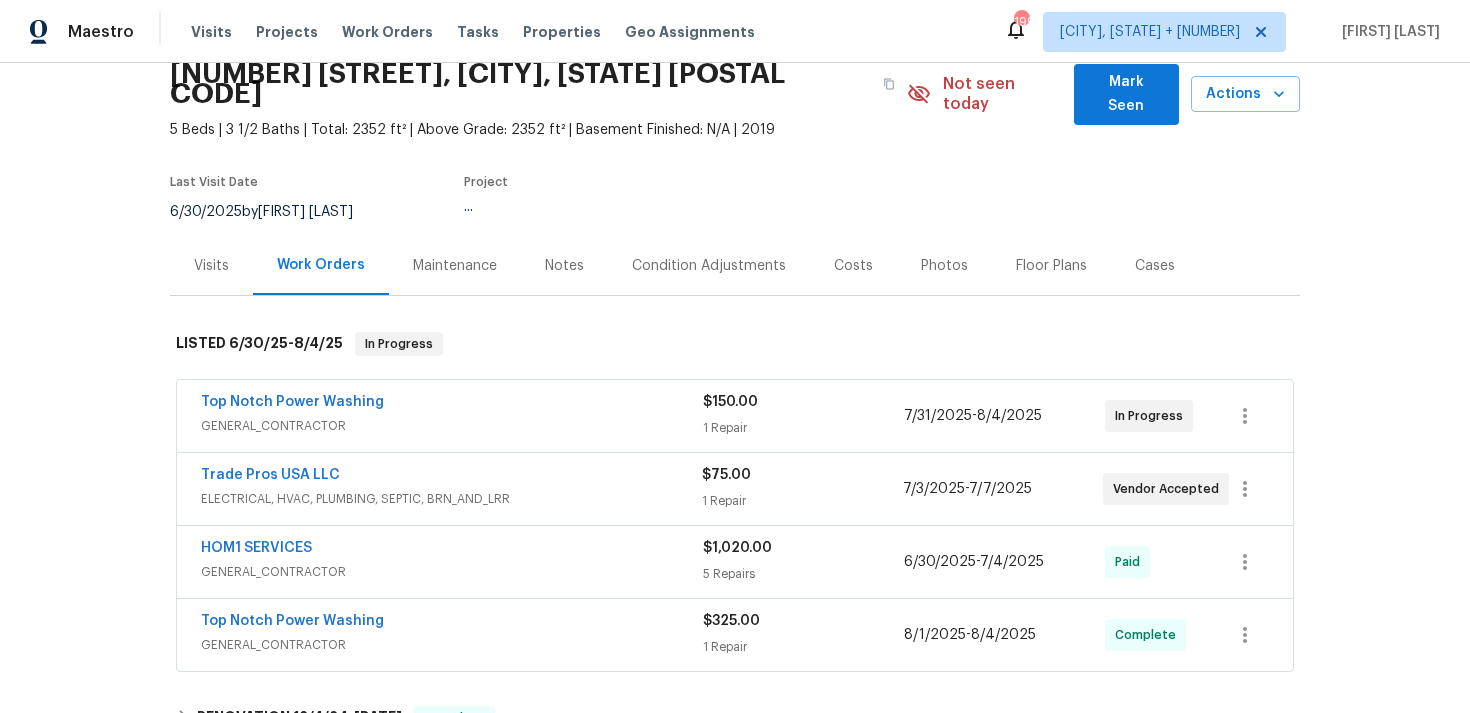 scroll, scrollTop: 104, scrollLeft: 0, axis: vertical 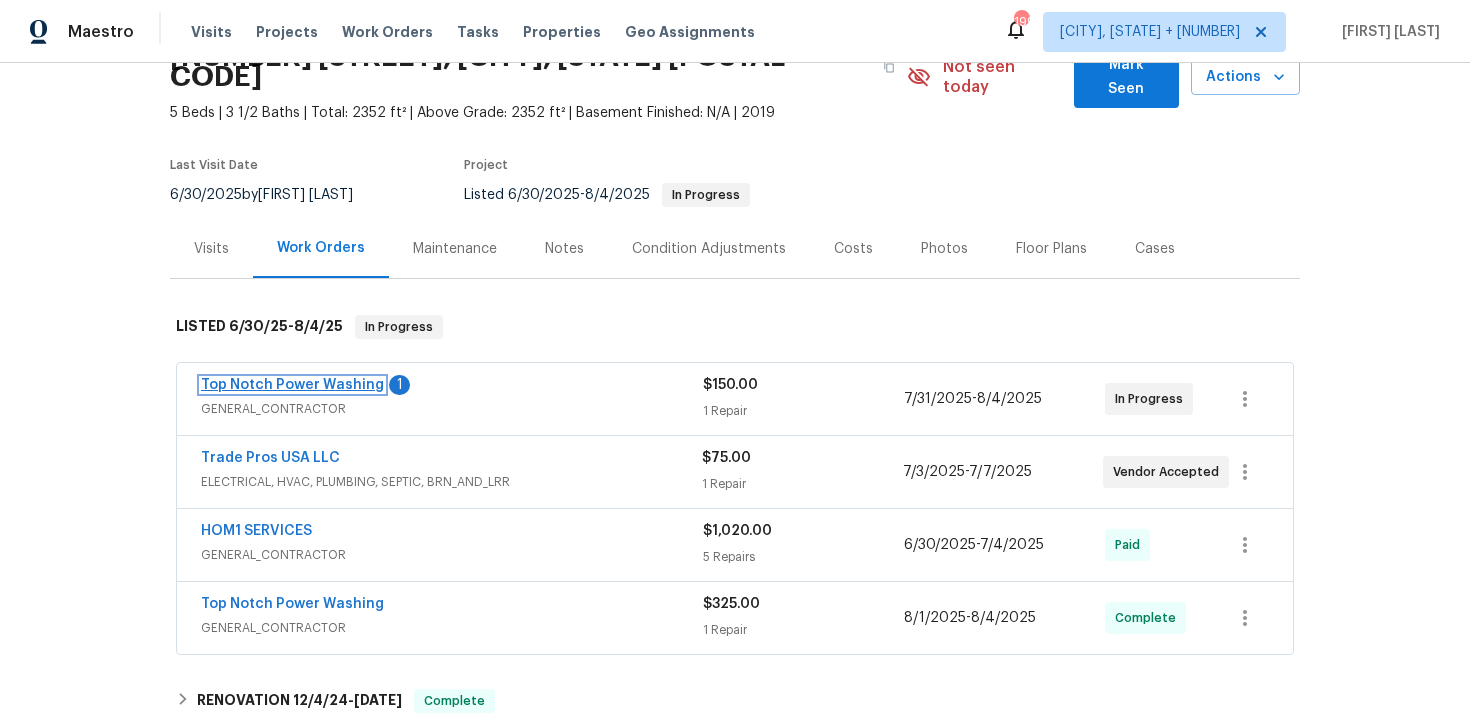 click on "Top Notch Power Washing" at bounding box center (292, 385) 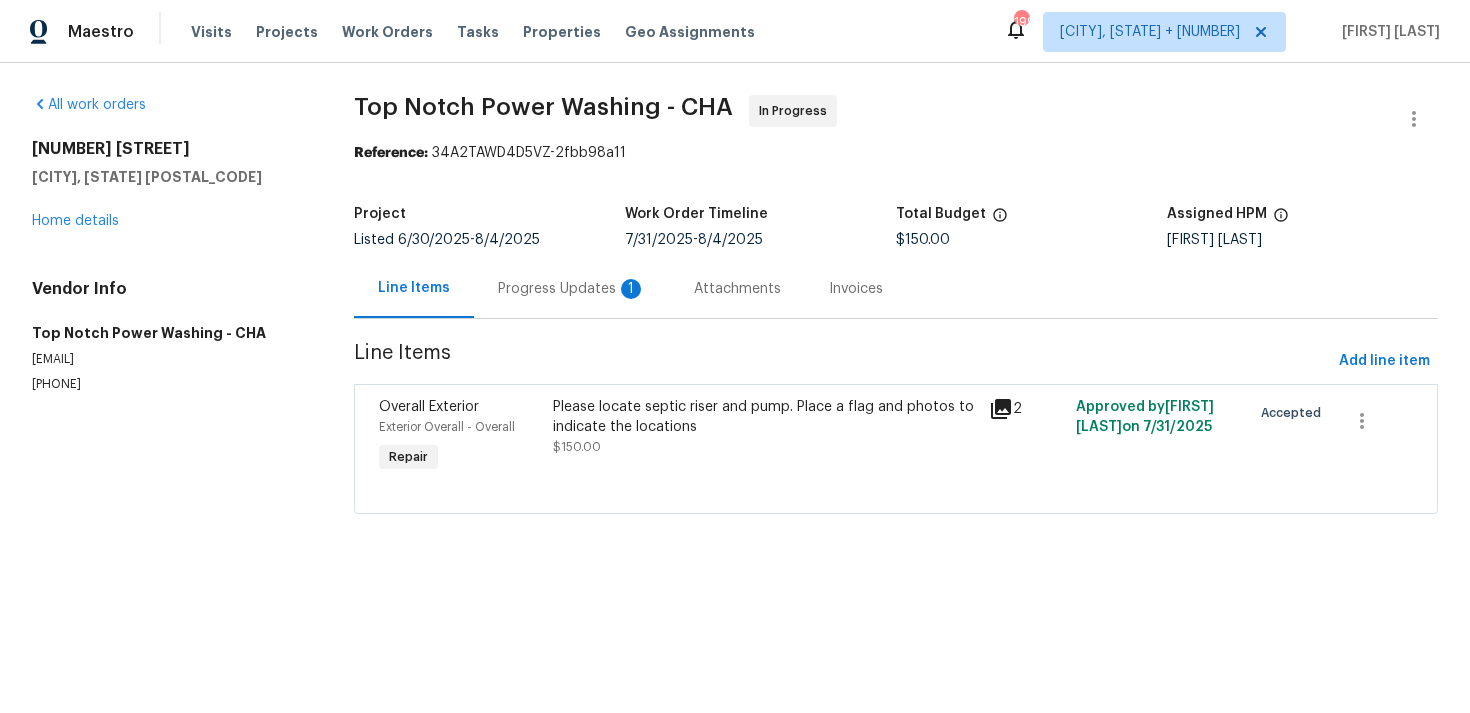 click on "Progress Updates 1" at bounding box center (572, 288) 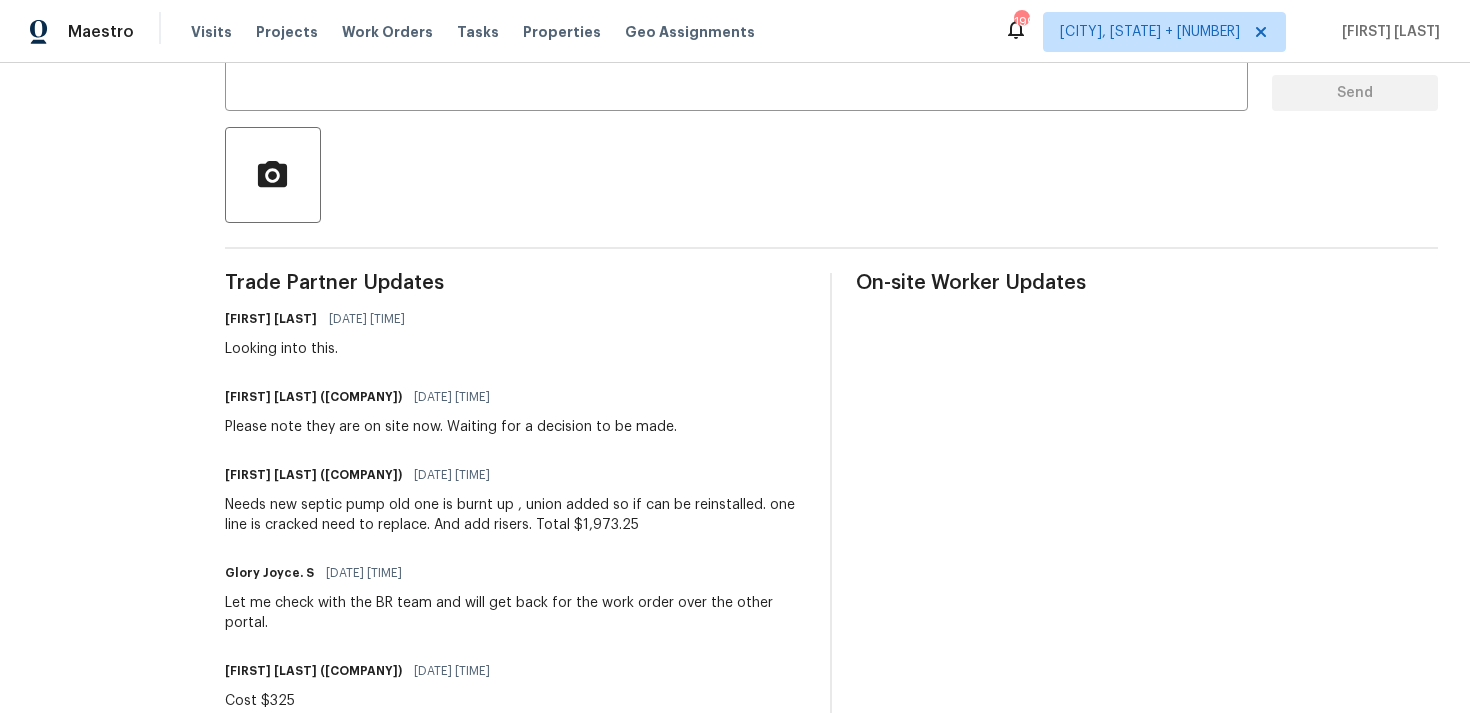 scroll, scrollTop: 429, scrollLeft: 0, axis: vertical 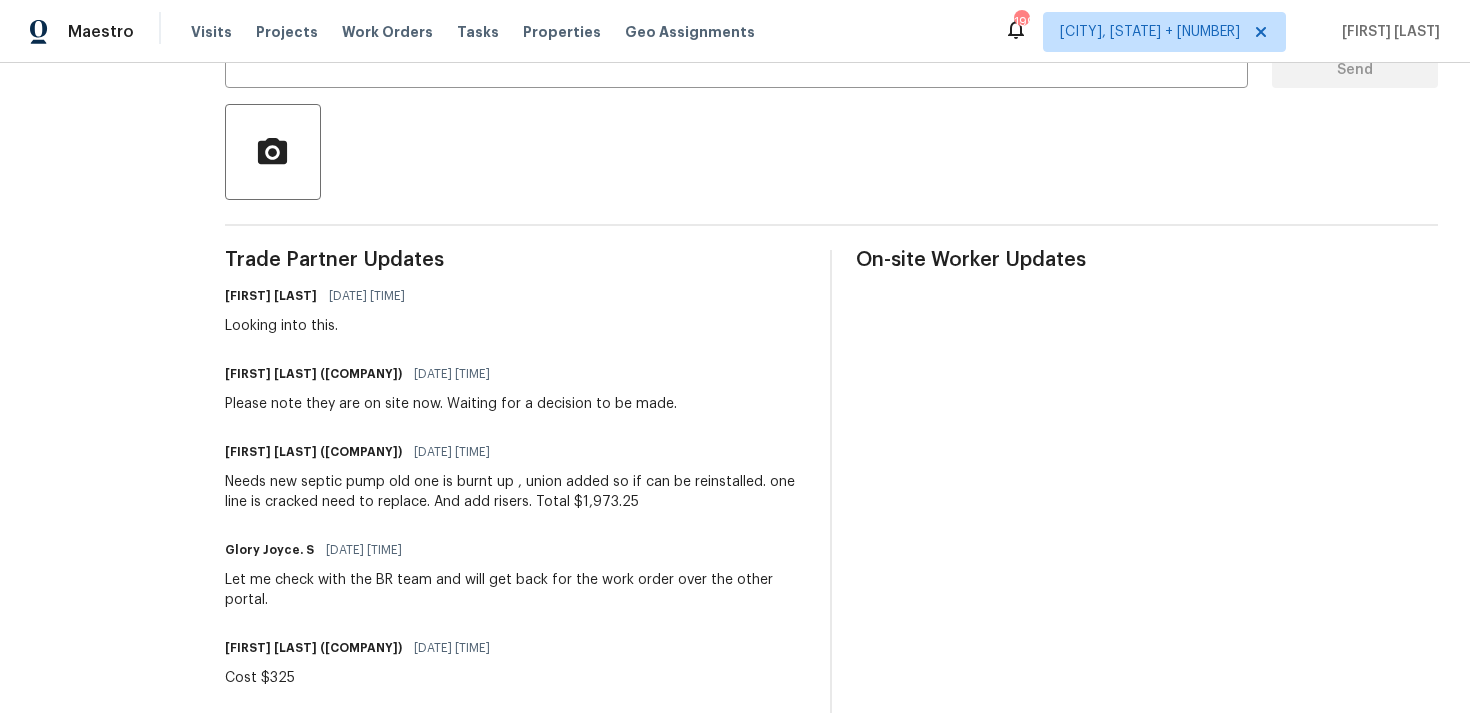 click on "Needs new septic pump old one is burnt up , union added  so if can be reinstalled. one line is cracked need to replace.  And add risers. Total $1,973.25" at bounding box center (516, 492) 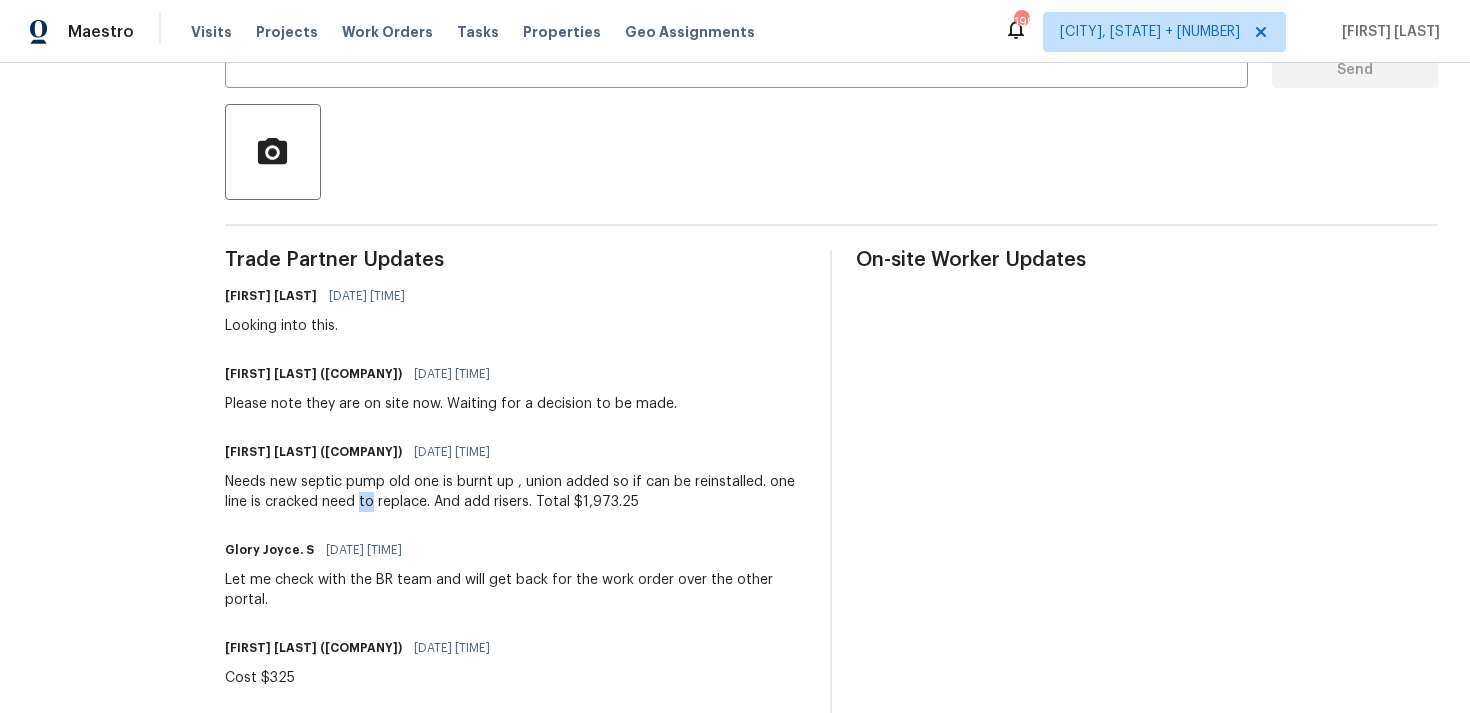 click on "Needs new septic pump old one is burnt up , union added  so if can be reinstalled. one line is cracked need to replace.  And add risers. Total $1,973.25" at bounding box center (516, 492) 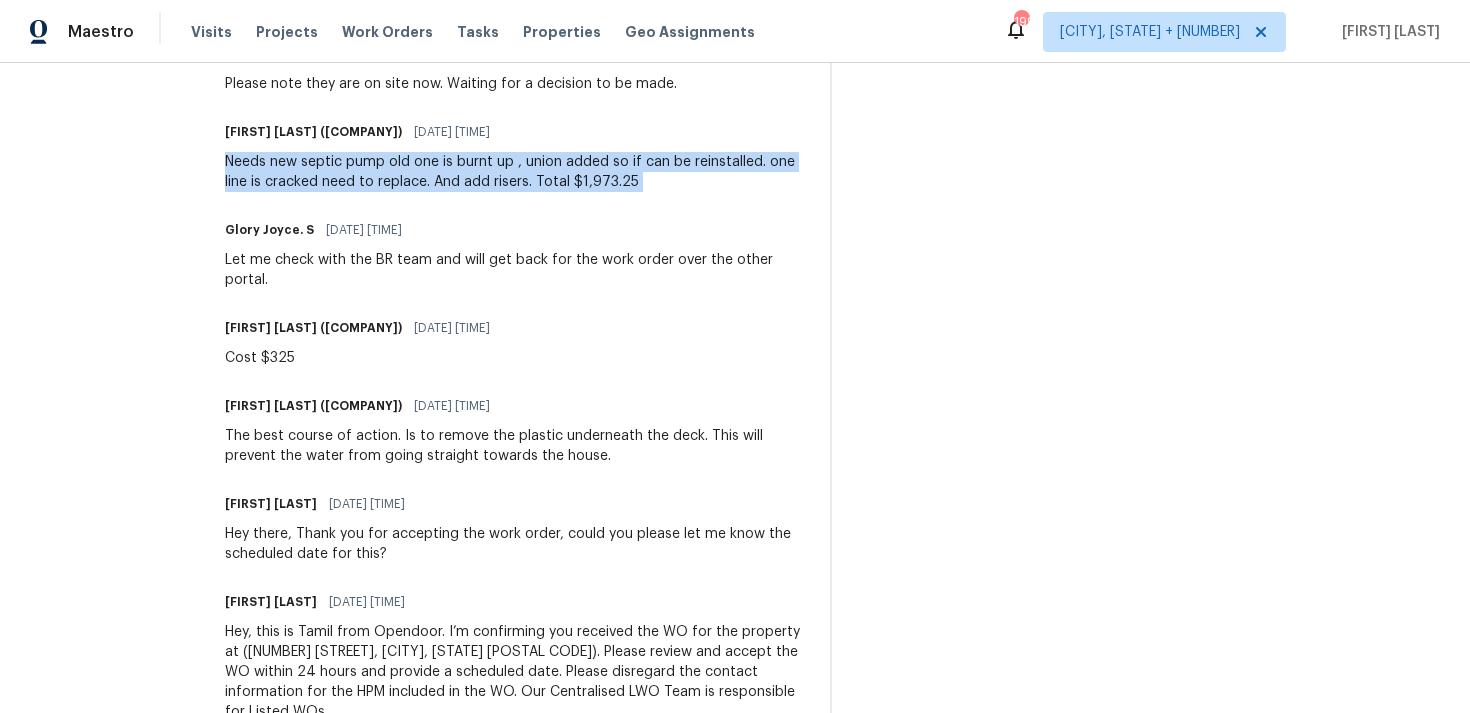scroll, scrollTop: 718, scrollLeft: 0, axis: vertical 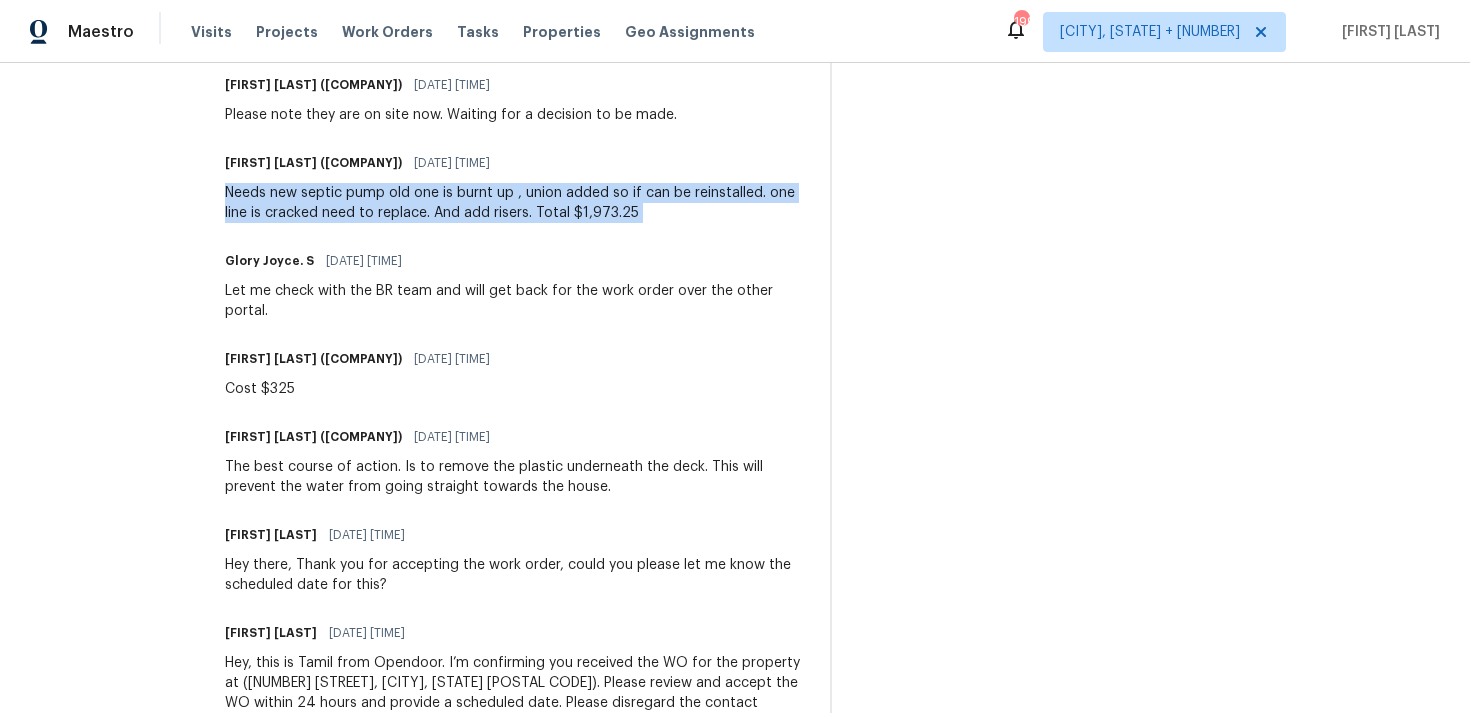 copy on "Needs new septic pump old one is burnt up , union added  so if can be reinstalled. one line is cracked need to replace.  And add risers. Total $1,973.25" 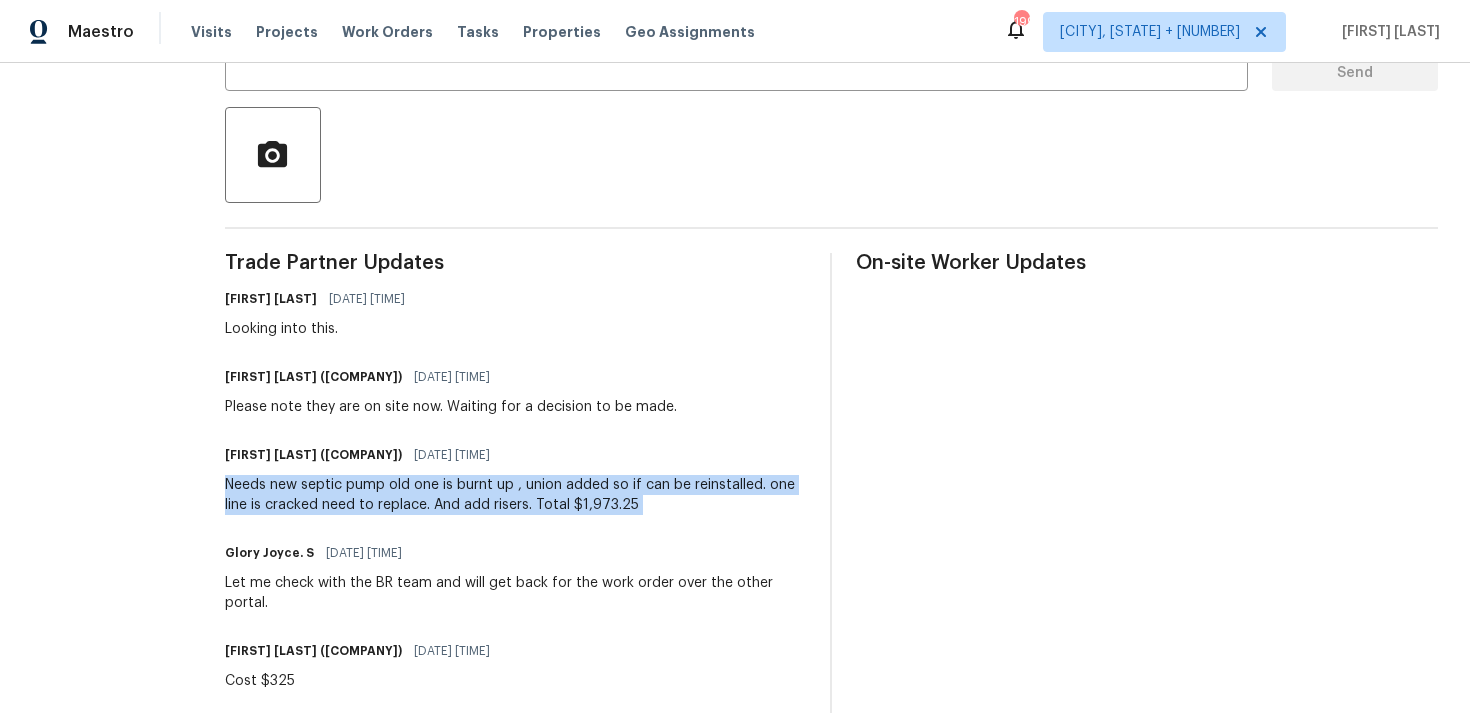 scroll, scrollTop: 15, scrollLeft: 0, axis: vertical 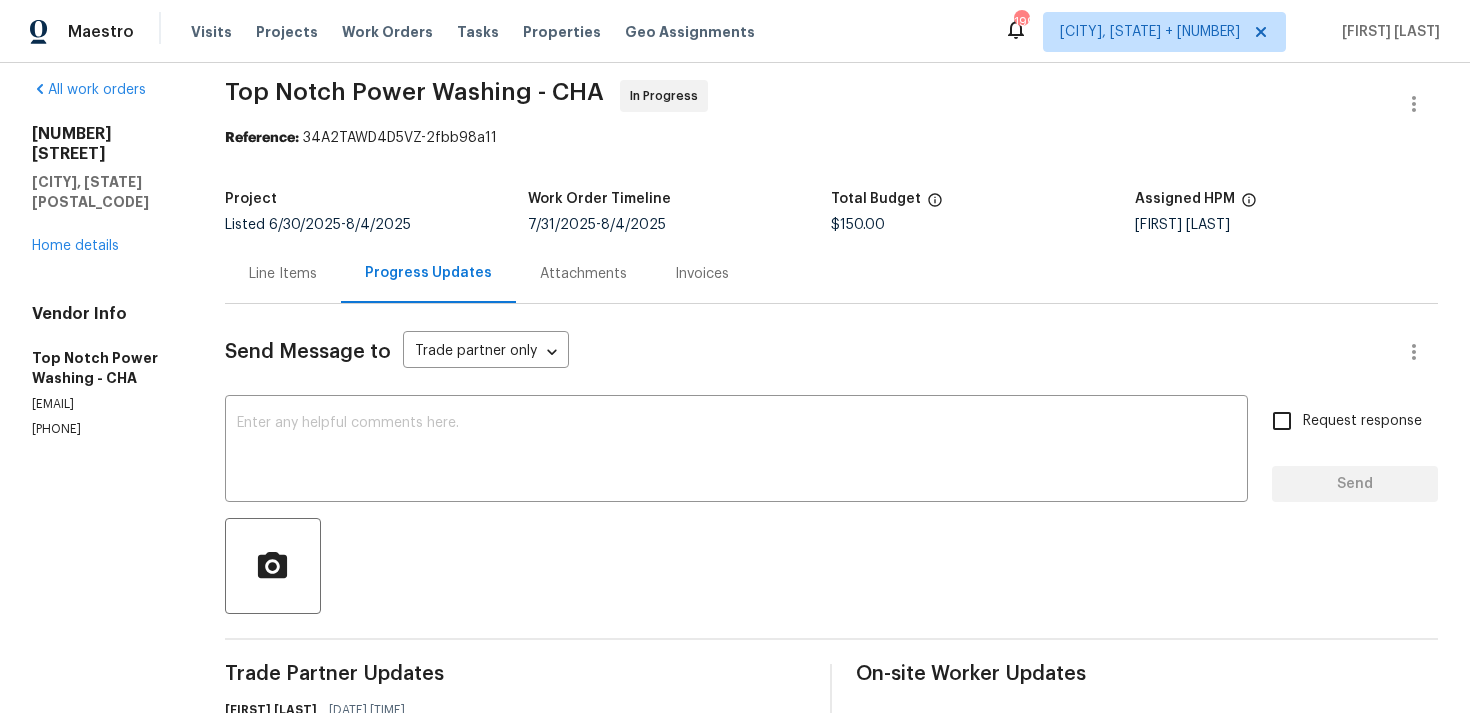 click on "[PHONE]" at bounding box center [104, 429] 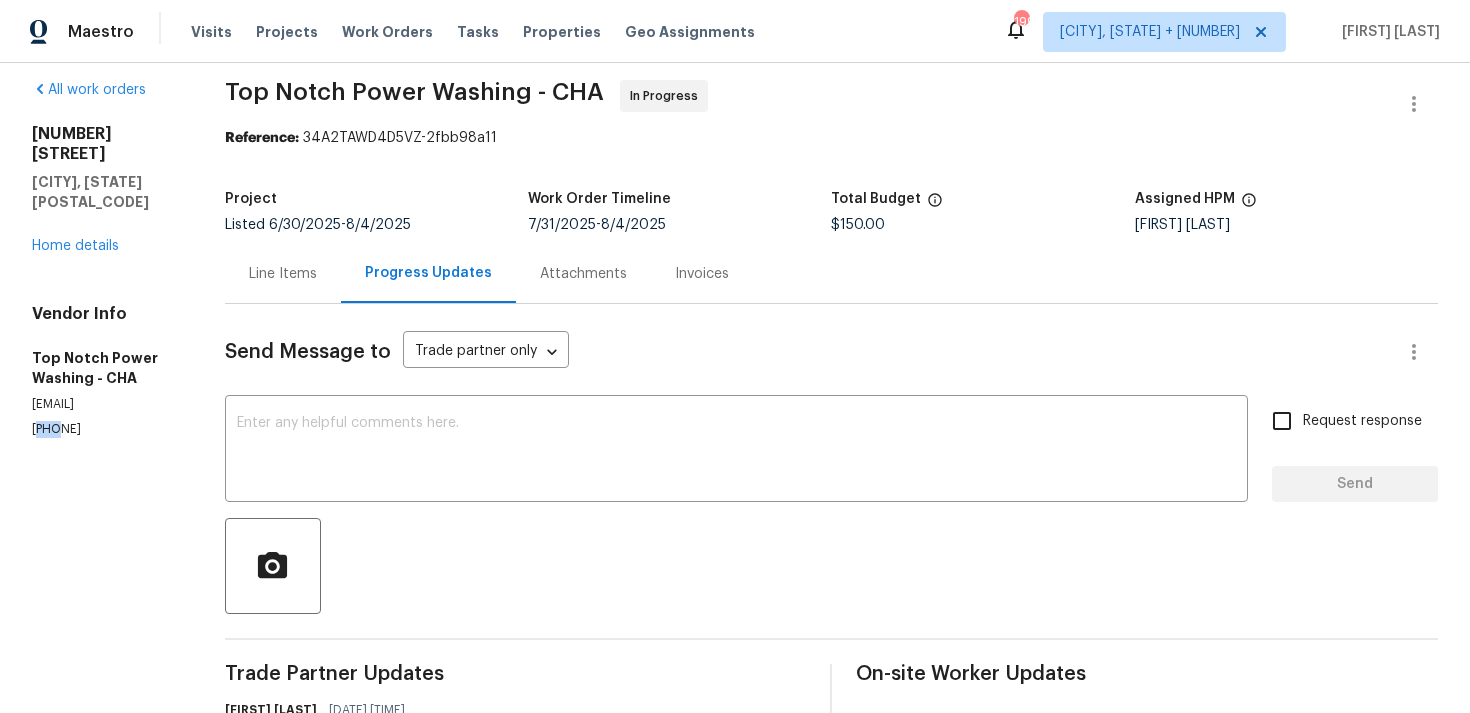 click on "[PHONE]" at bounding box center [104, 429] 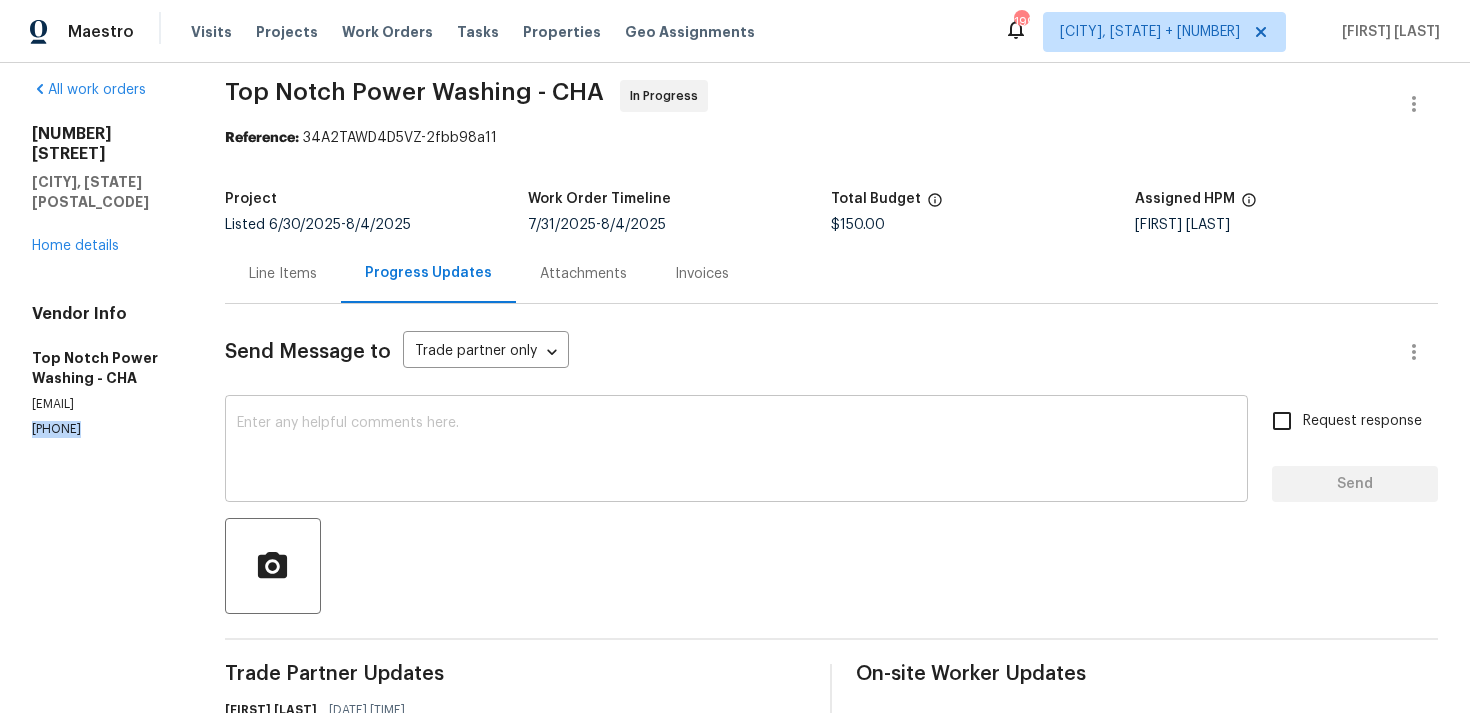 scroll, scrollTop: 313, scrollLeft: 0, axis: vertical 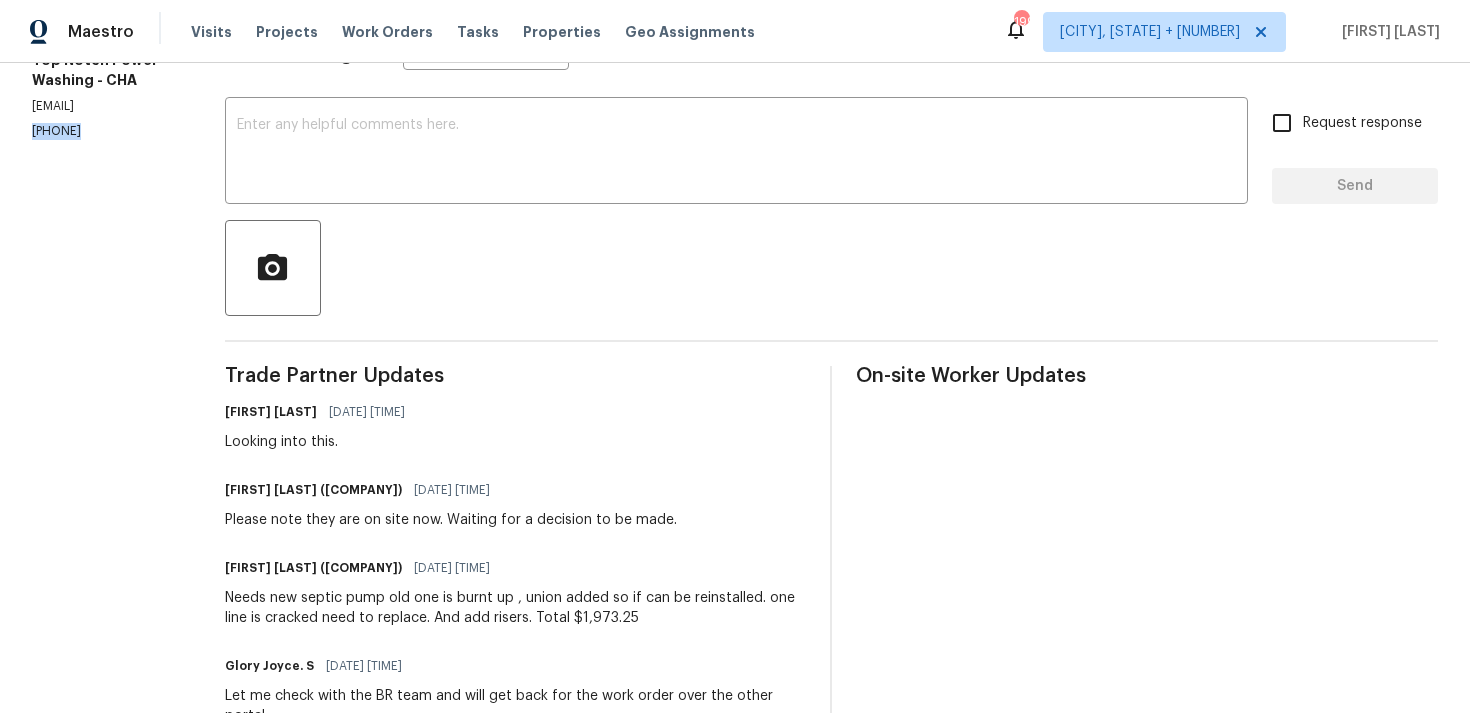 click on "Needs new septic pump old one is burnt up , union added  so if can be reinstalled. one line is cracked need to replace.  And add risers. Total $1,973.25" at bounding box center (516, 608) 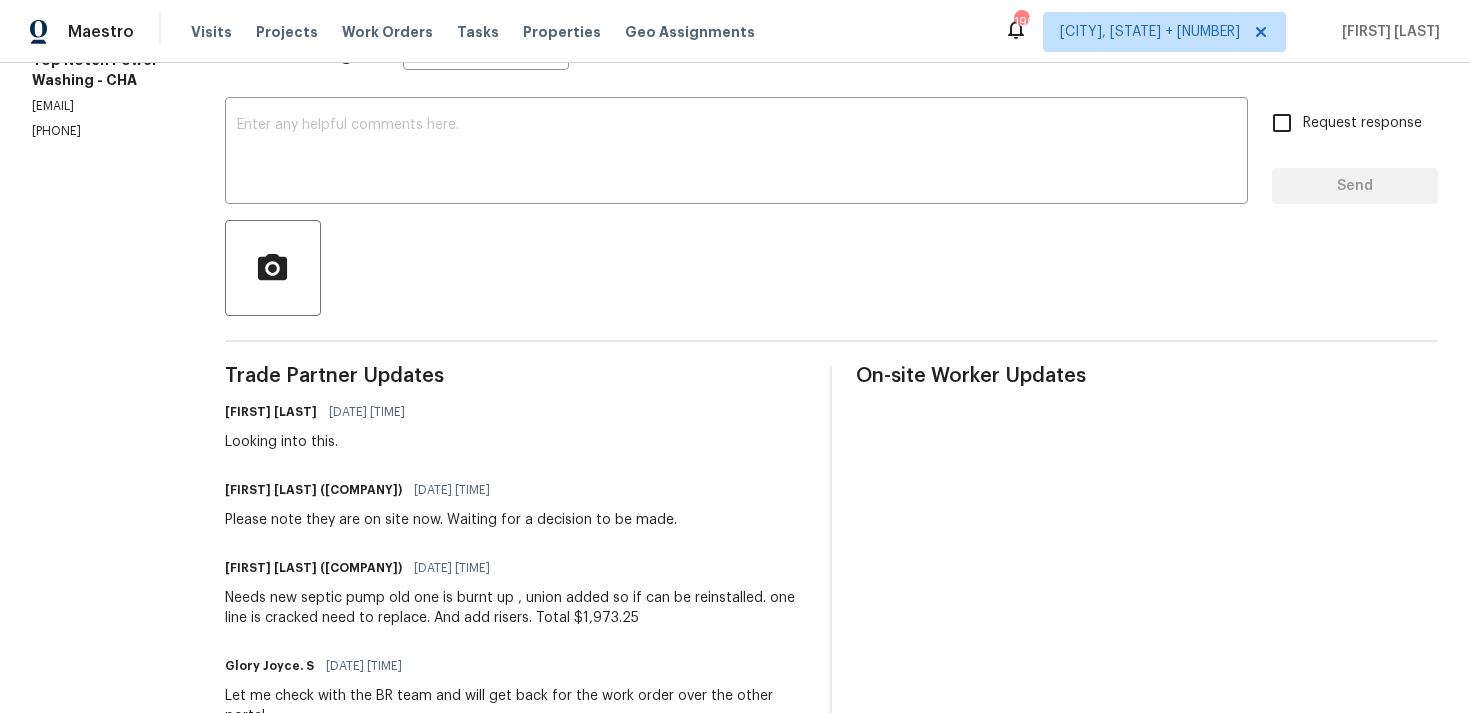click on "Needs new septic pump old one is burnt up , union added  so if can be reinstalled. one line is cracked need to replace.  And add risers. Total $1,973.25" at bounding box center [516, 608] 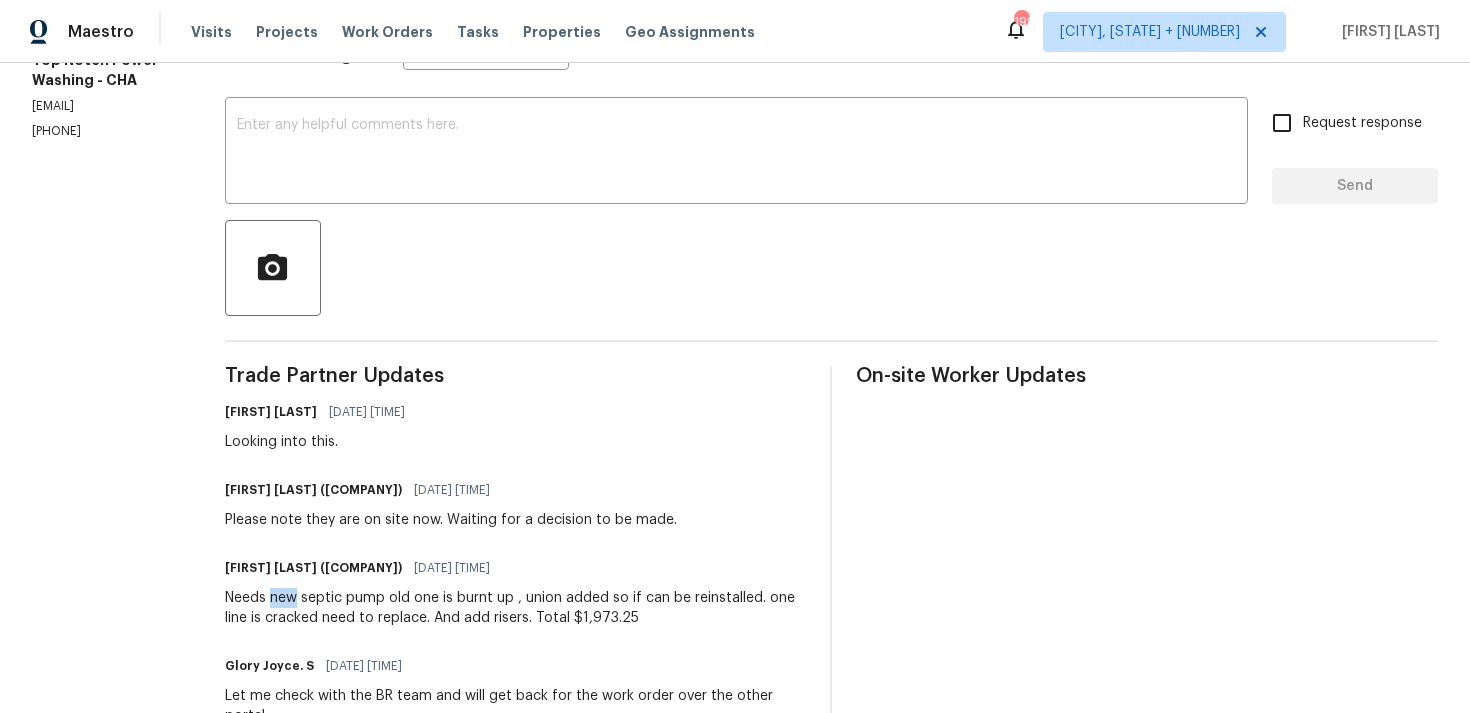 click on "Needs new septic pump old one is burnt up , union added  so if can be reinstalled. one line is cracked need to replace.  And add risers. Total $1,973.25" at bounding box center [516, 608] 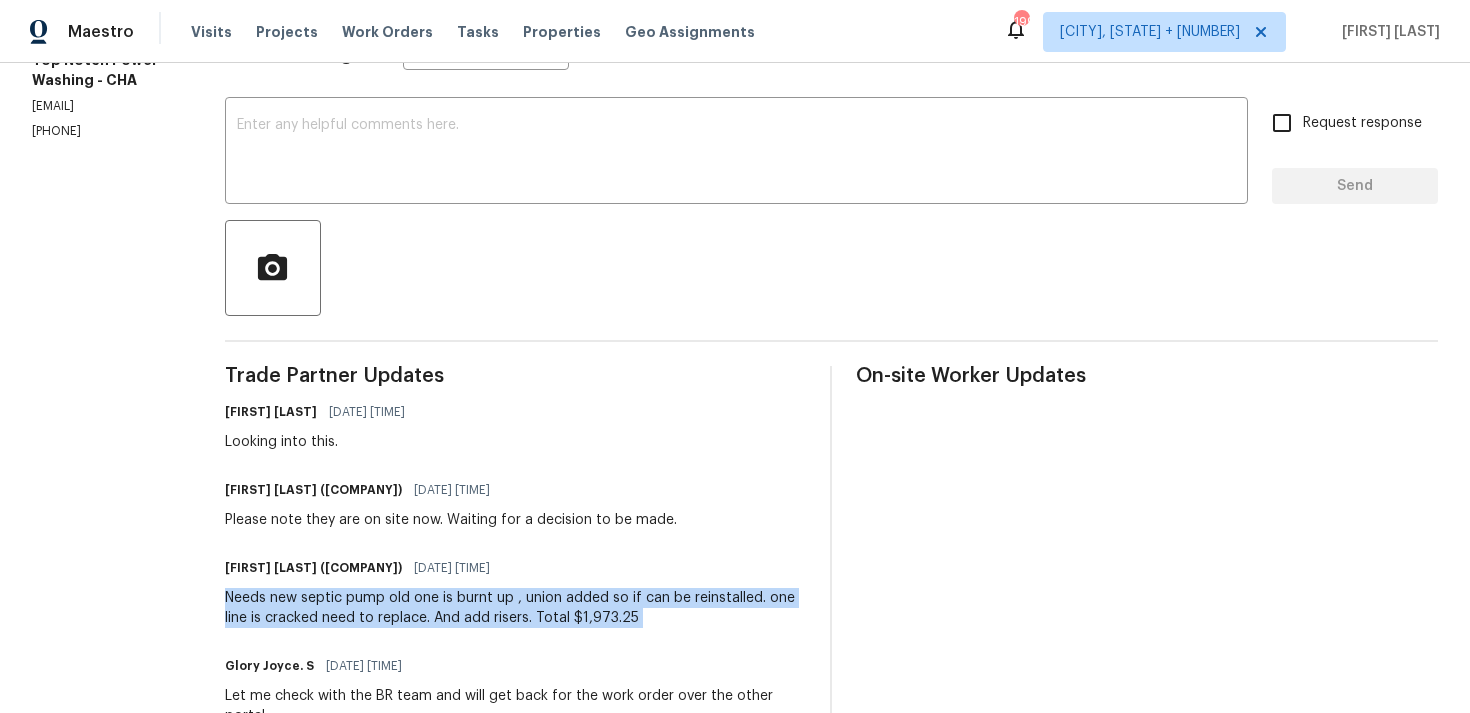copy on "Needs new septic pump old one is burnt up , union added  so if can be reinstalled. one line is cracked need to replace.  And add risers. Total $1,973.25" 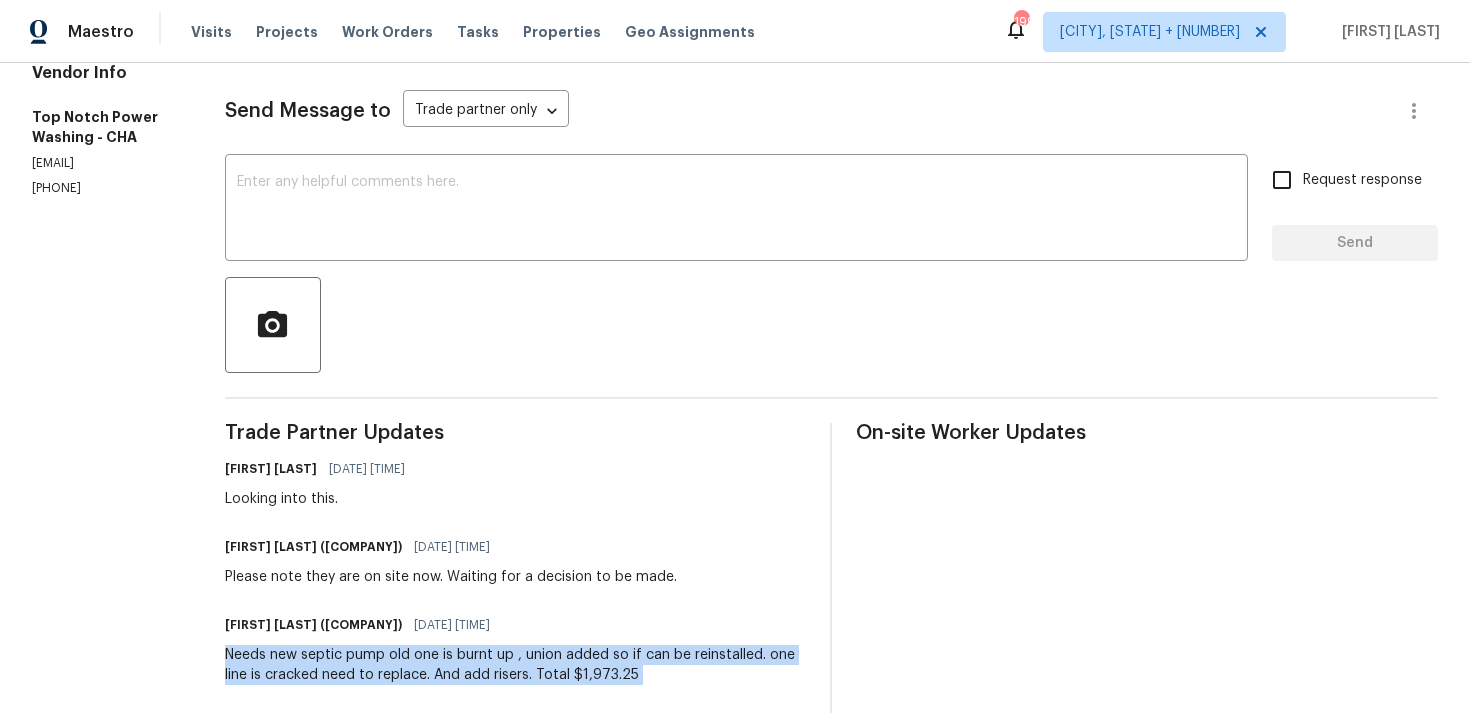 scroll, scrollTop: 0, scrollLeft: 0, axis: both 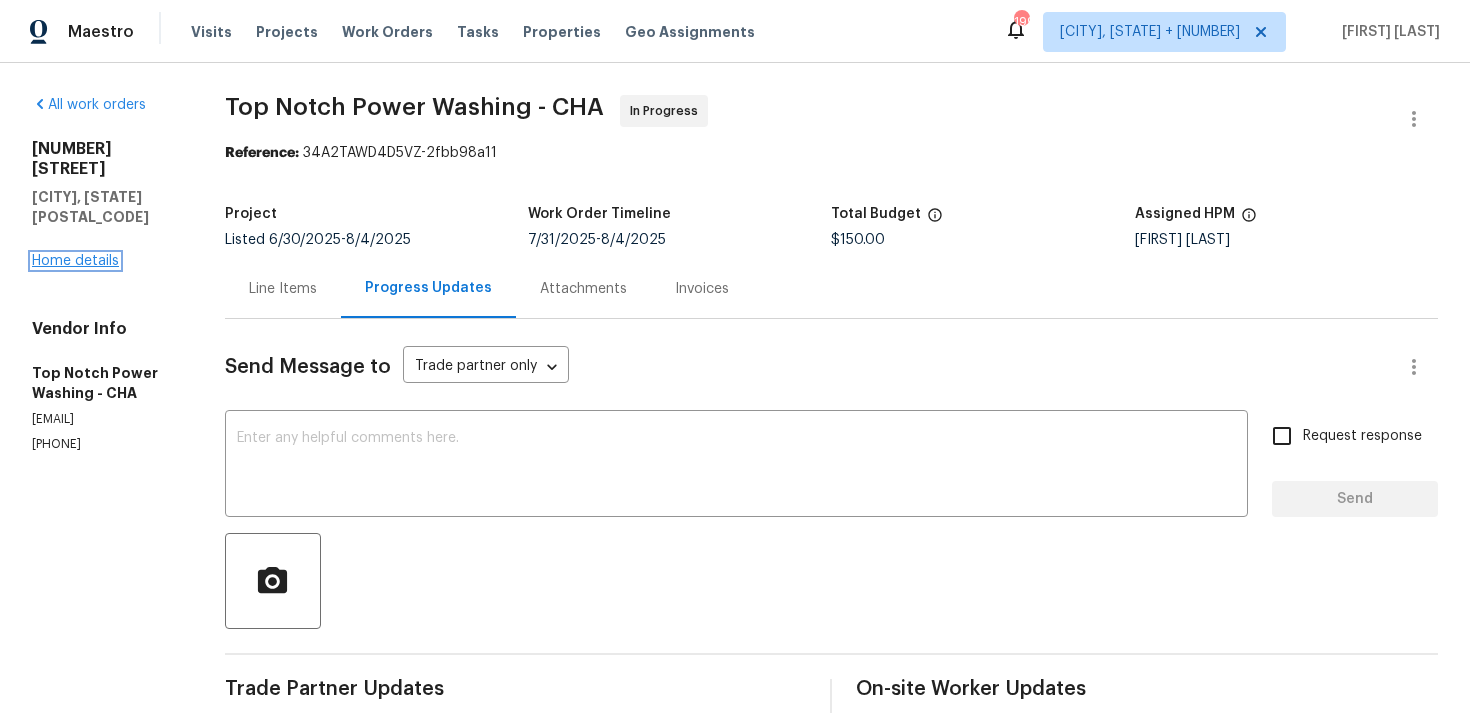click on "Home details" at bounding box center (75, 261) 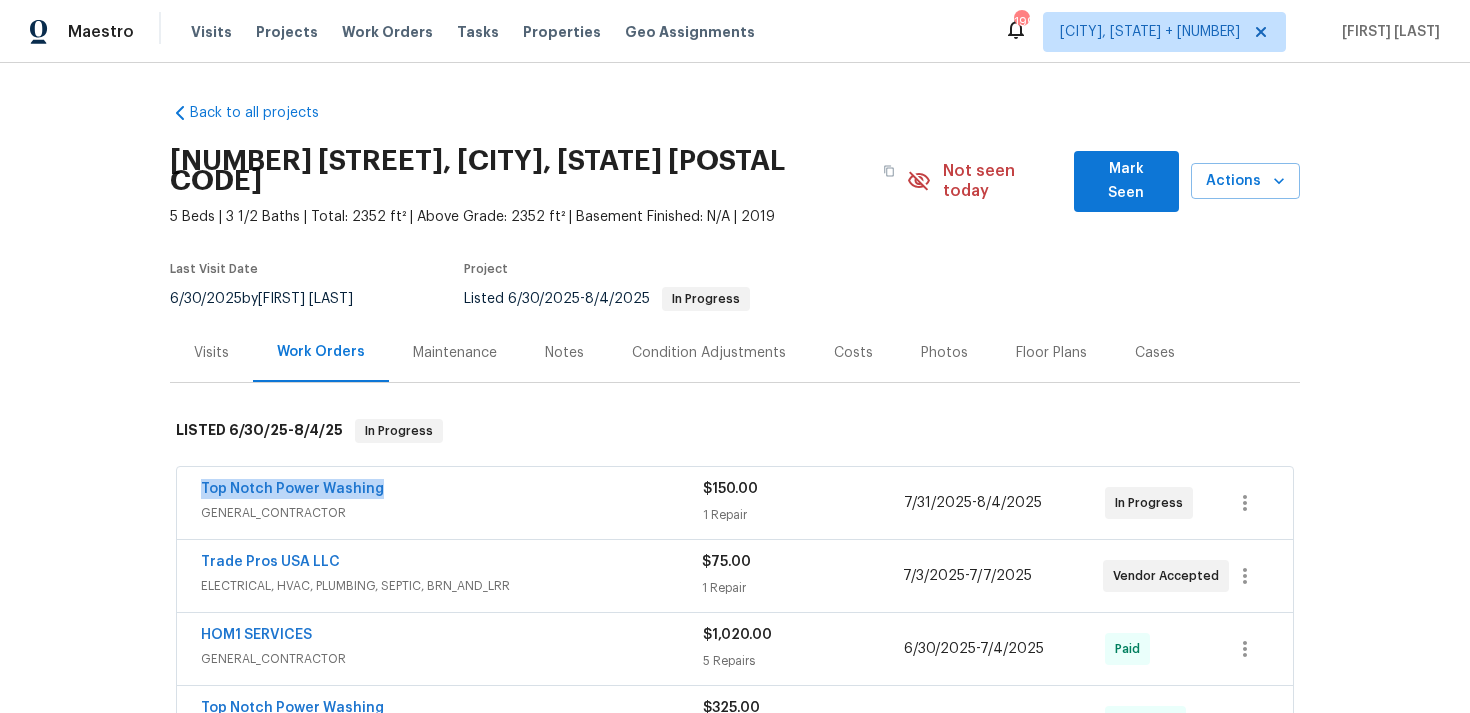 drag, startPoint x: 382, startPoint y: 469, endPoint x: 162, endPoint y: 471, distance: 220.0091 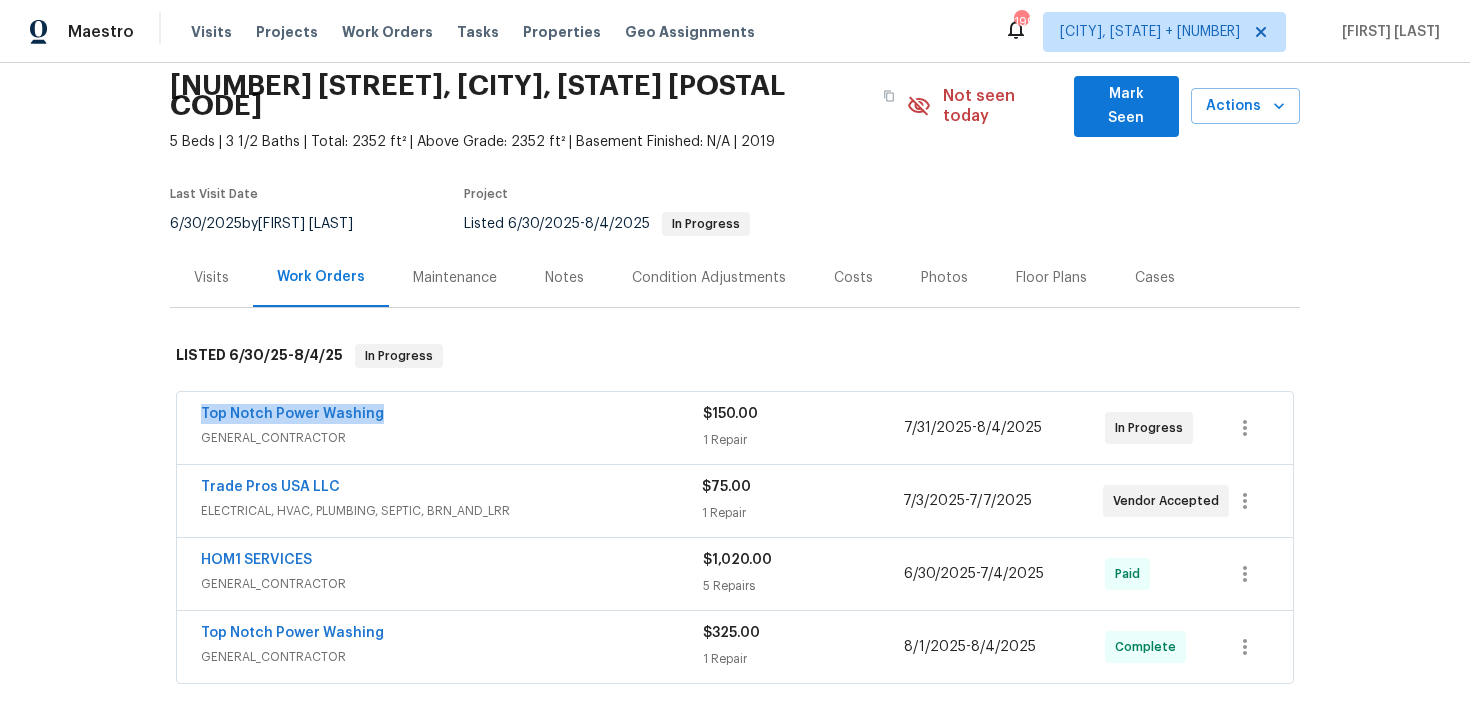 scroll, scrollTop: 90, scrollLeft: 0, axis: vertical 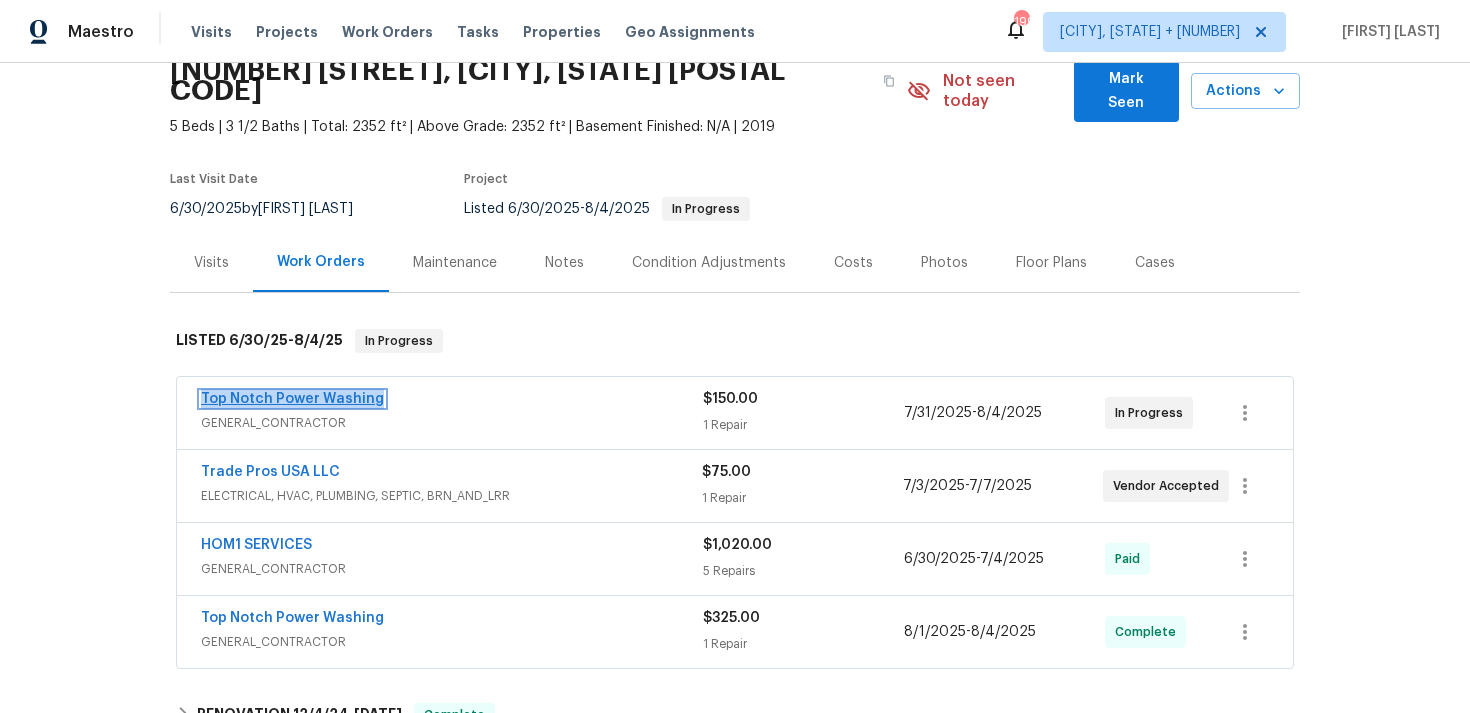 click on "Top Notch Power Washing" at bounding box center [292, 399] 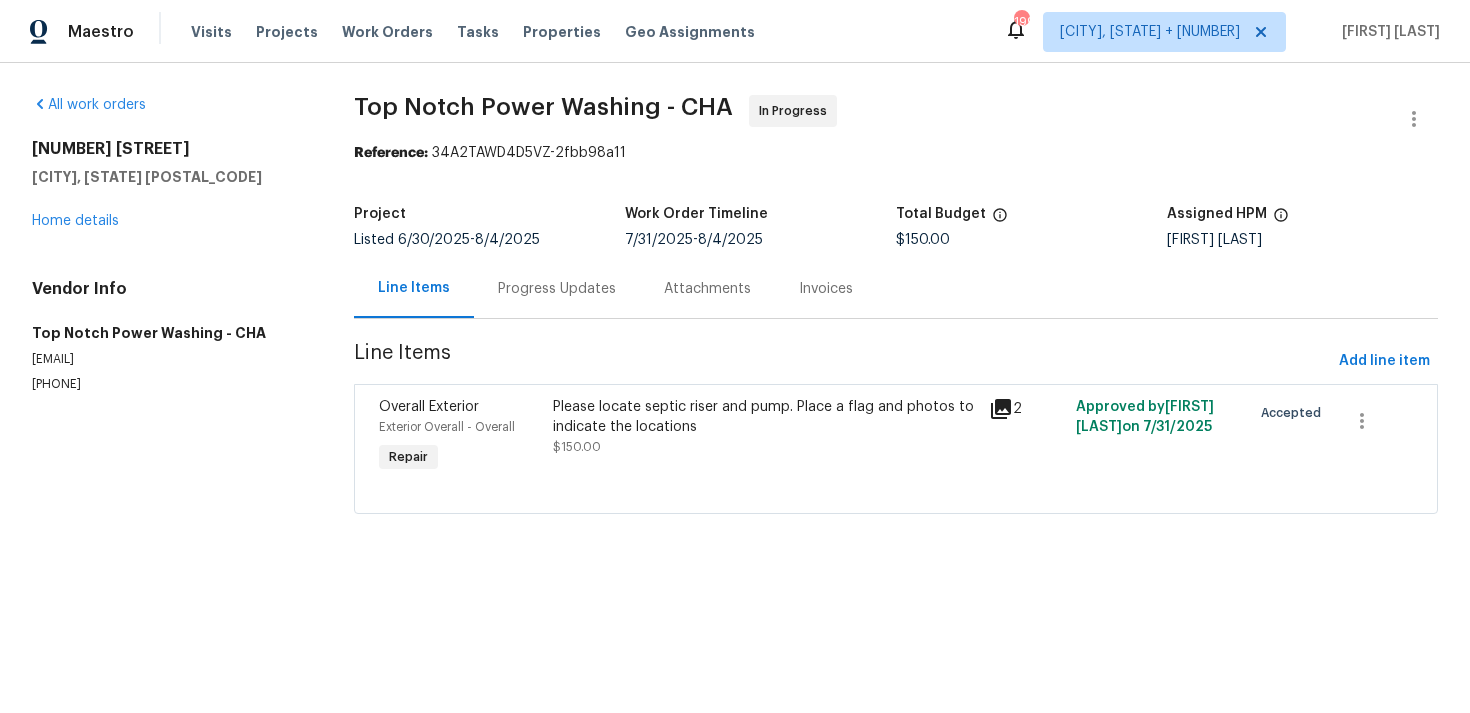 click on "Progress Updates" at bounding box center (557, 289) 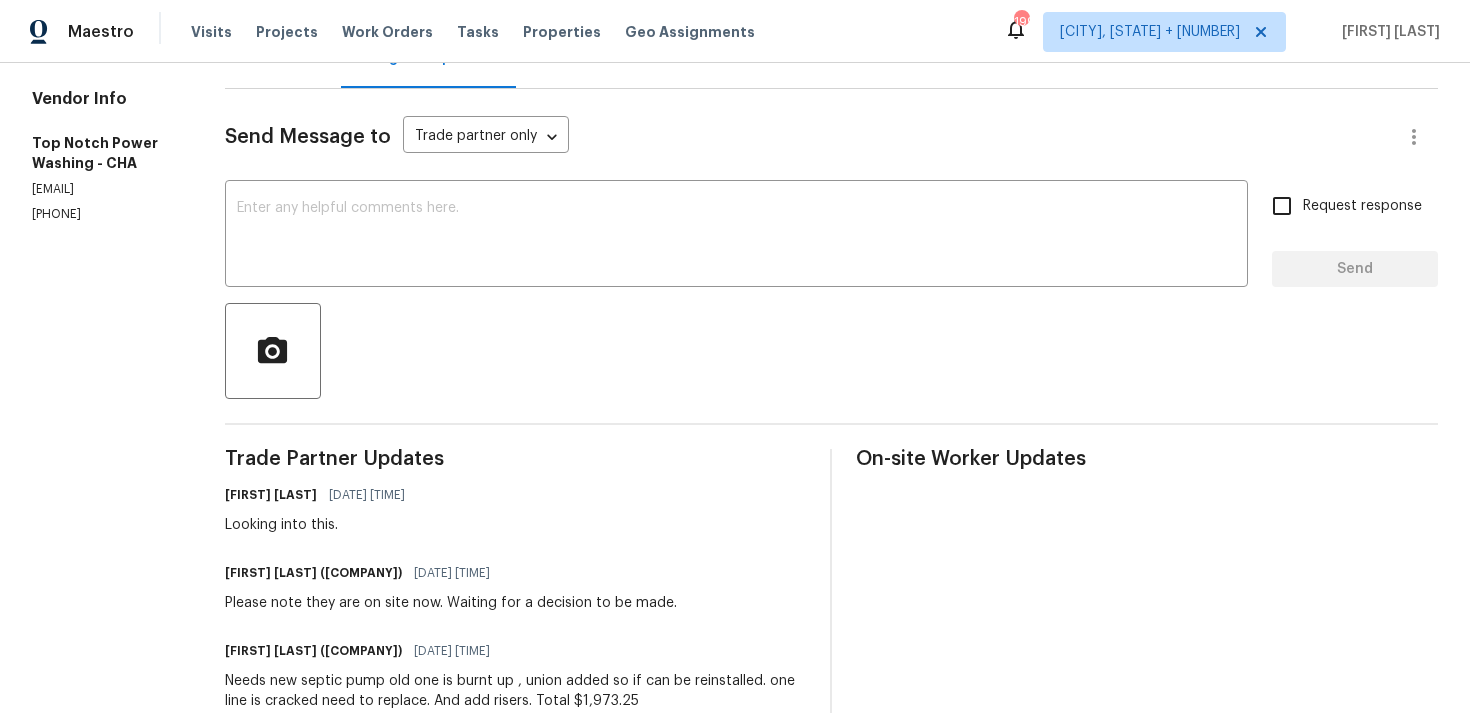 scroll, scrollTop: 260, scrollLeft: 0, axis: vertical 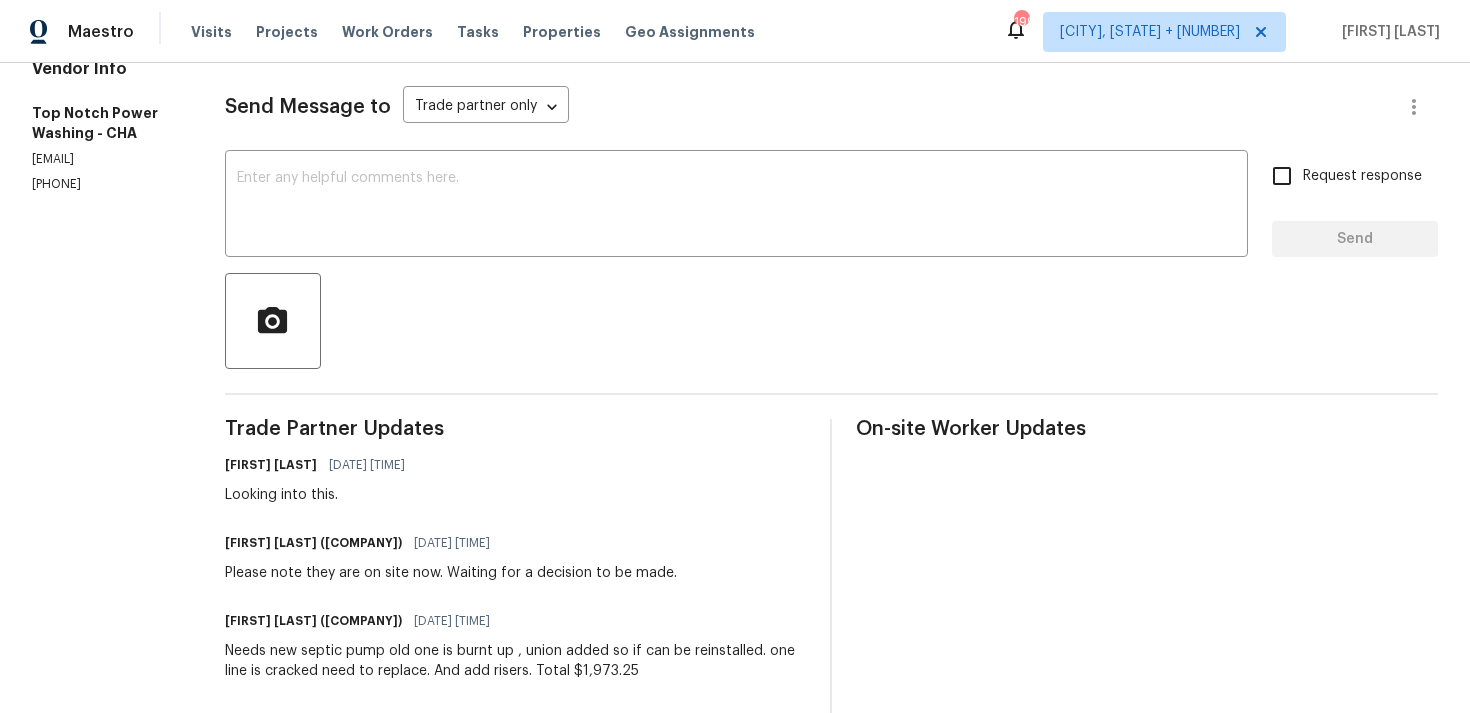 click on "Needs new septic pump old one is burnt up , union added  so if can be reinstalled. one line is cracked need to replace.  And add risers. Total $1,973.25" at bounding box center [516, 661] 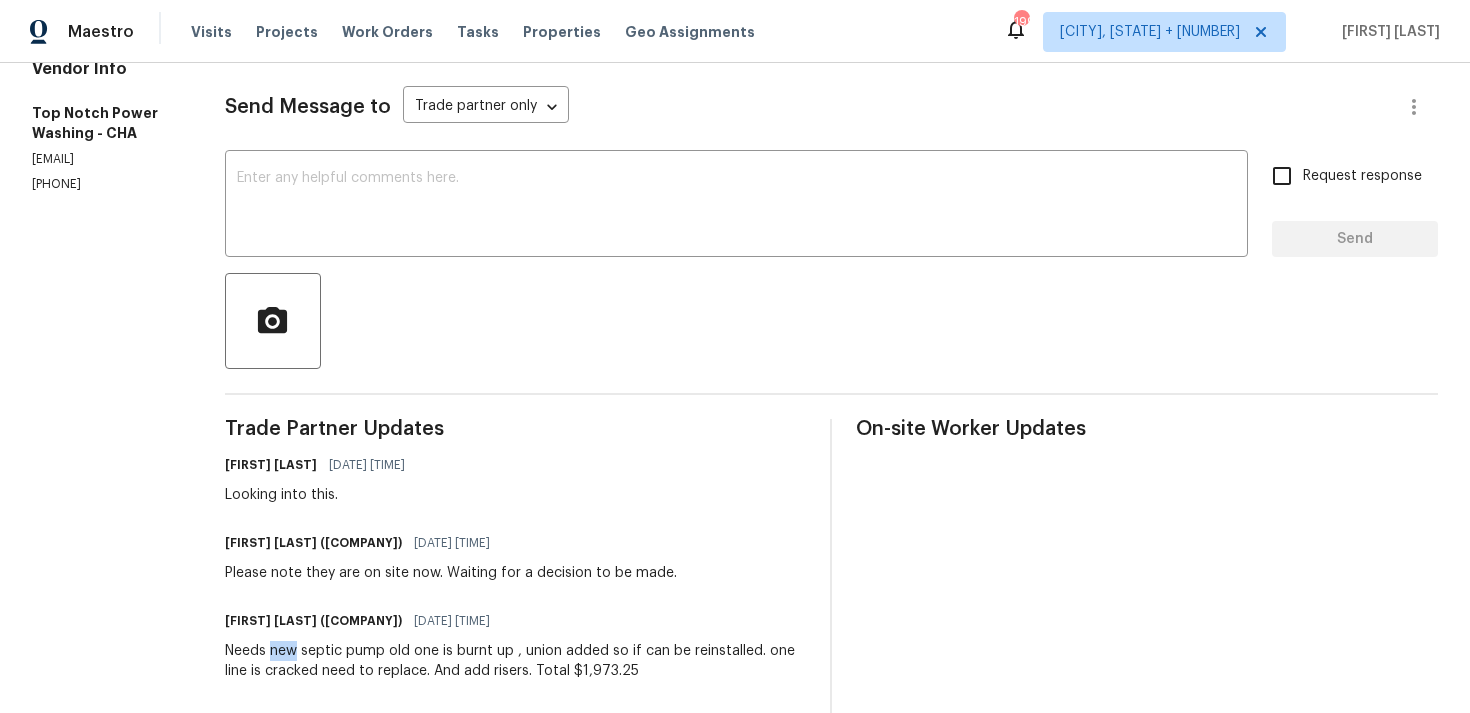 click on "Needs new septic pump old one is burnt up , union added  so if can be reinstalled. one line is cracked need to replace.  And add risers. Total $1,973.25" at bounding box center (516, 661) 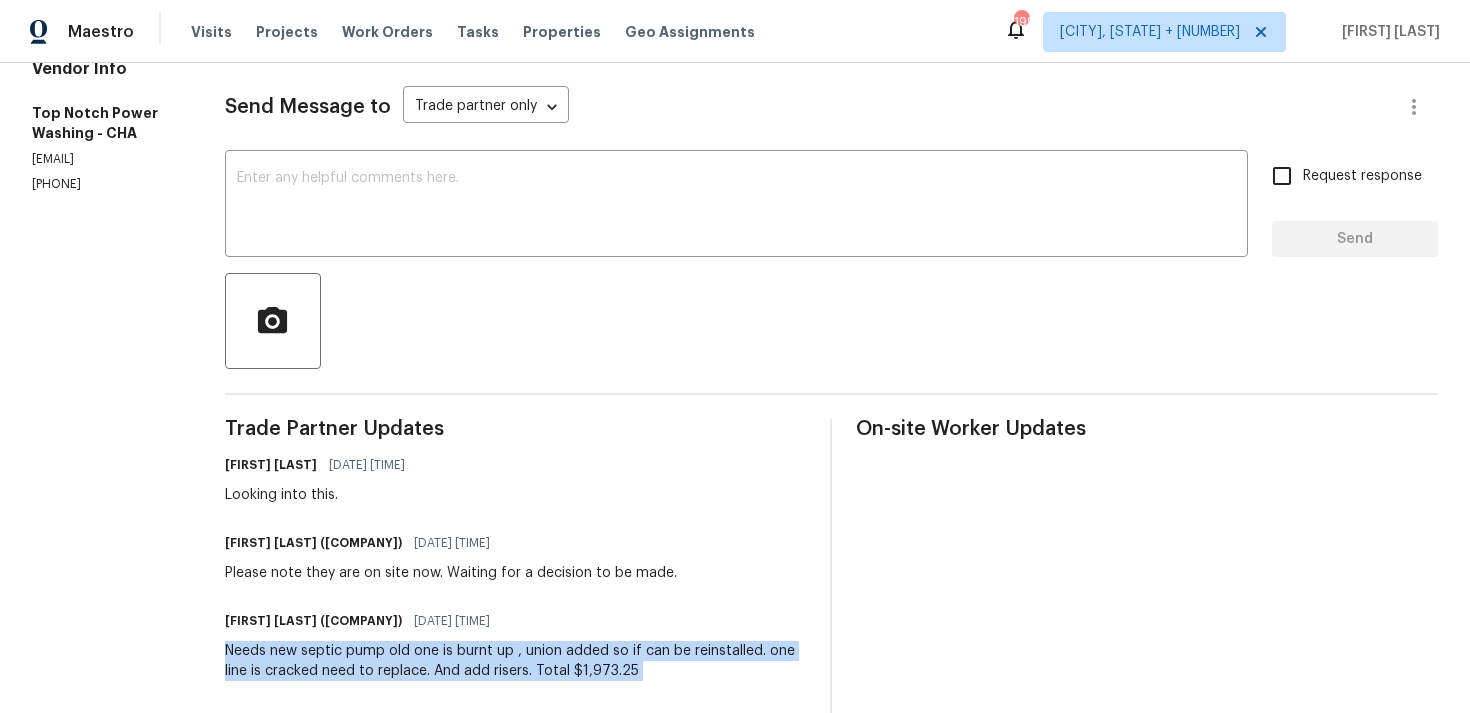 copy on "Needs new septic pump old one is burnt up , union added  so if can be reinstalled. one line is cracked need to replace.  And add risers. Total $1,973.25" 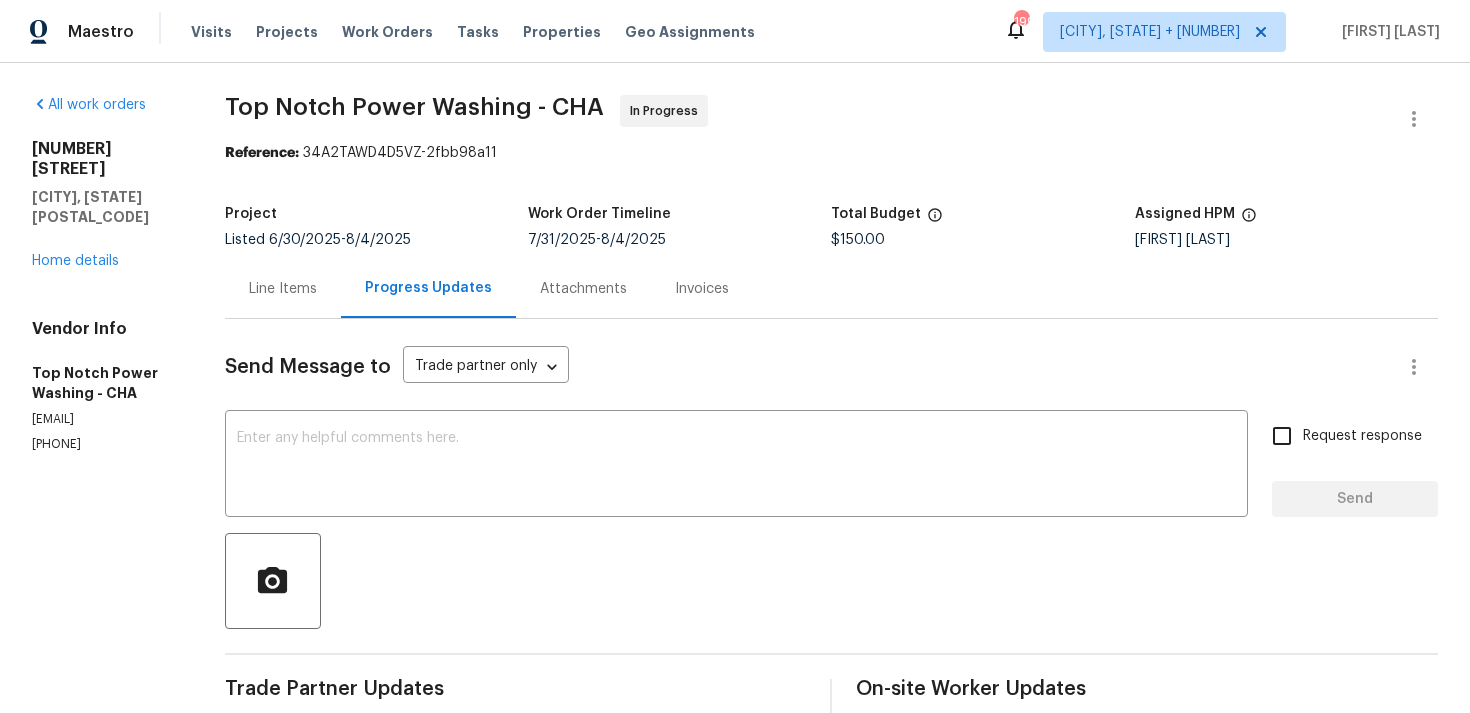 click on "Line Items" at bounding box center (283, 289) 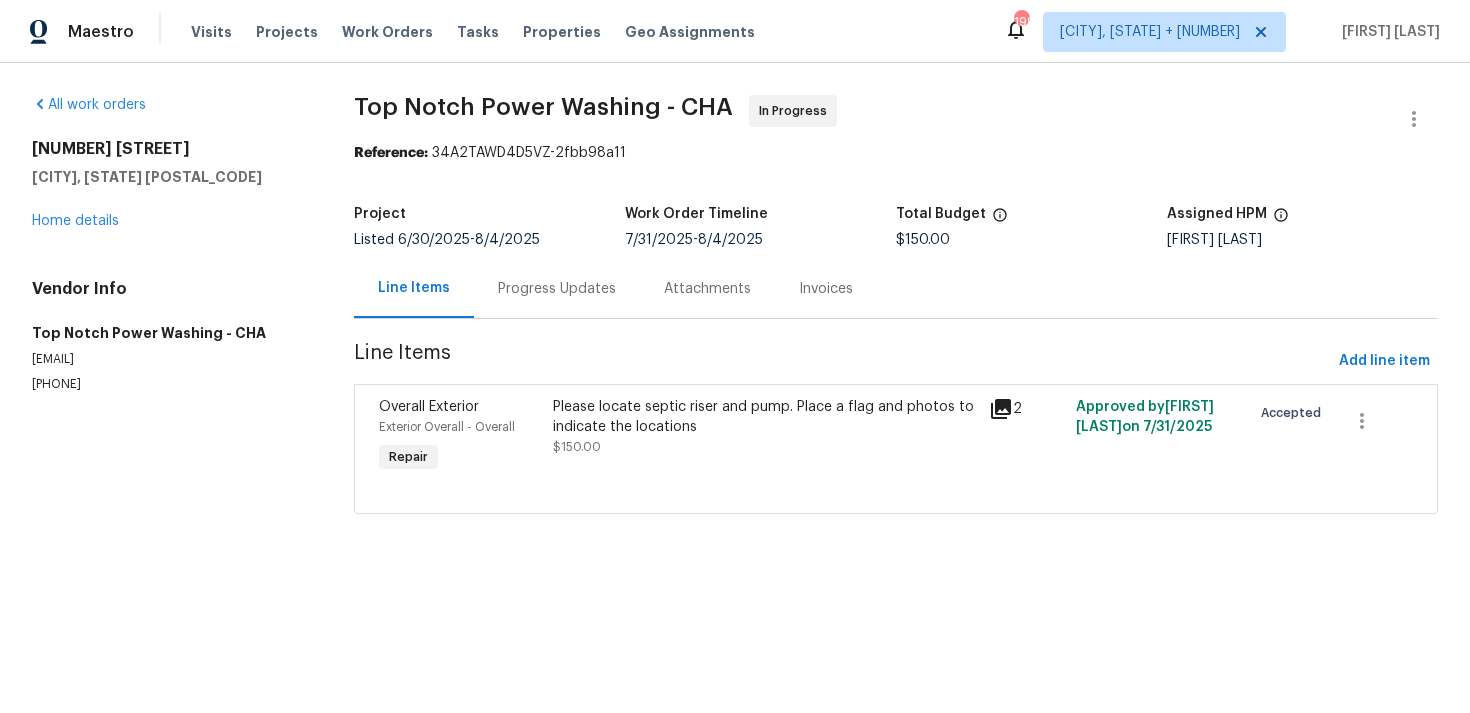 click at bounding box center (896, 489) 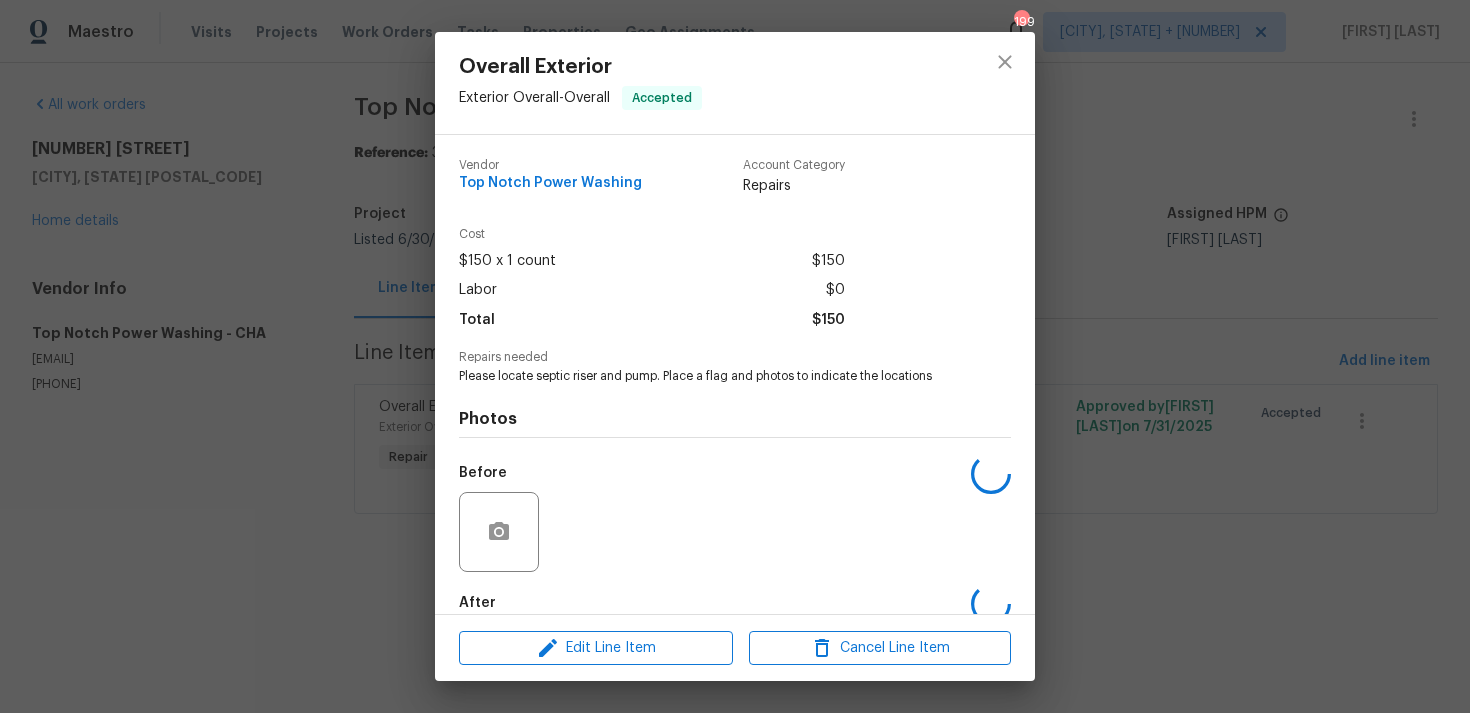 scroll, scrollTop: 108, scrollLeft: 0, axis: vertical 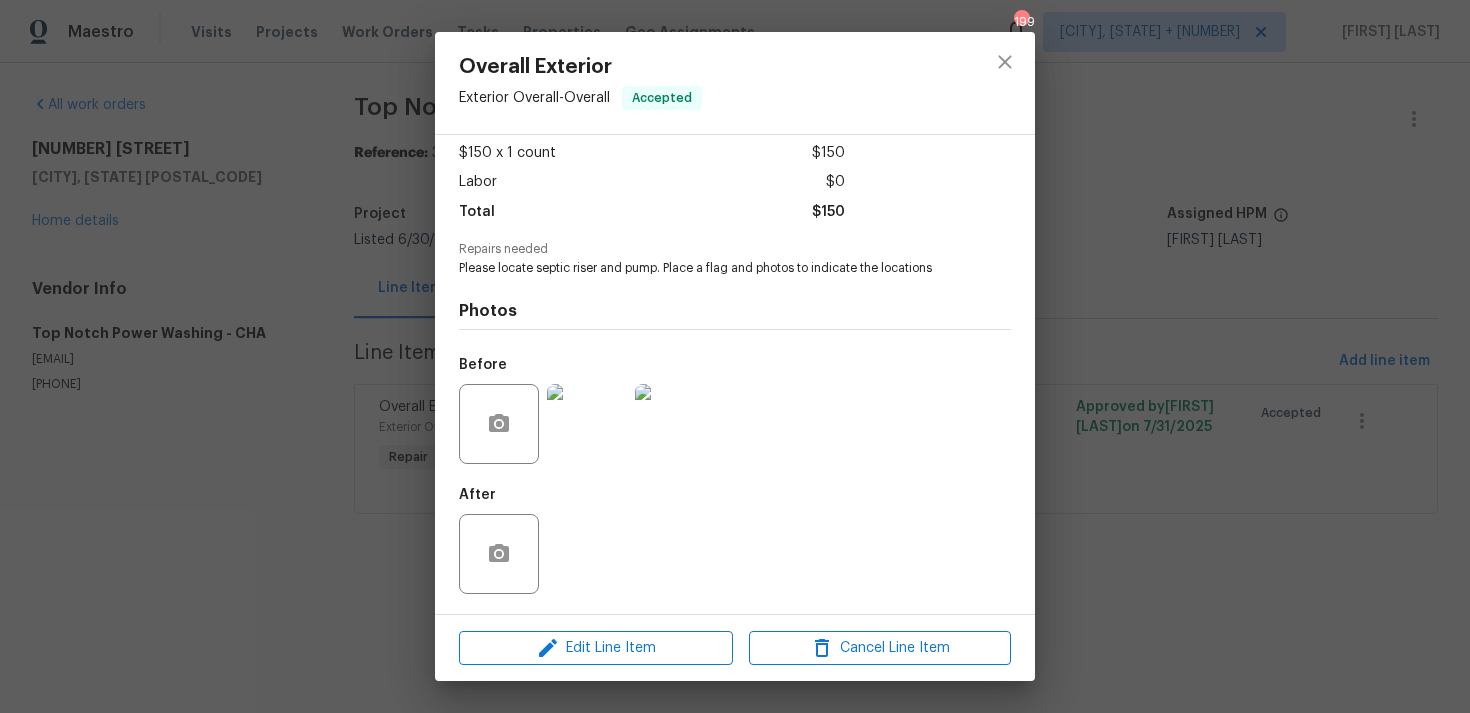 click on "Overall Exterior Exterior Overall  -  Overall Accepted Vendor Top Notch Power Washing Account Category Repairs Cost $150 x 1 count $150 Labor $0 Total $150 Repairs needed Please locate septic riser and pump.  Place a flag and photos to indicate the locations Photos Before After  Edit Line Item  Cancel Line Item" at bounding box center (735, 356) 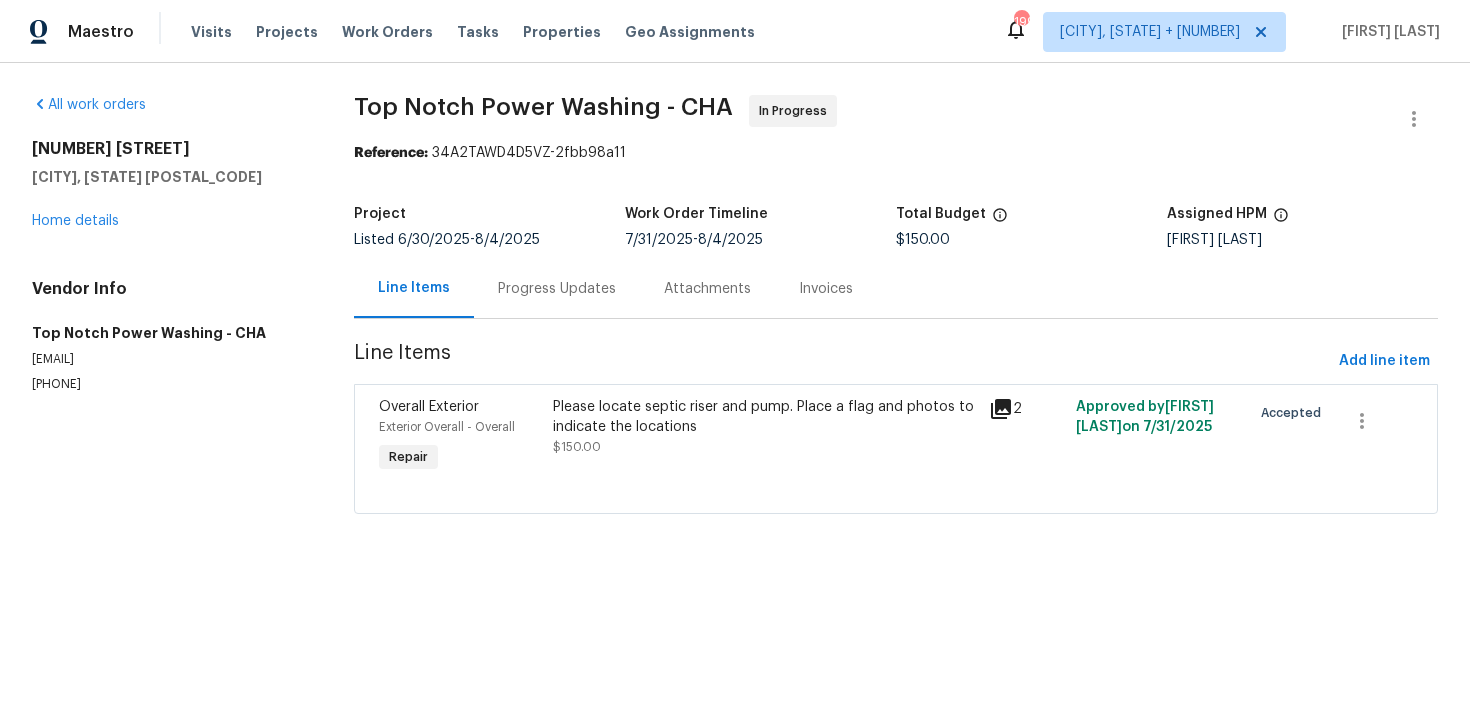 click on "Vendor Info Top Notch Power Washing - CHA nightrider8522@gmail.com (423) 645-2566" at bounding box center [169, 336] 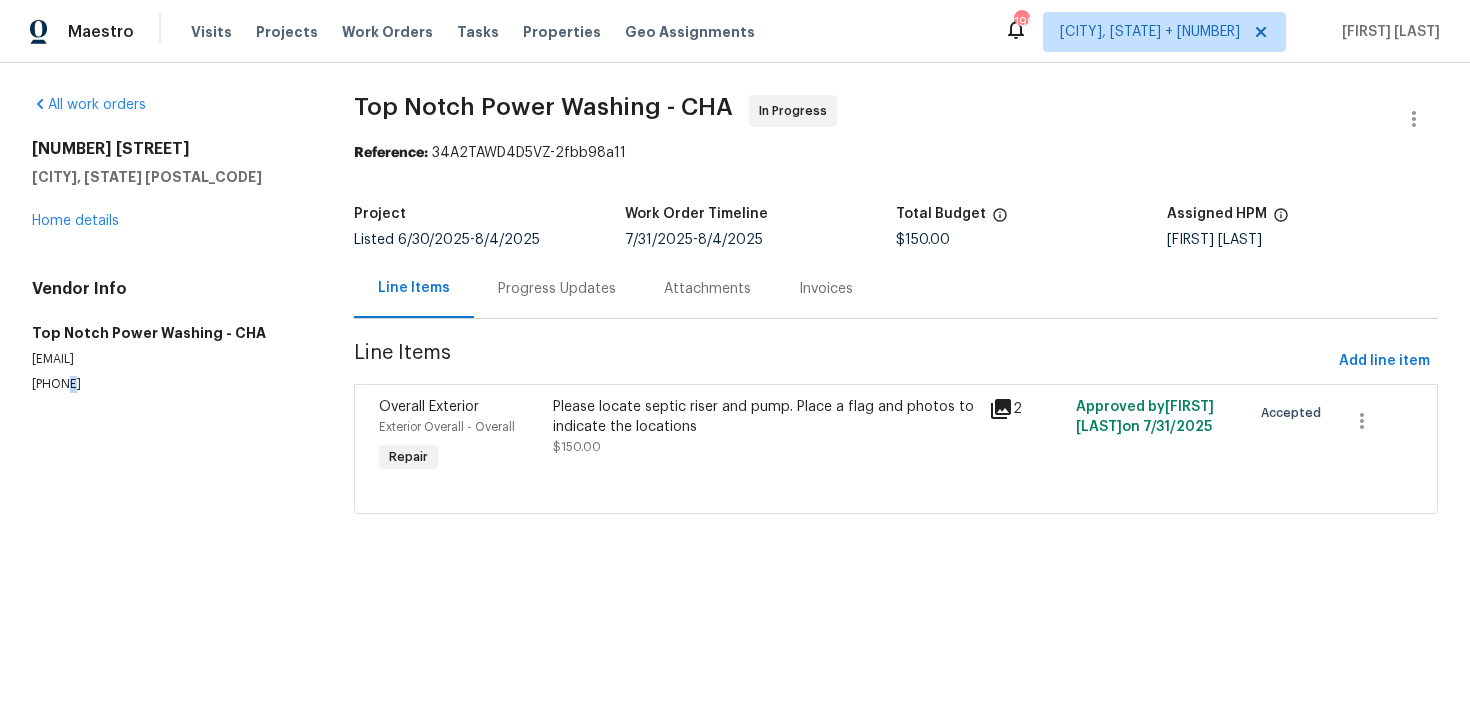 click on "(423) 645-2566" at bounding box center (169, 384) 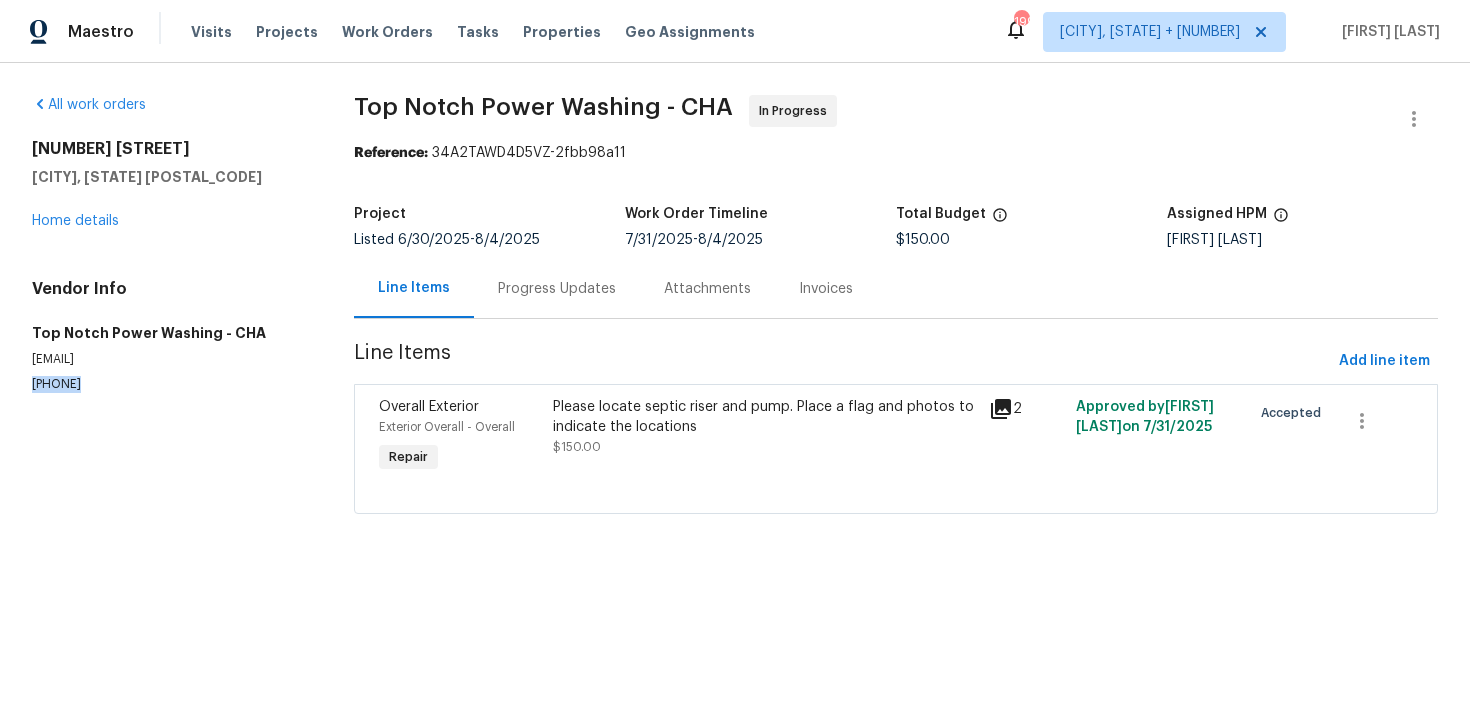 copy on "(423) 645-2566" 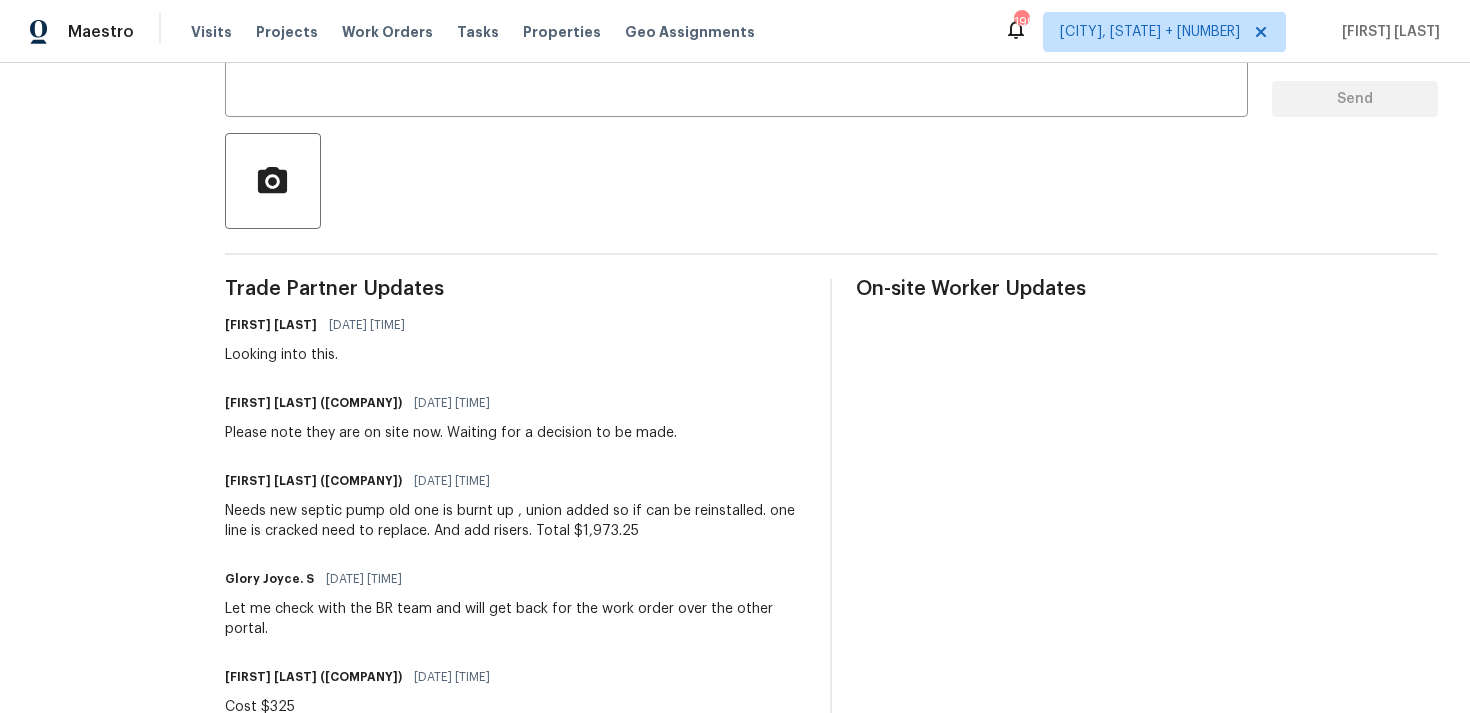 scroll, scrollTop: 401, scrollLeft: 0, axis: vertical 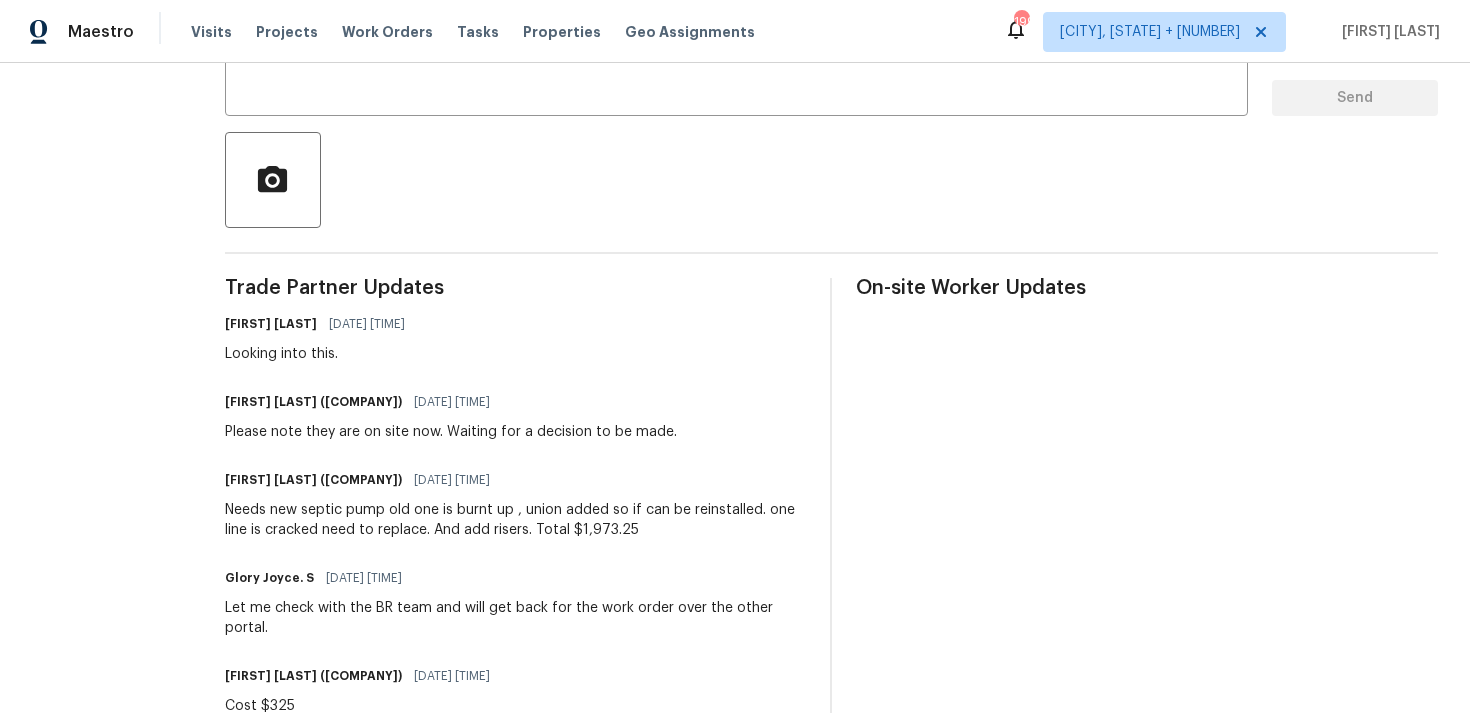 click on "Needs new septic pump old one is burnt up , union added  so if can be reinstalled. one line is cracked need to replace.  And add risers. Total $1,973.25" at bounding box center [516, 520] 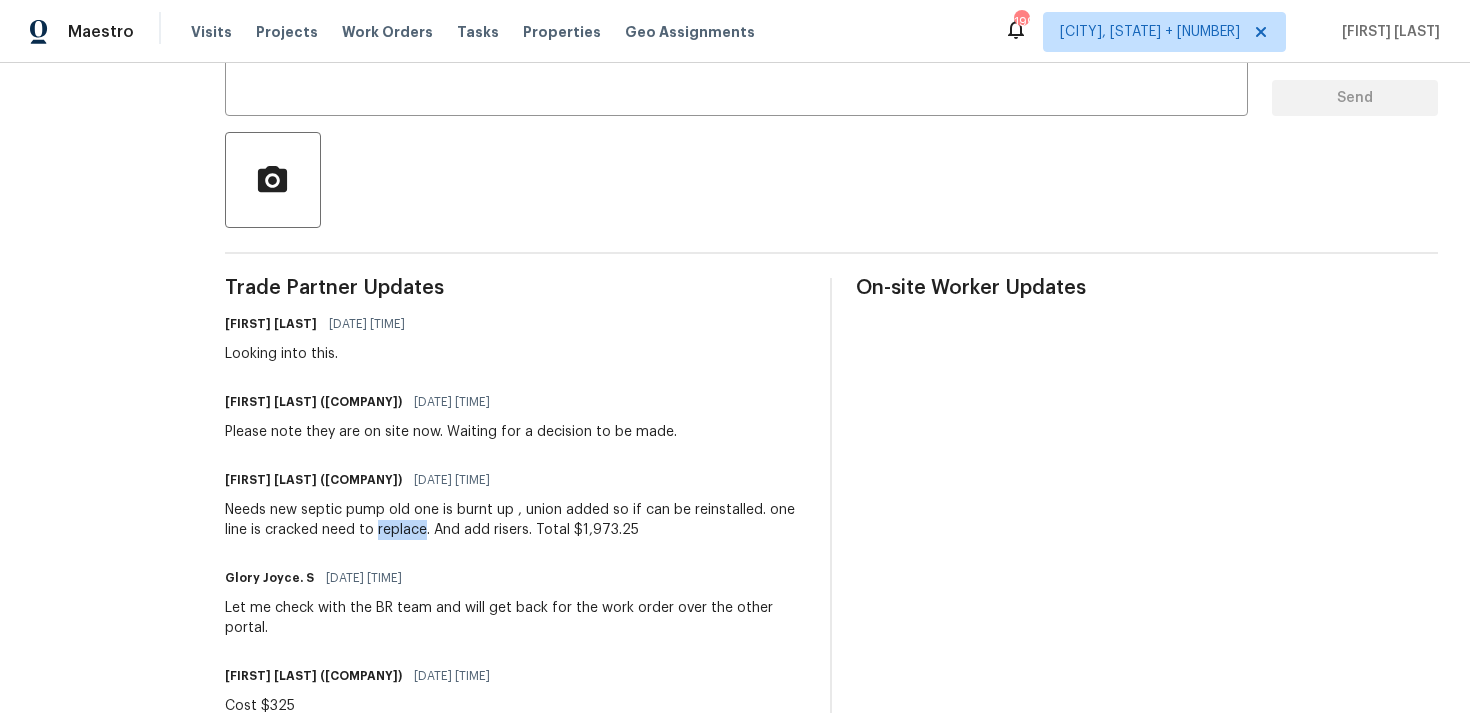 click on "Needs new septic pump old one is burnt up , union added  so if can be reinstalled. one line is cracked need to replace.  And add risers. Total $1,973.25" at bounding box center (516, 520) 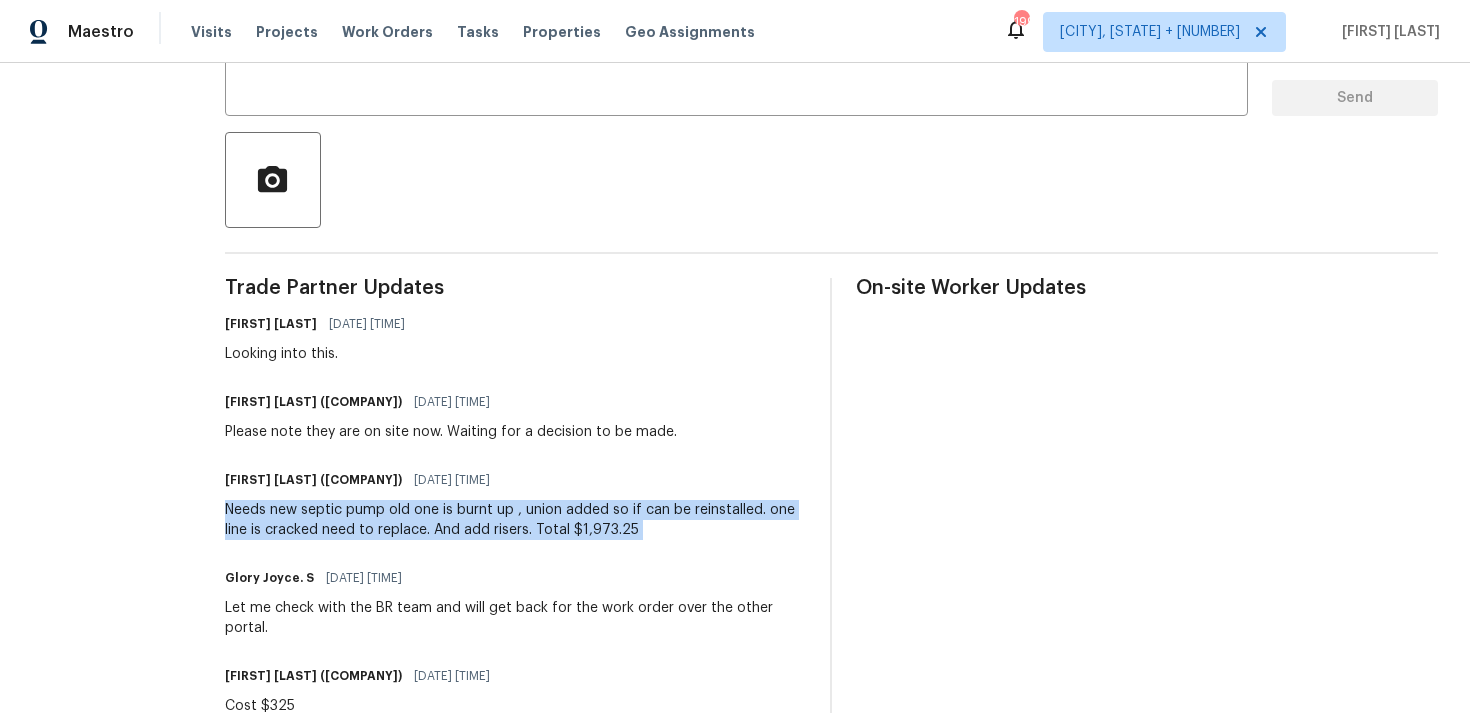 copy on "Needs new septic pump old one is burnt up , union added  so if can be reinstalled. one line is cracked need to replace.  And add risers. Total $1,973.25" 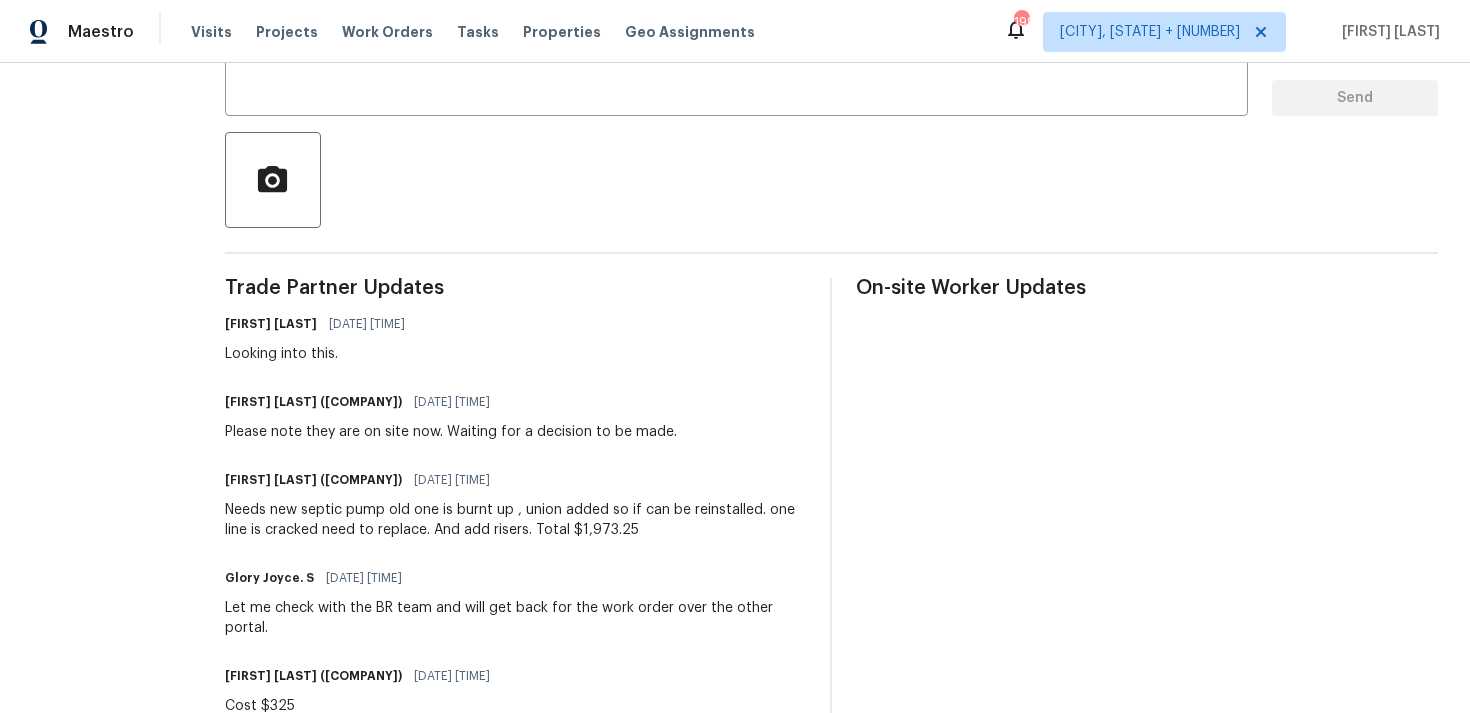 click on "Needs new septic pump old one is burnt up , union added  so if can be reinstalled. one line is cracked need to replace.  And add risers. Total $1,973.25" at bounding box center (516, 520) 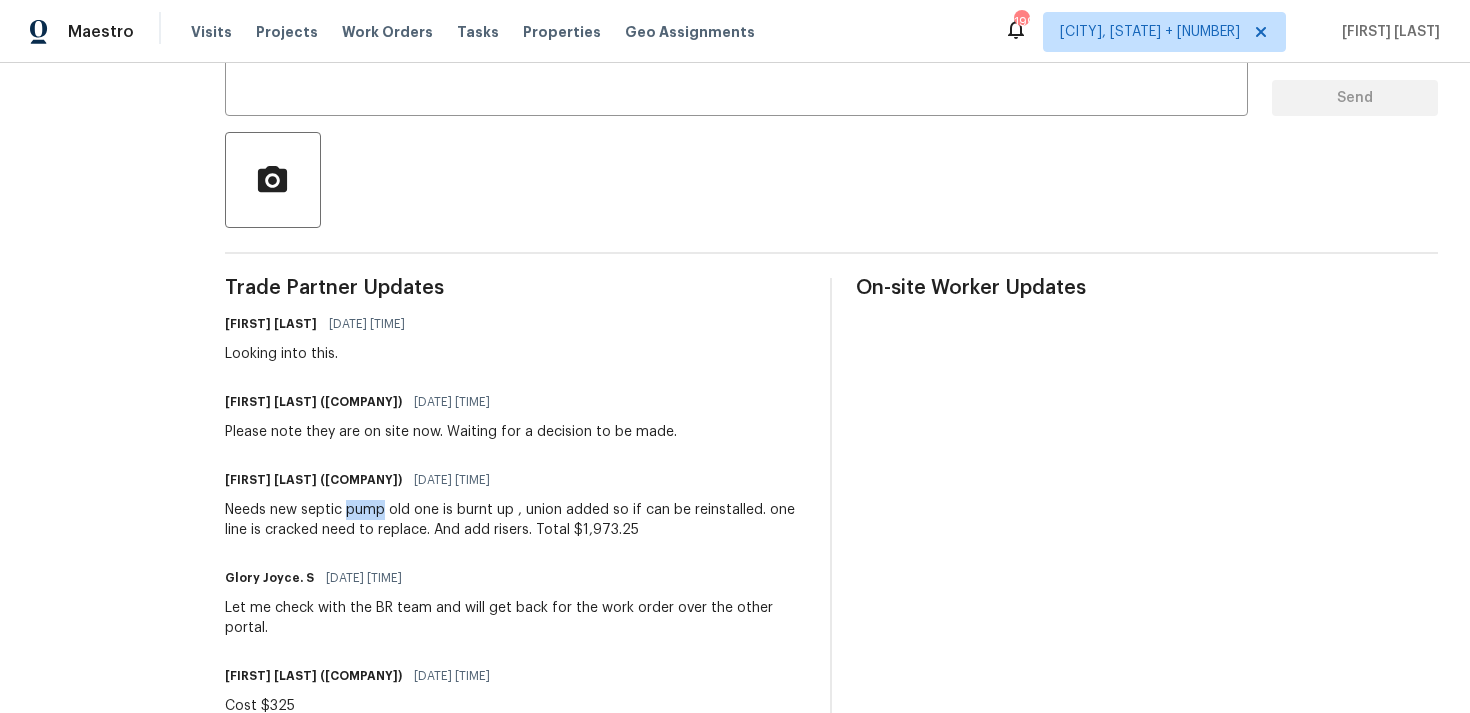 click on "Needs new septic pump old one is burnt up , union added  so if can be reinstalled. one line is cracked need to replace.  And add risers. Total $1,973.25" at bounding box center [516, 520] 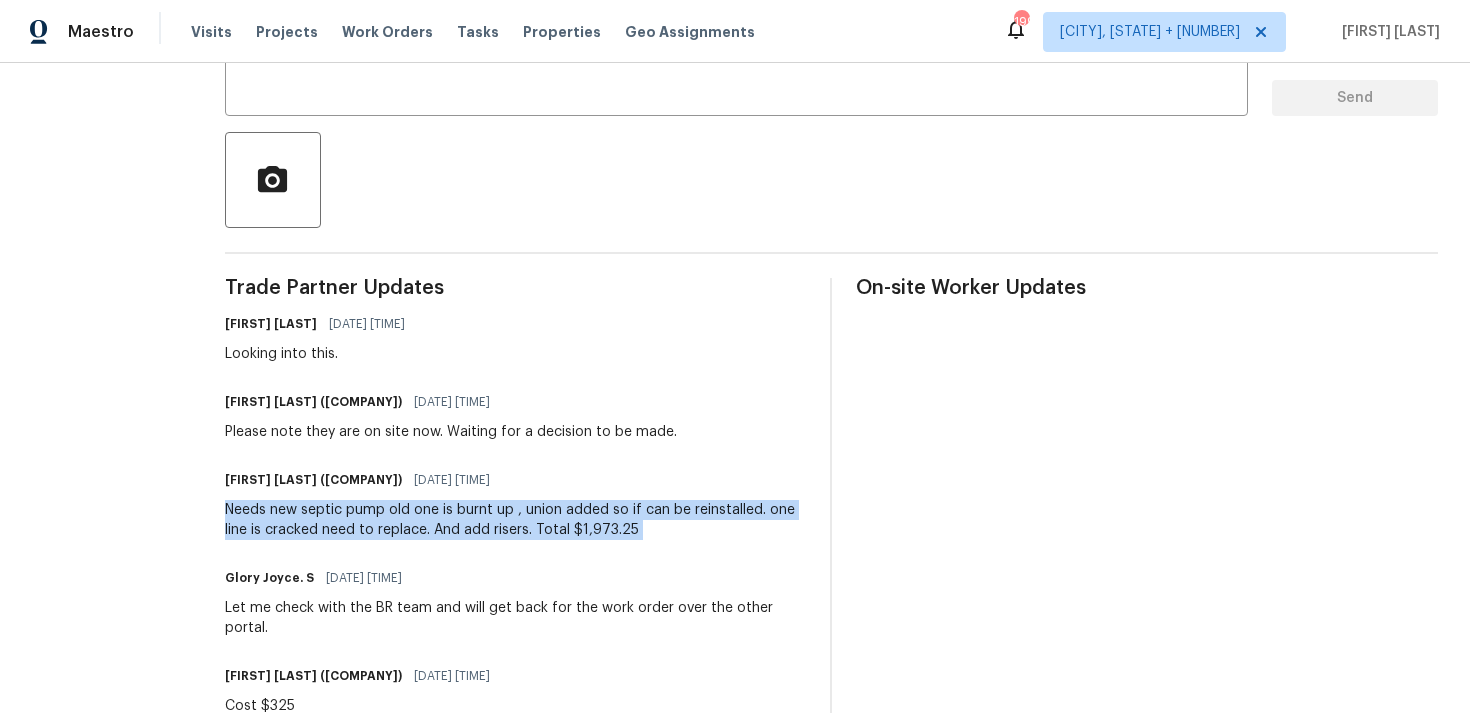 click on "Needs new septic pump old one is burnt up , union added  so if can be reinstalled. one line is cracked need to replace.  And add risers. Total $1,973.25" at bounding box center [516, 520] 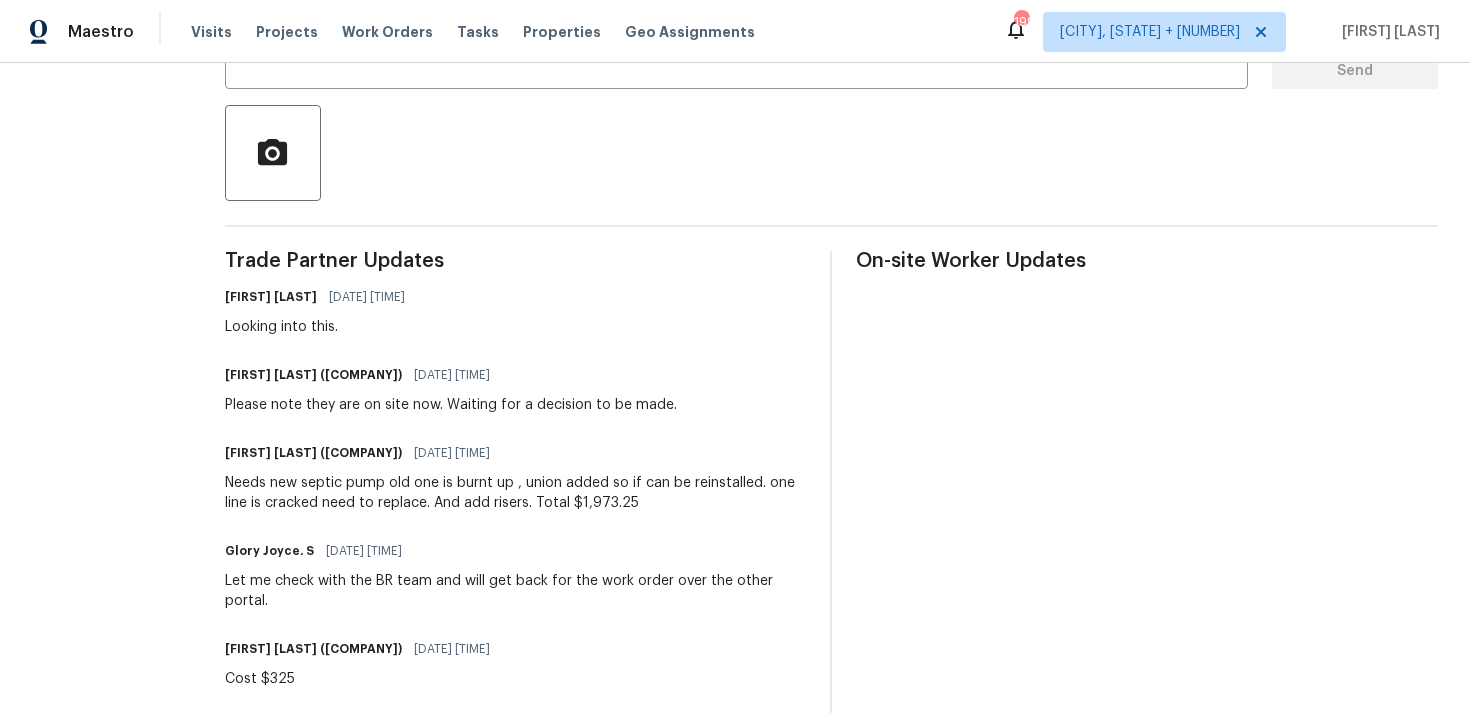 scroll, scrollTop: 453, scrollLeft: 0, axis: vertical 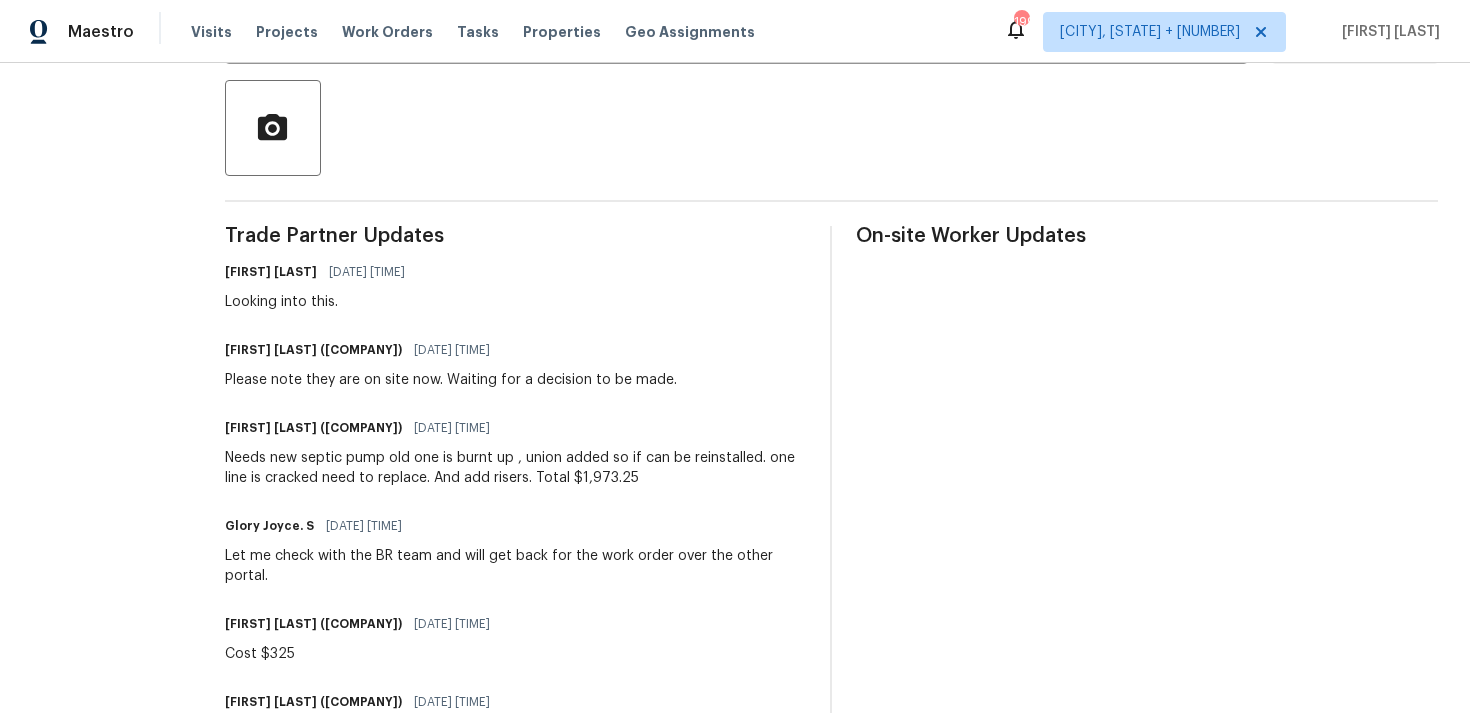 click on "Needs new septic pump old one is burnt up , union added  so if can be reinstalled. one line is cracked need to replace.  And add risers. Total $1,973.25" at bounding box center (516, 468) 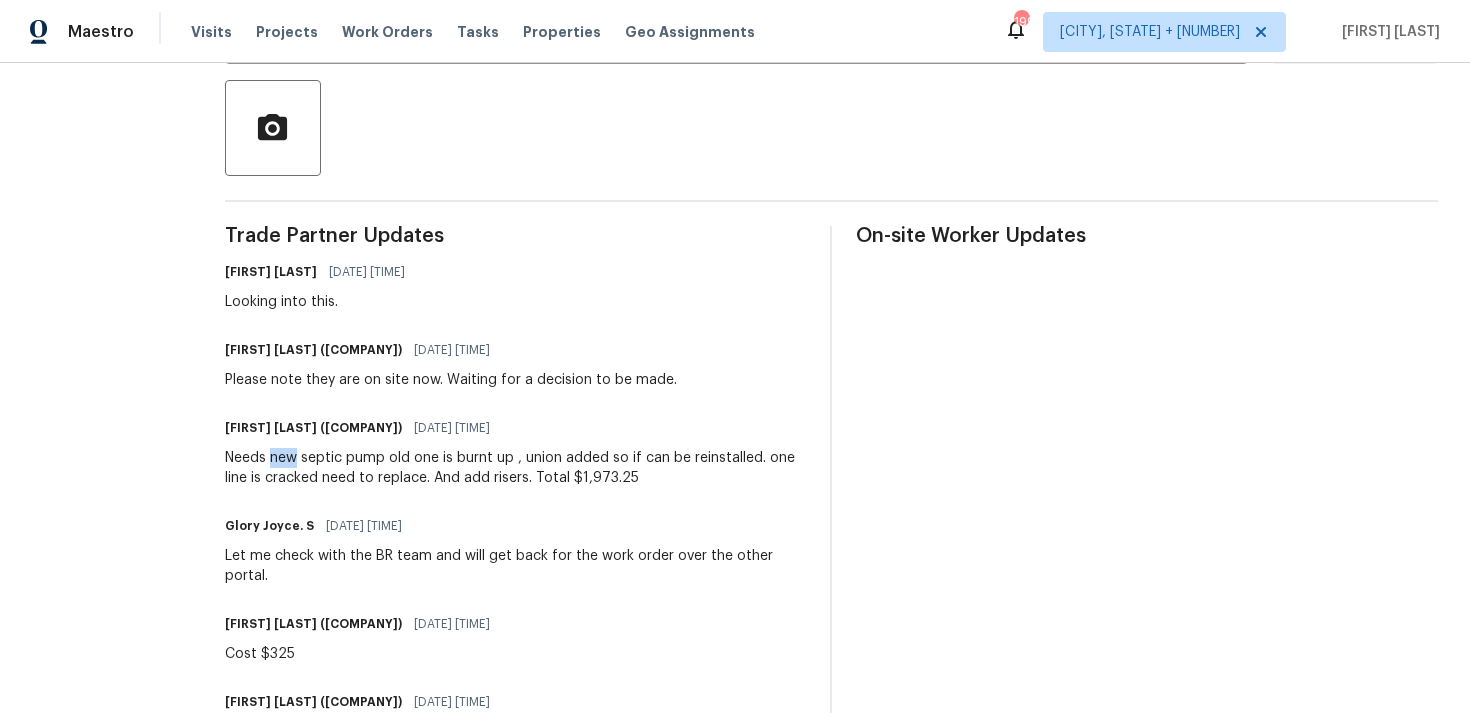 click on "Needs new septic pump old one is burnt up , union added  so if can be reinstalled. one line is cracked need to replace.  And add risers. Total $1,973.25" at bounding box center [516, 468] 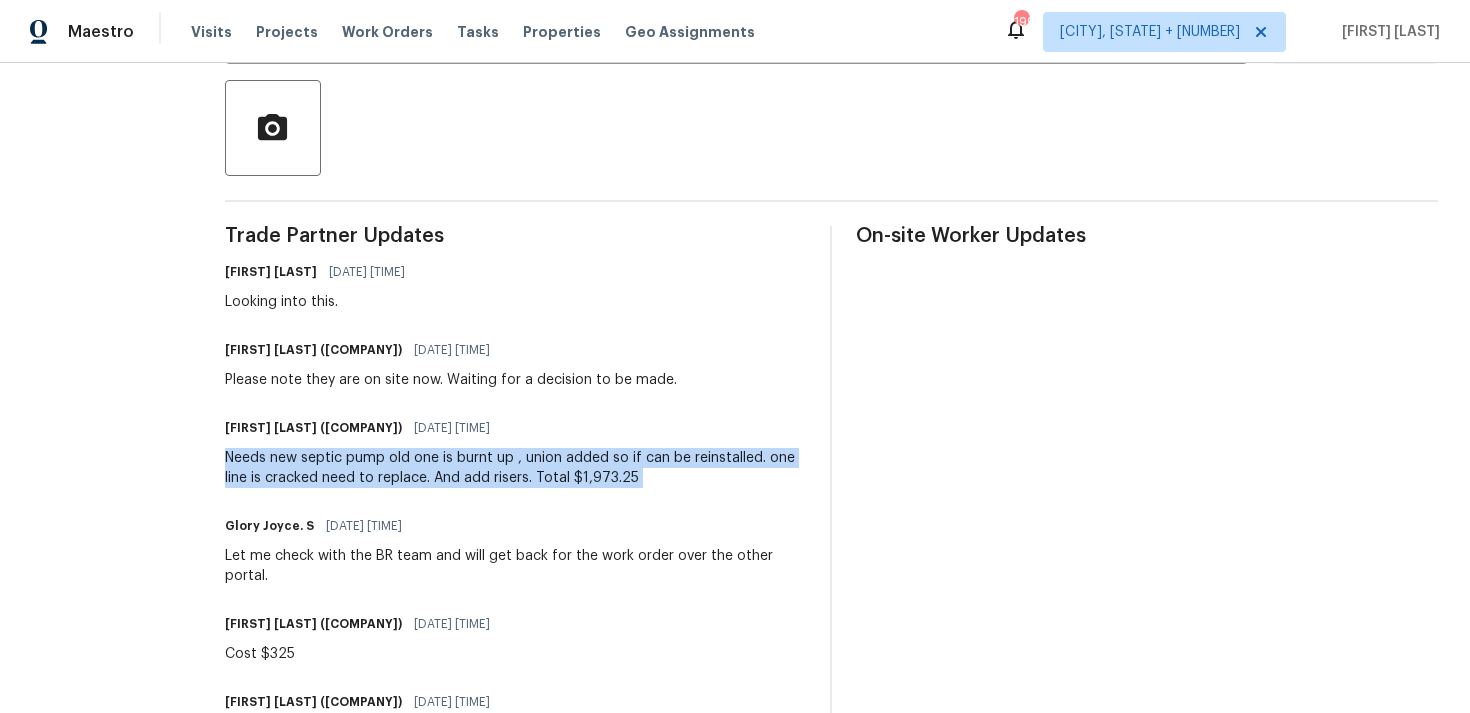 copy on "Needs new septic pump old one is burnt up , union added  so if can be reinstalled. one line is cracked need to replace.  And add risers. Total $1,973.25" 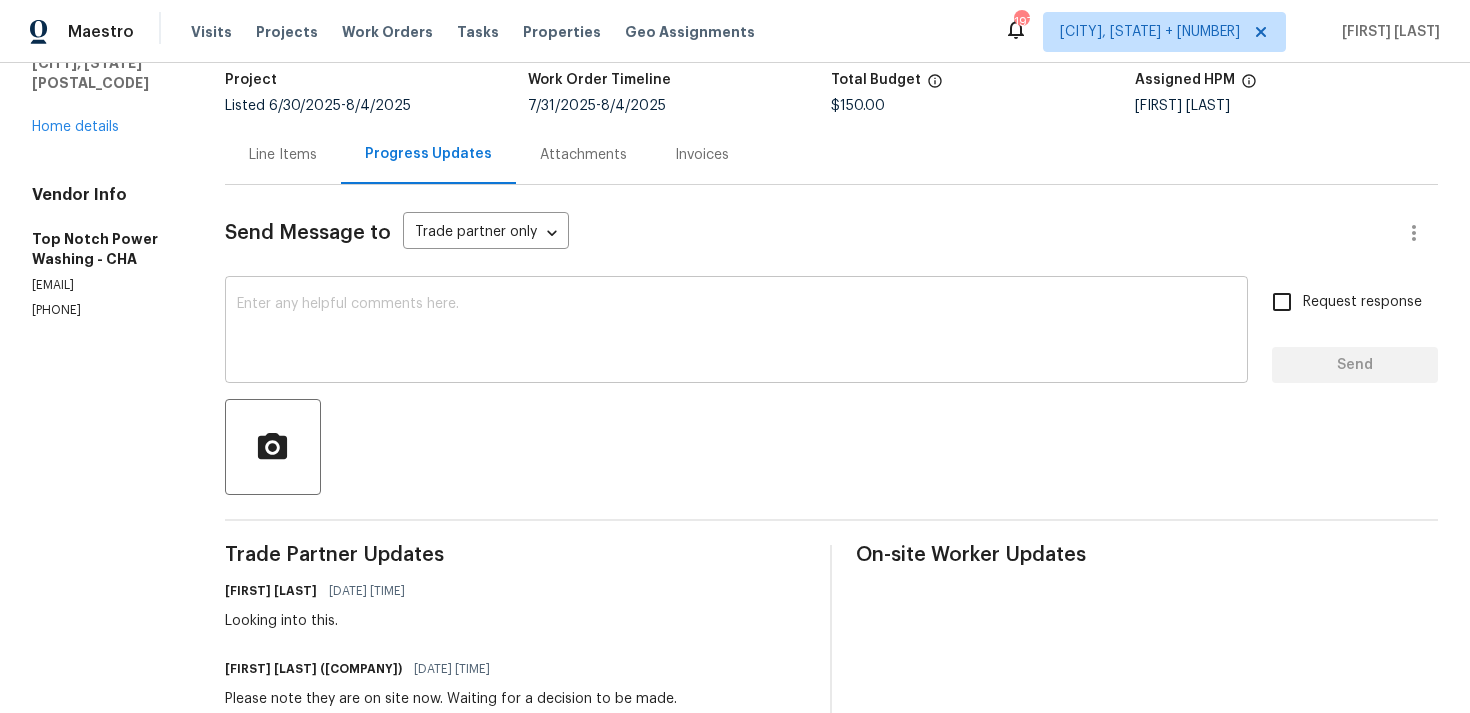 scroll, scrollTop: 0, scrollLeft: 0, axis: both 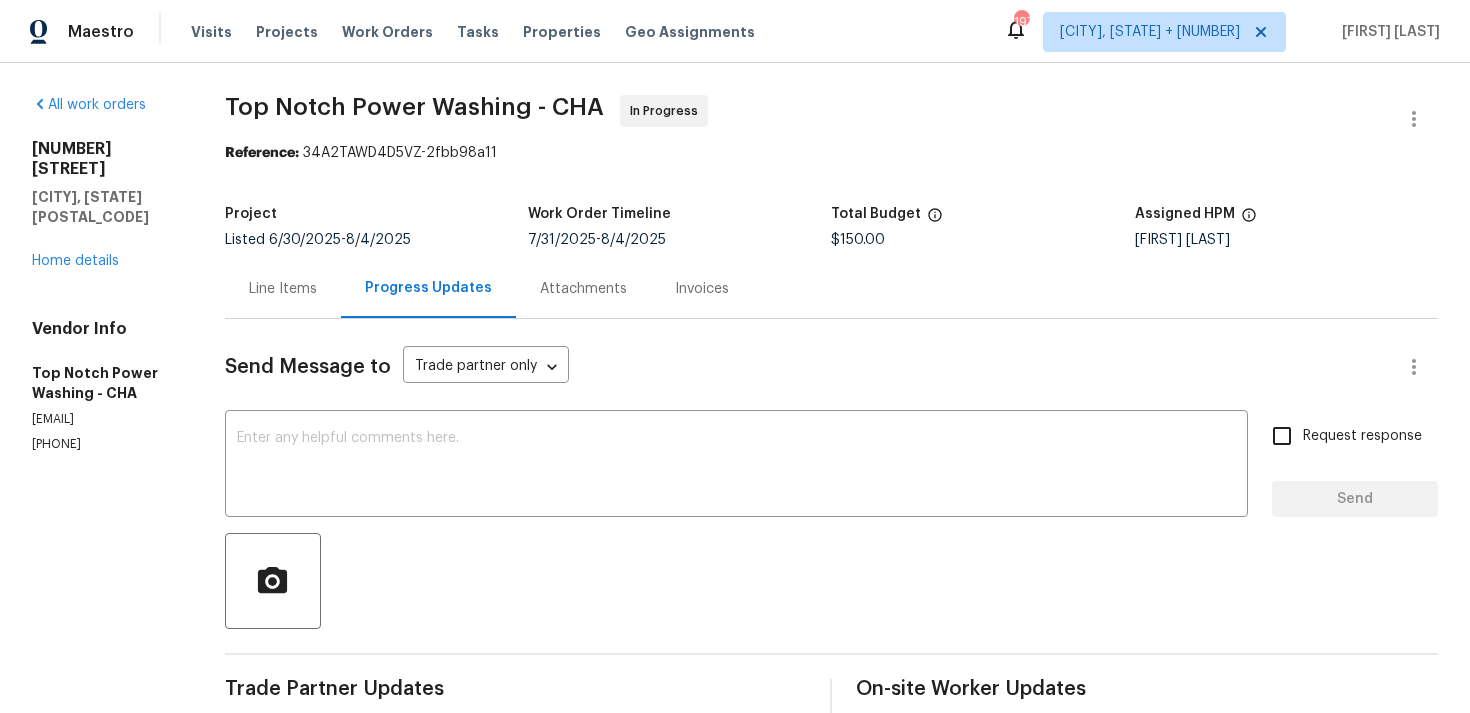 click on "Line Items" at bounding box center (283, 289) 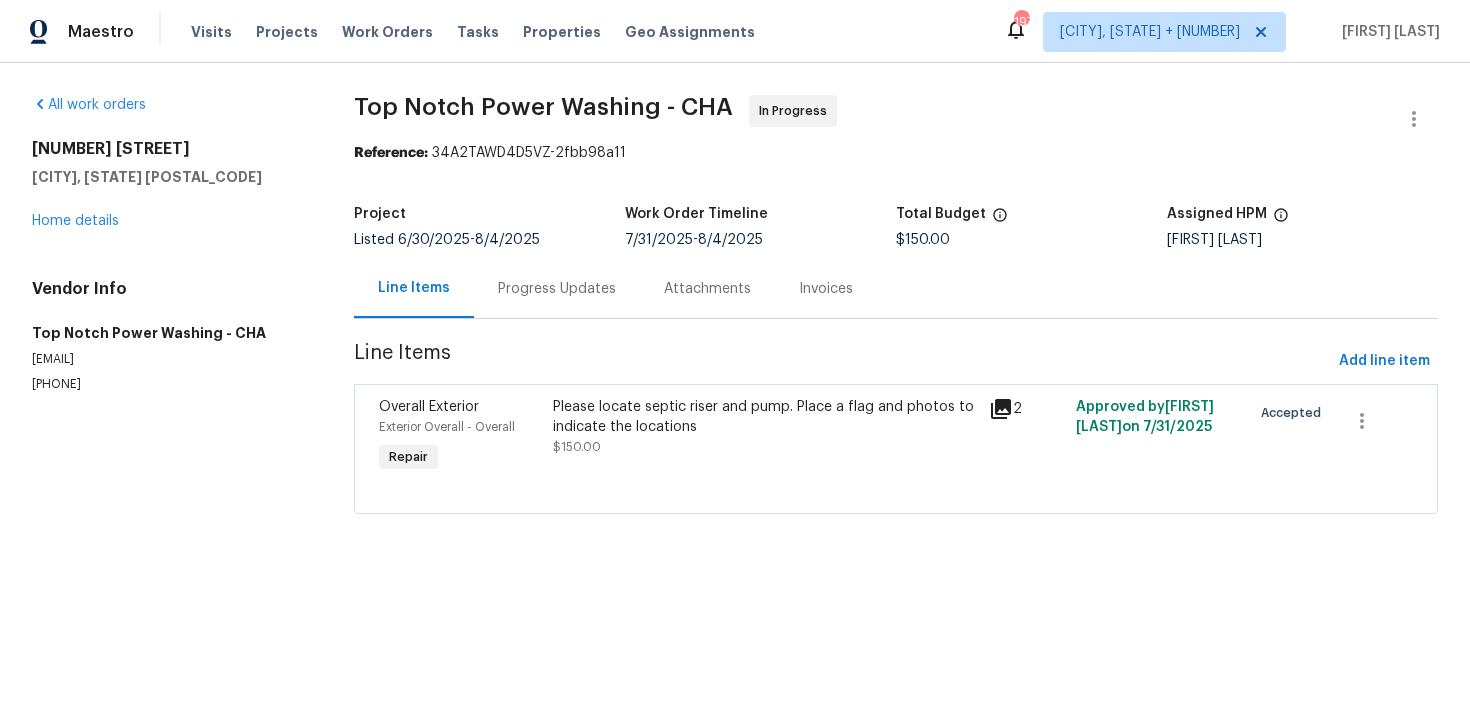 click on "Please locate septic riser and pump.  Place a flag and photos to indicate the locations $150.00" at bounding box center (765, 427) 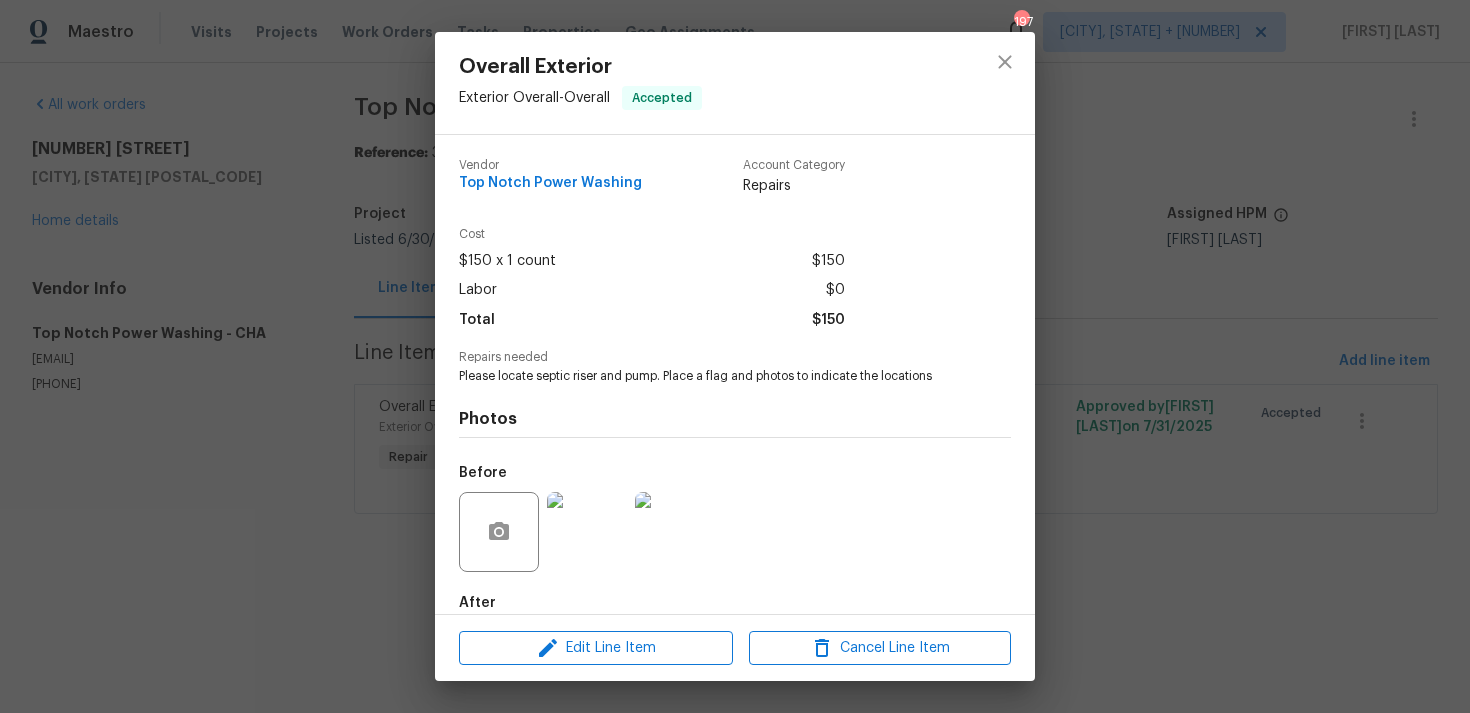 scroll, scrollTop: 108, scrollLeft: 0, axis: vertical 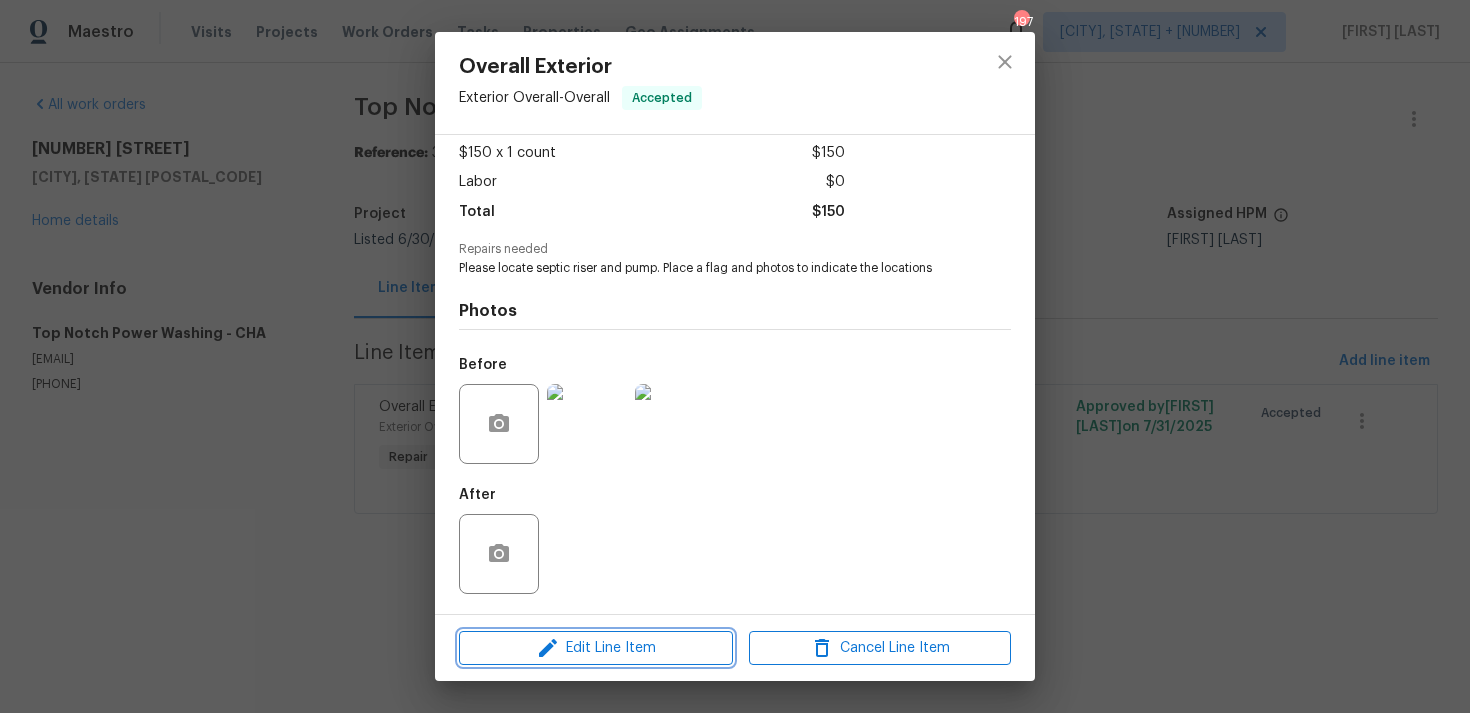 click 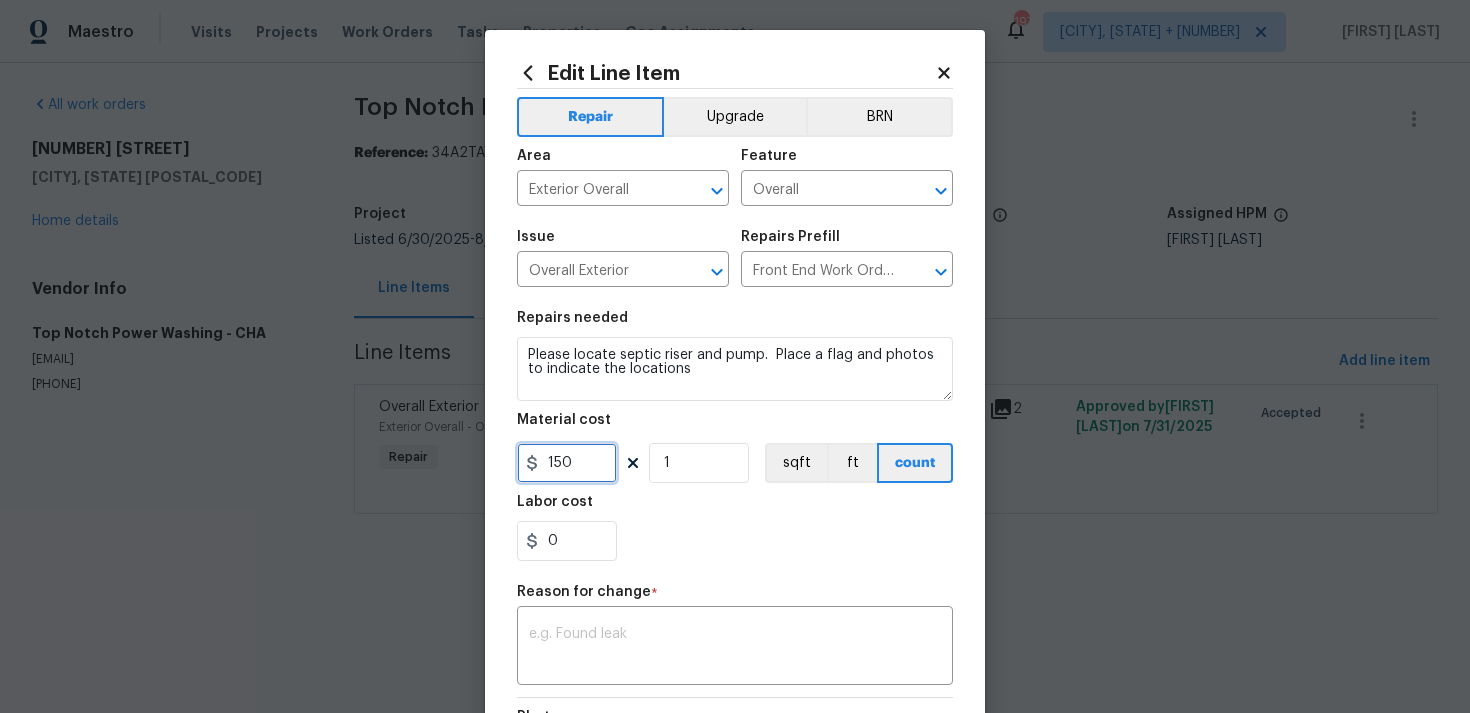 click on "150" at bounding box center [567, 463] 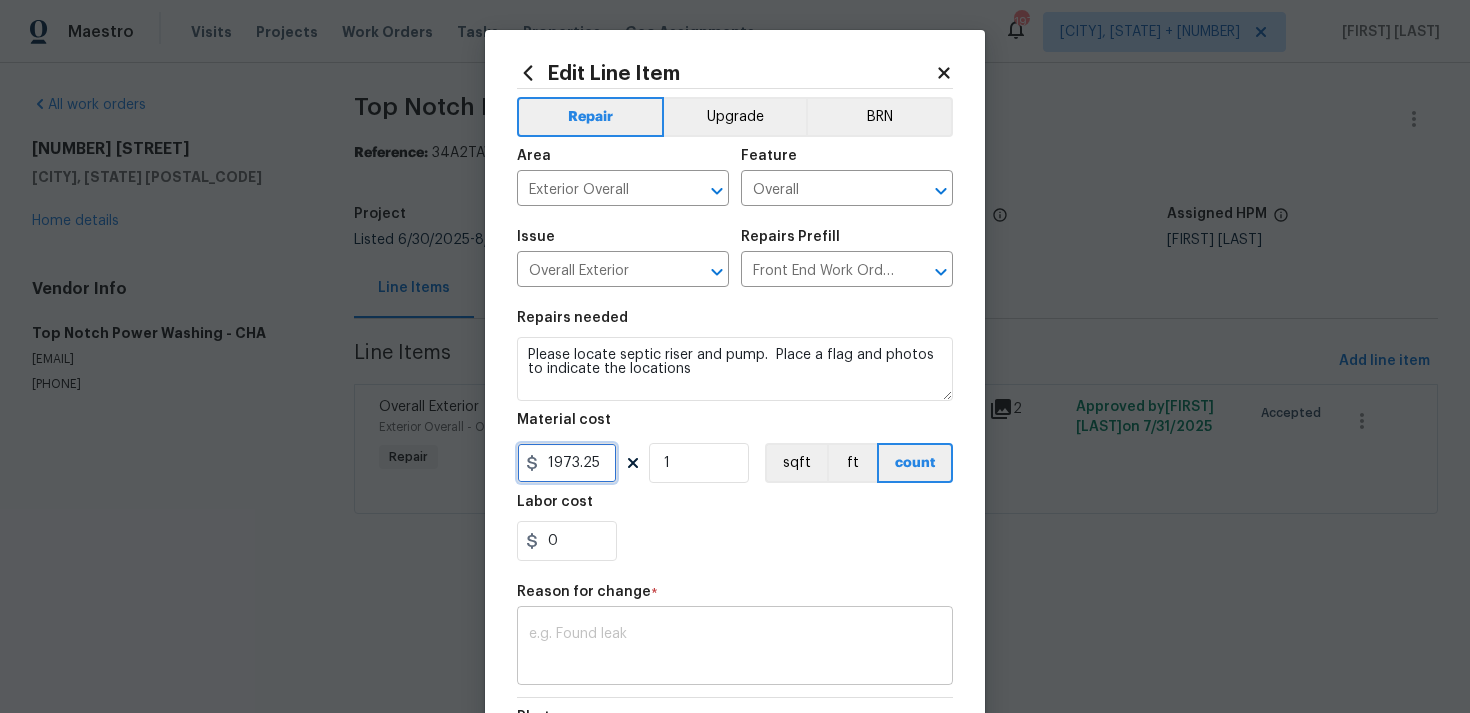 type on "1973.25" 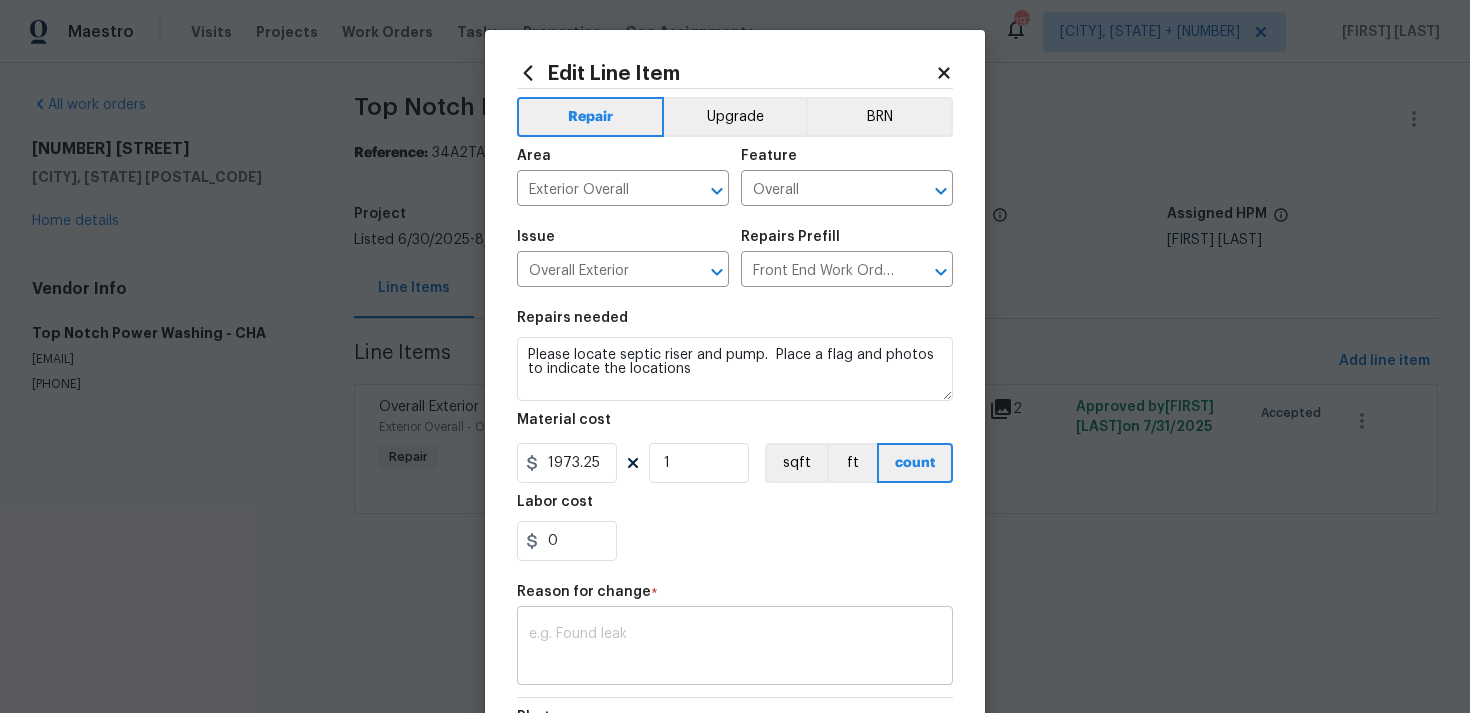 click at bounding box center (735, 648) 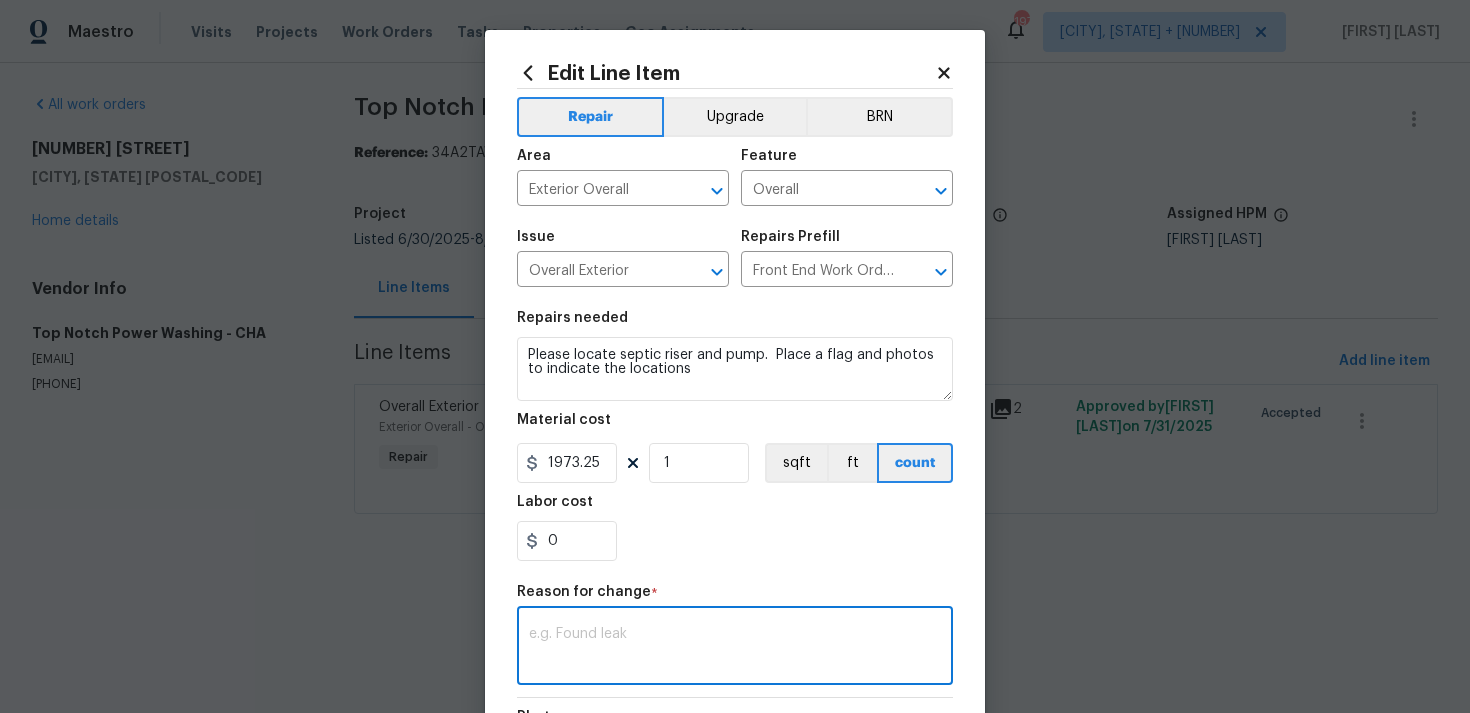 paste on "(TD) Updated cost per BR team approval." 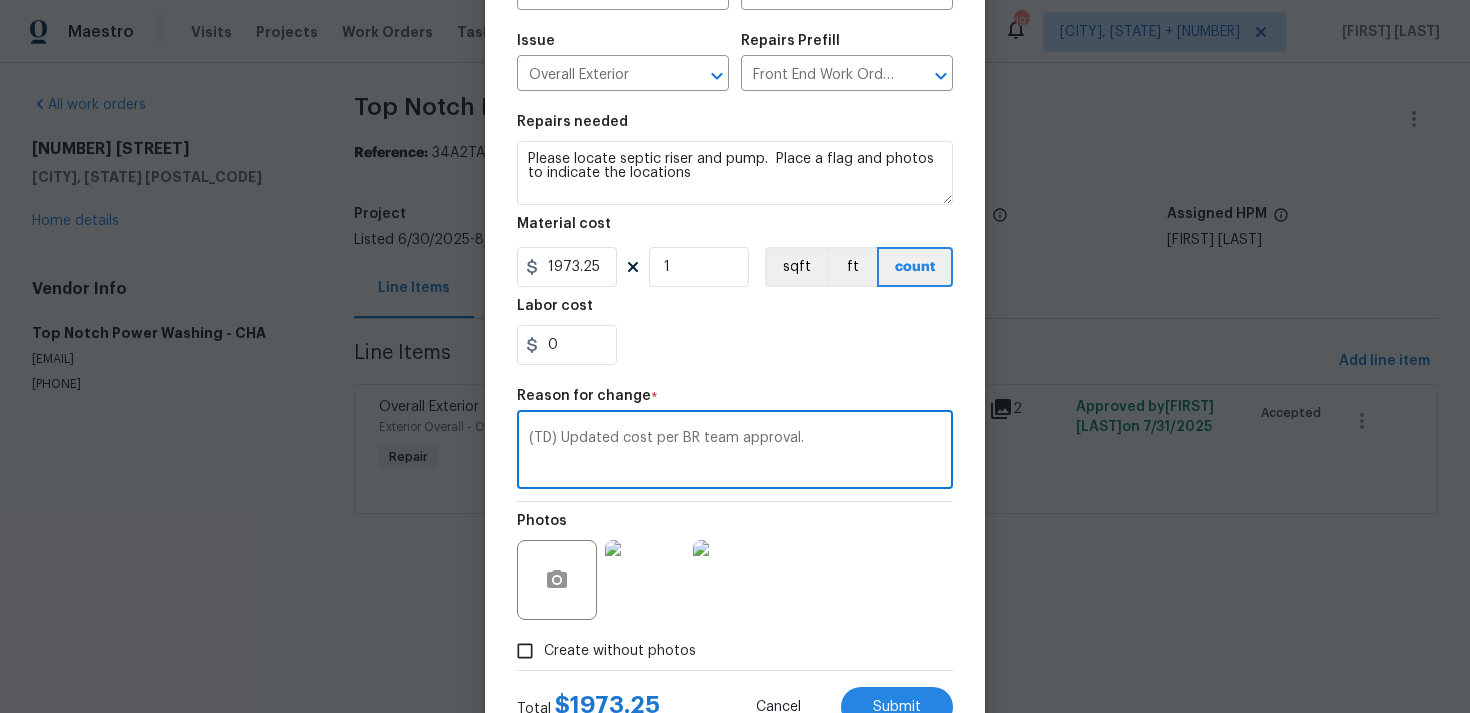 scroll, scrollTop: 273, scrollLeft: 0, axis: vertical 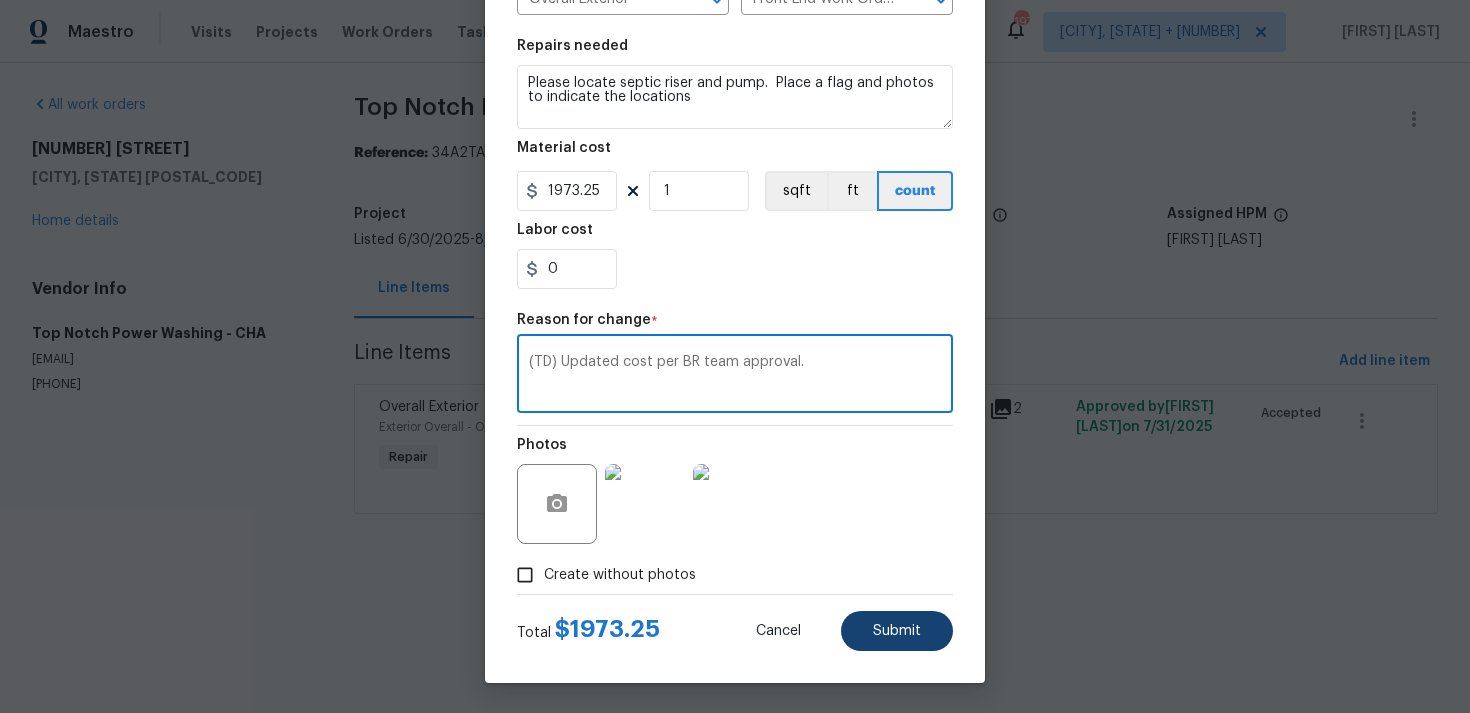 type on "(TD) Updated cost per BR team approval." 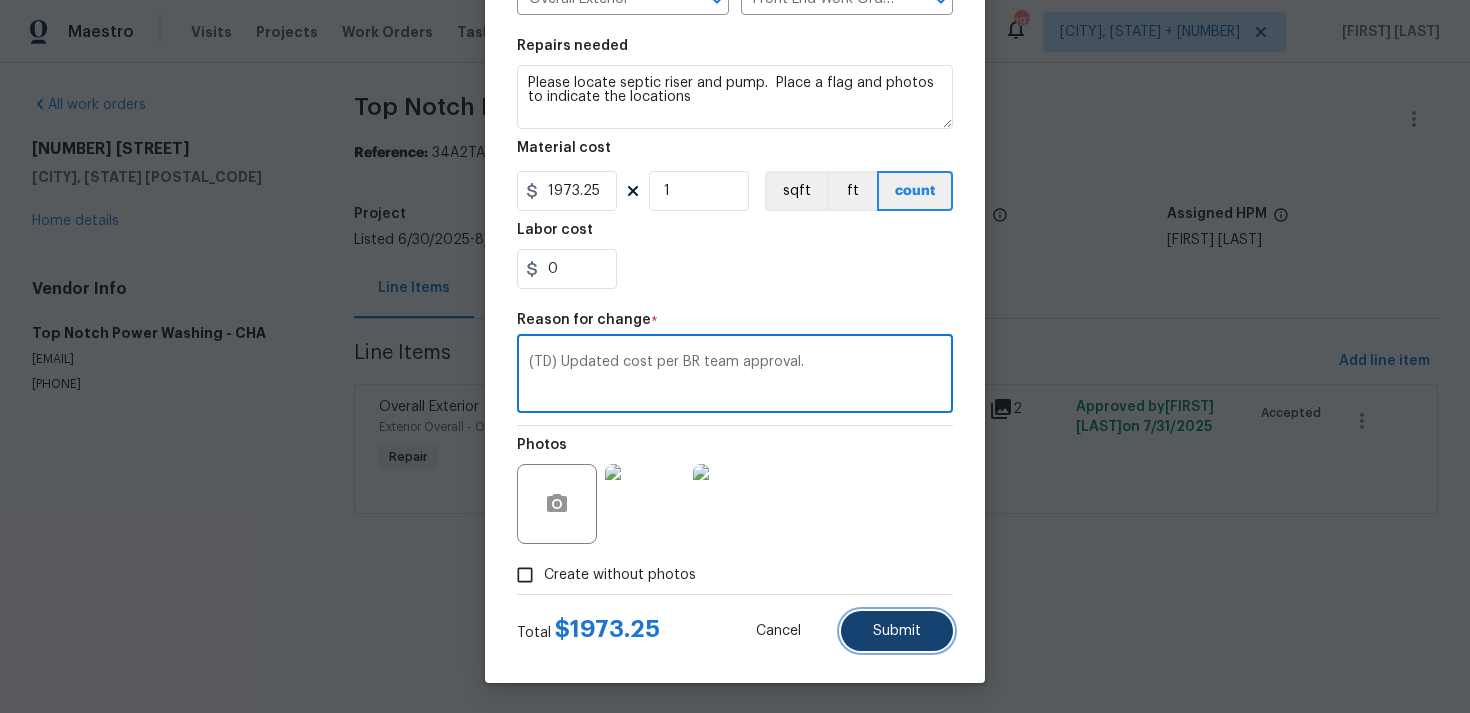 click on "Submit" at bounding box center [897, 631] 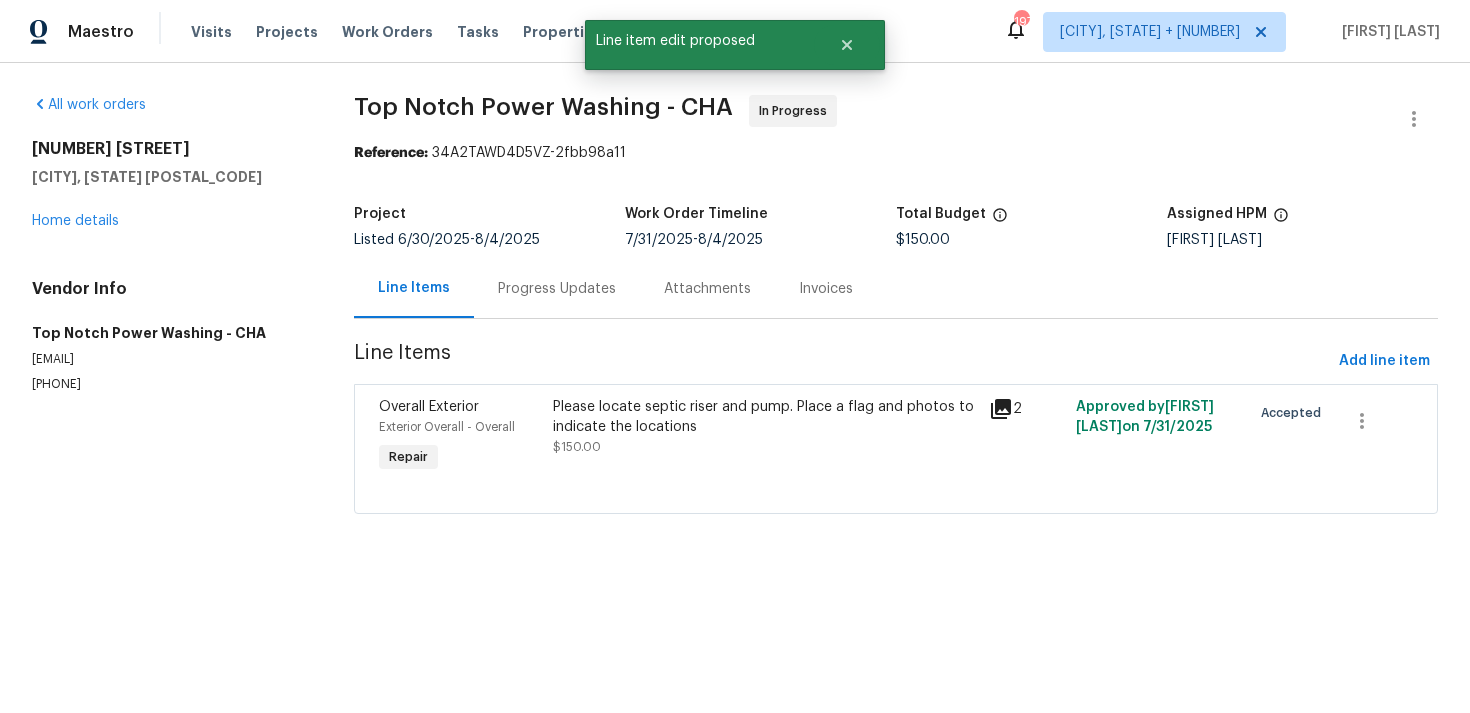 scroll, scrollTop: 0, scrollLeft: 0, axis: both 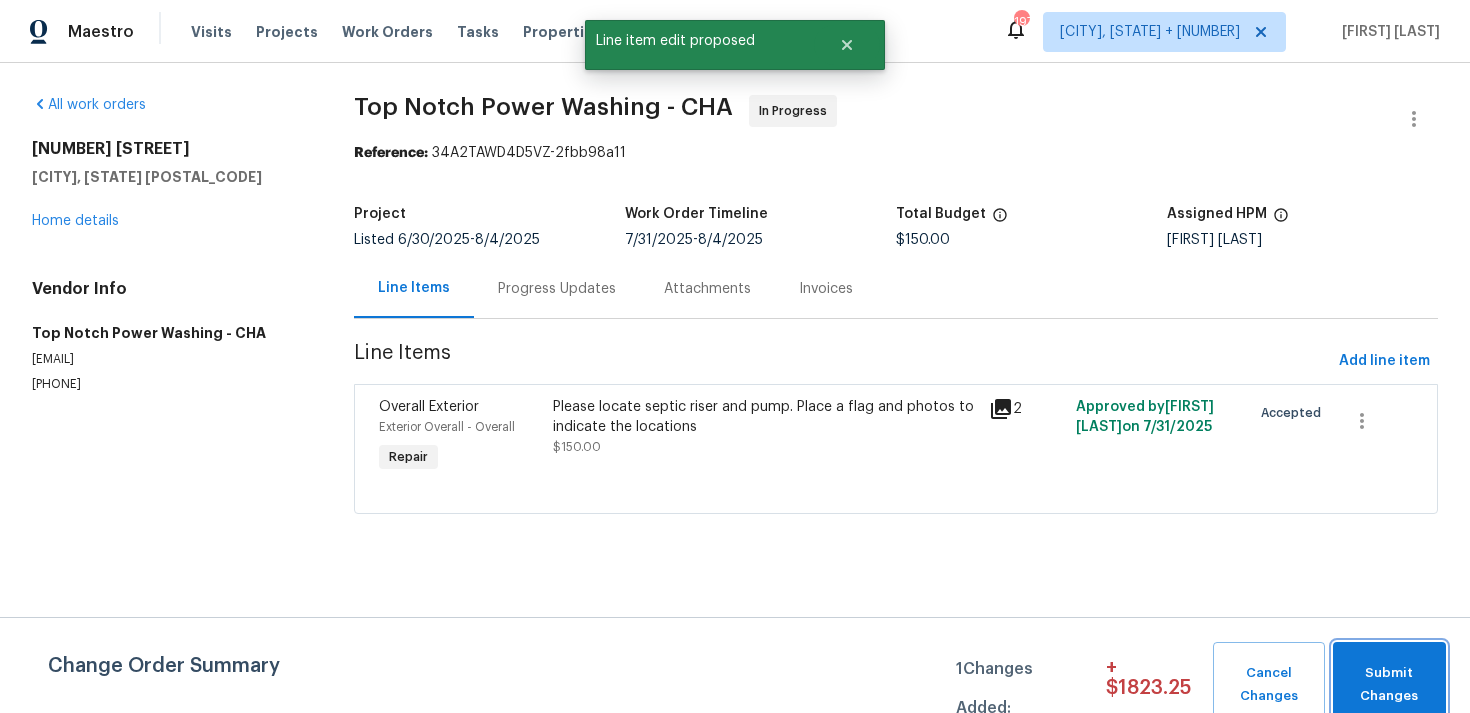 click on "Submit Changes" at bounding box center (1389, 685) 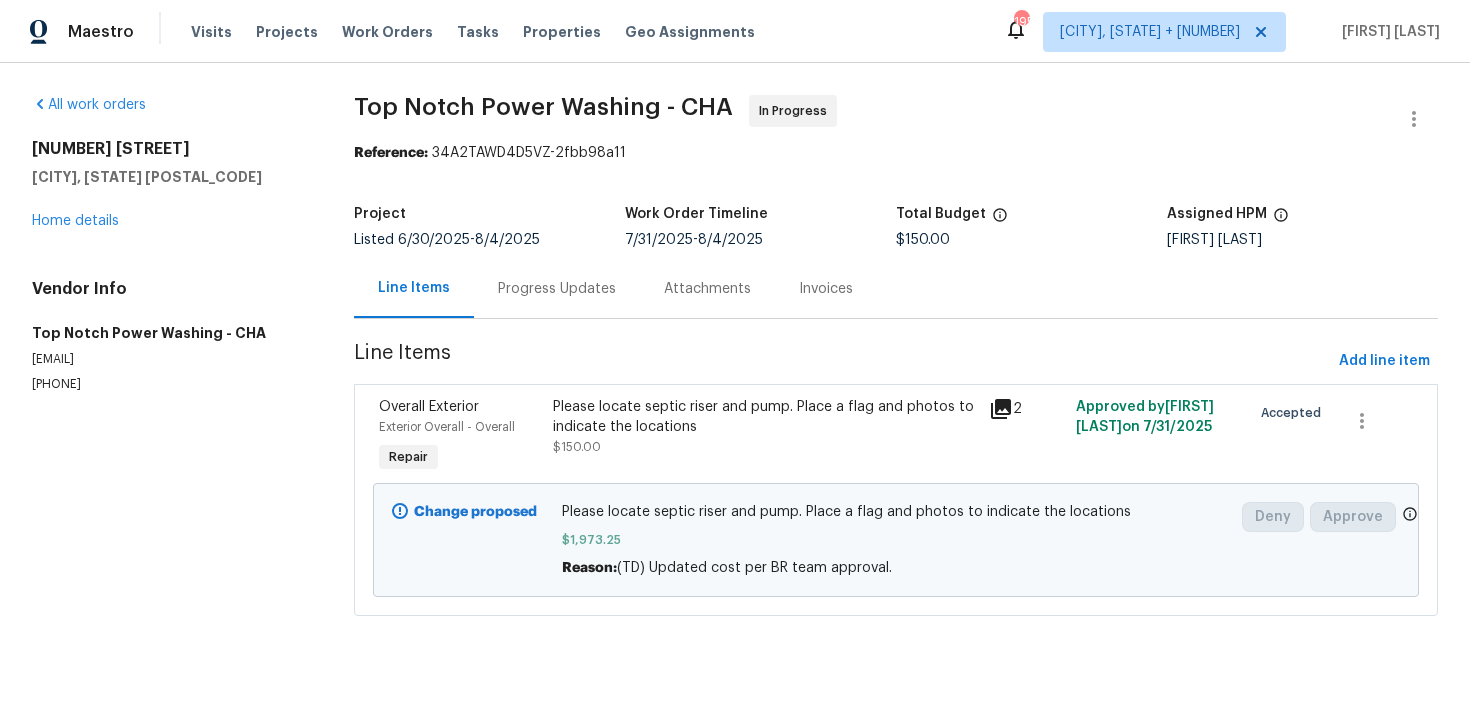 click on "Line Items" at bounding box center [843, 361] 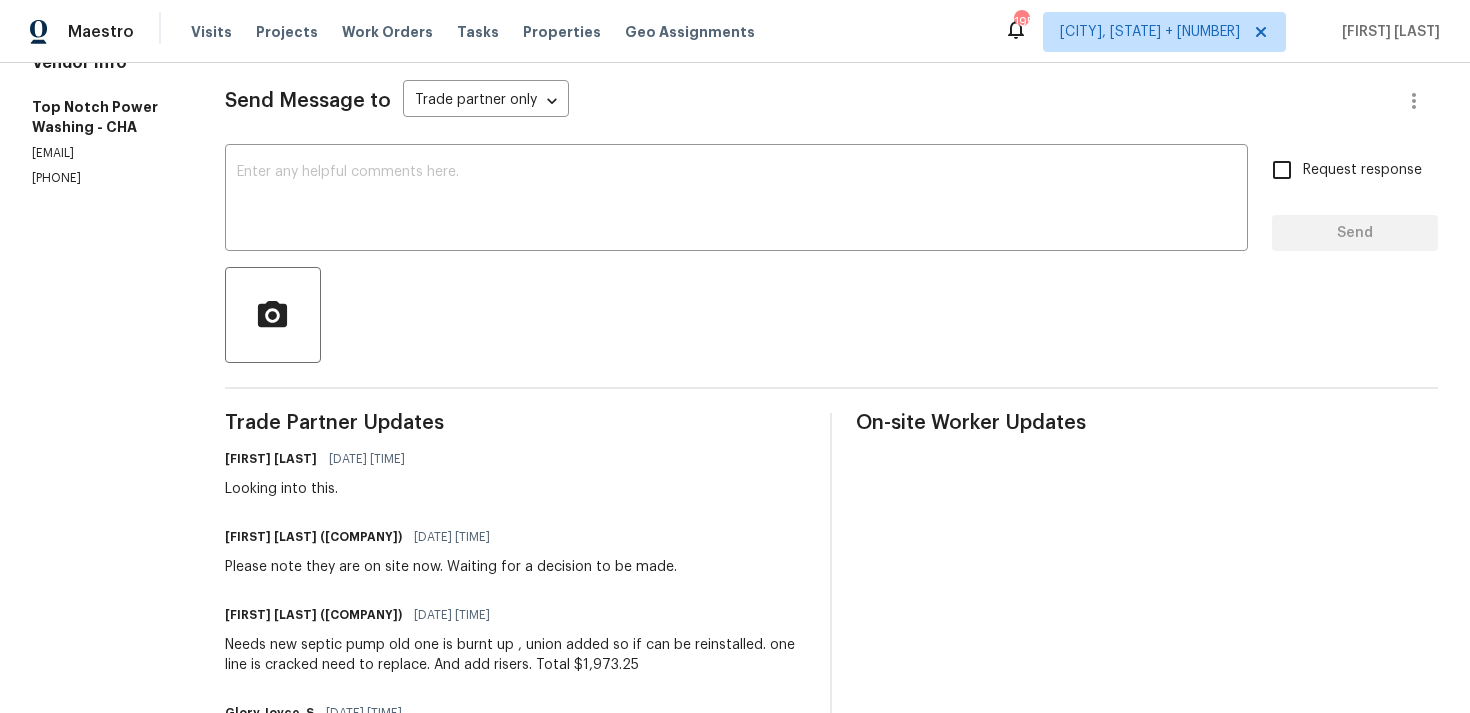 scroll, scrollTop: 358, scrollLeft: 0, axis: vertical 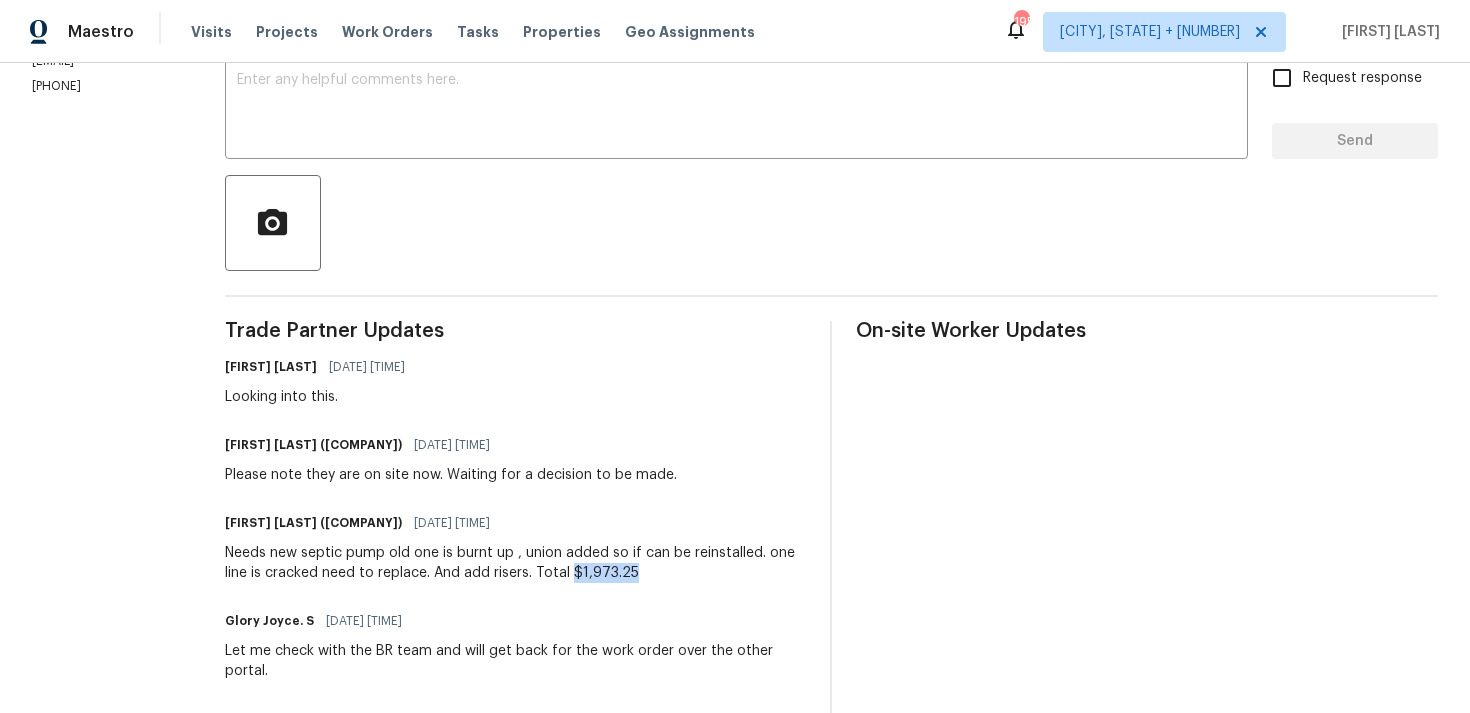 drag, startPoint x: 580, startPoint y: 575, endPoint x: 692, endPoint y: 577, distance: 112.01785 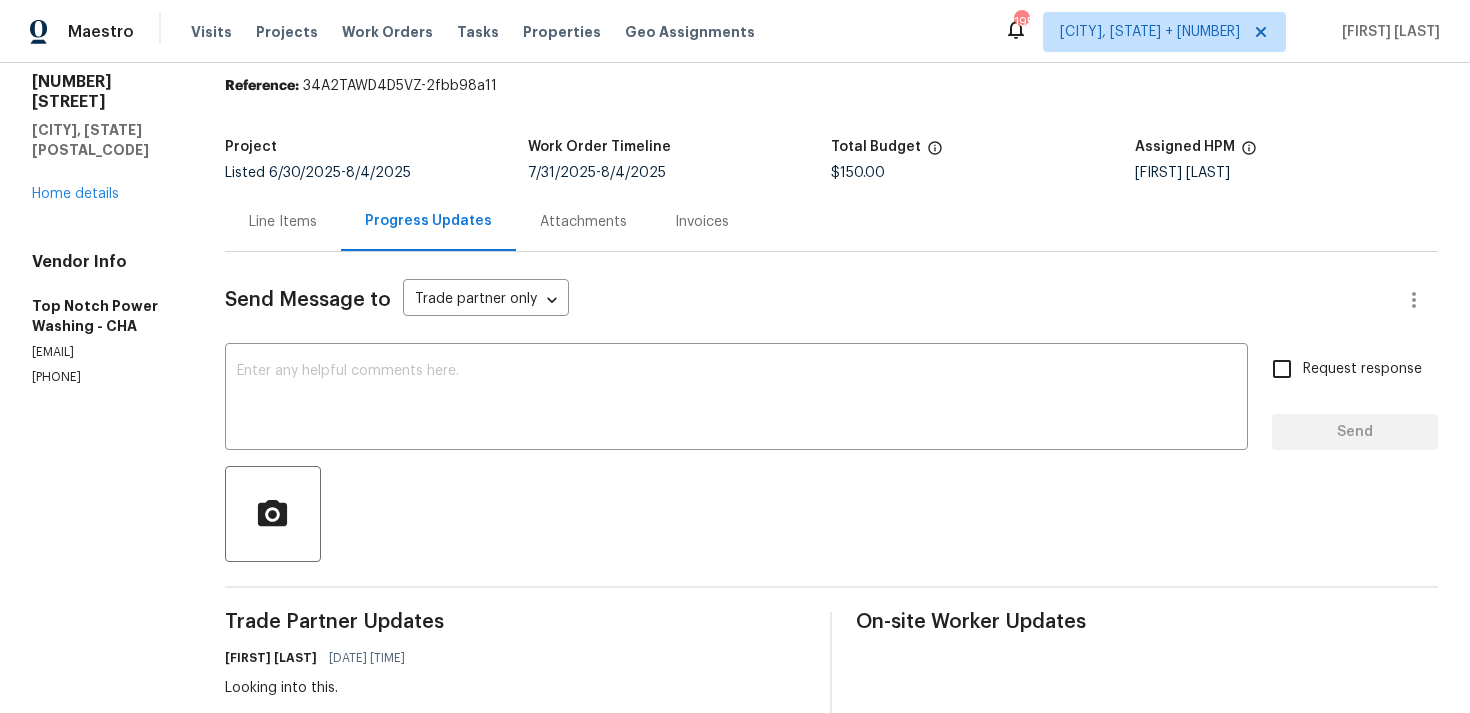 scroll, scrollTop: 0, scrollLeft: 0, axis: both 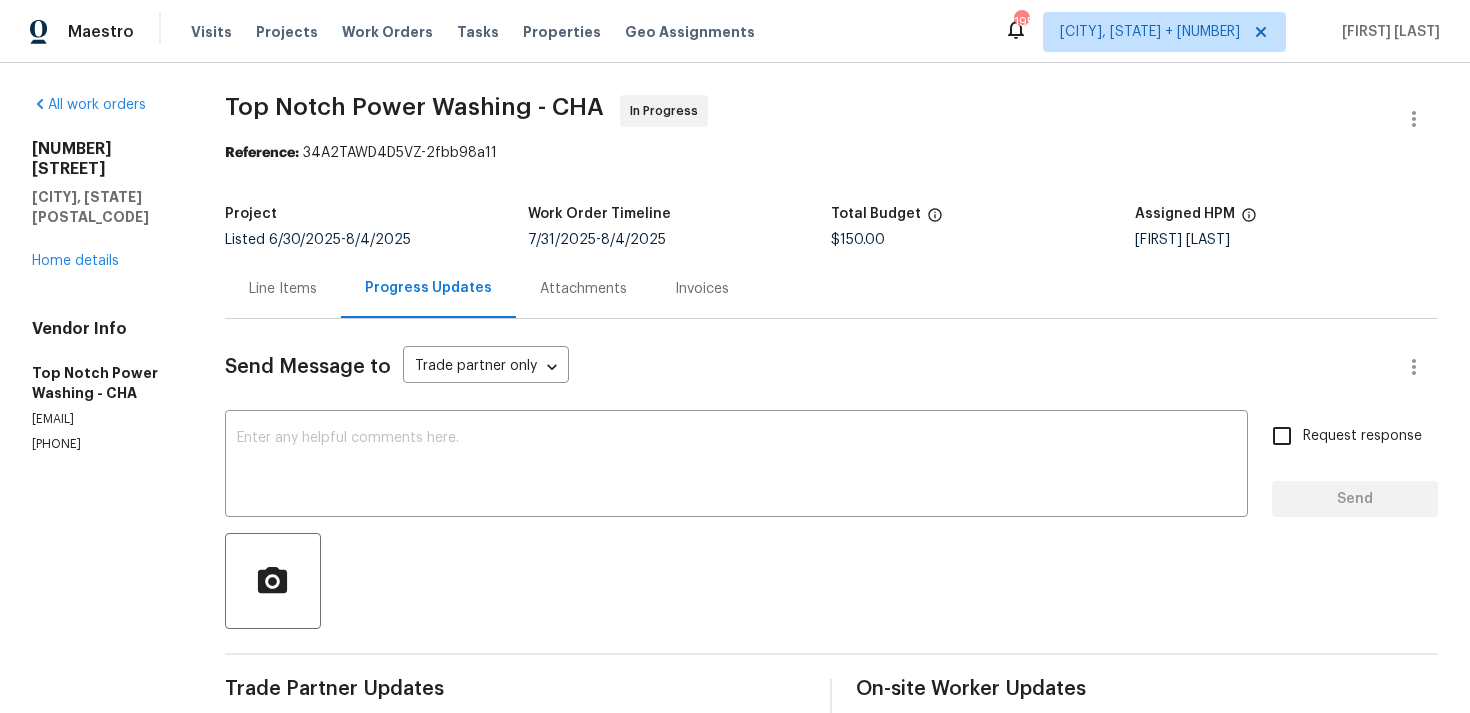 click on "Line Items" at bounding box center [283, 288] 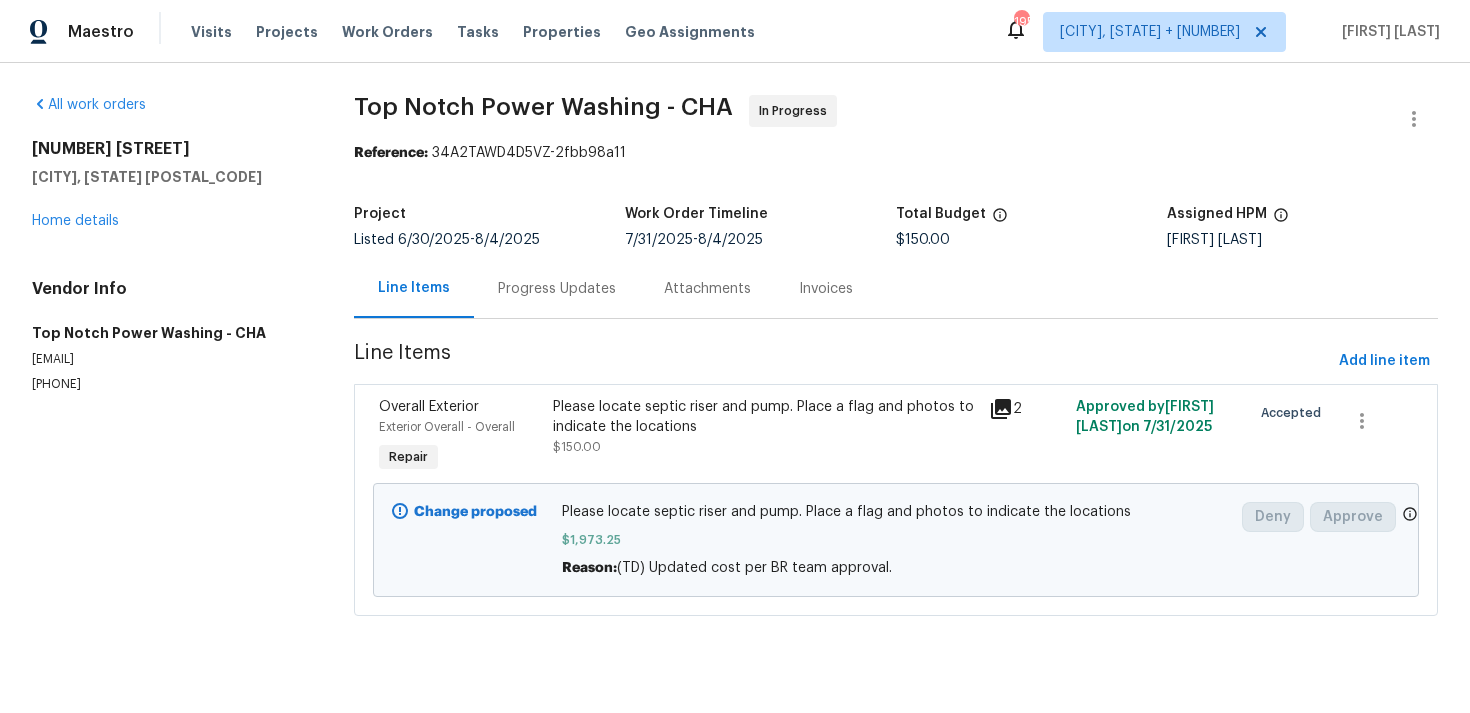 click on "Progress Updates" at bounding box center [557, 288] 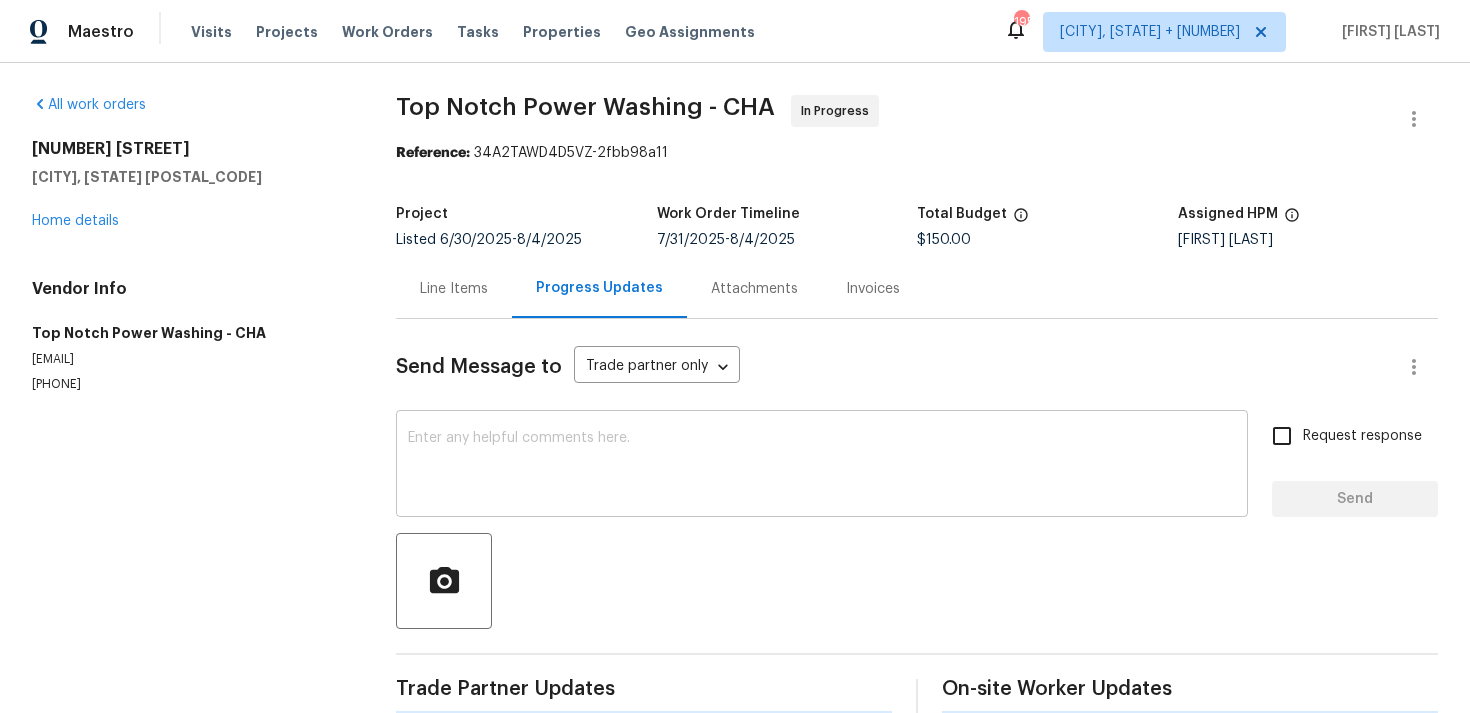 click on "x ​" at bounding box center [822, 466] 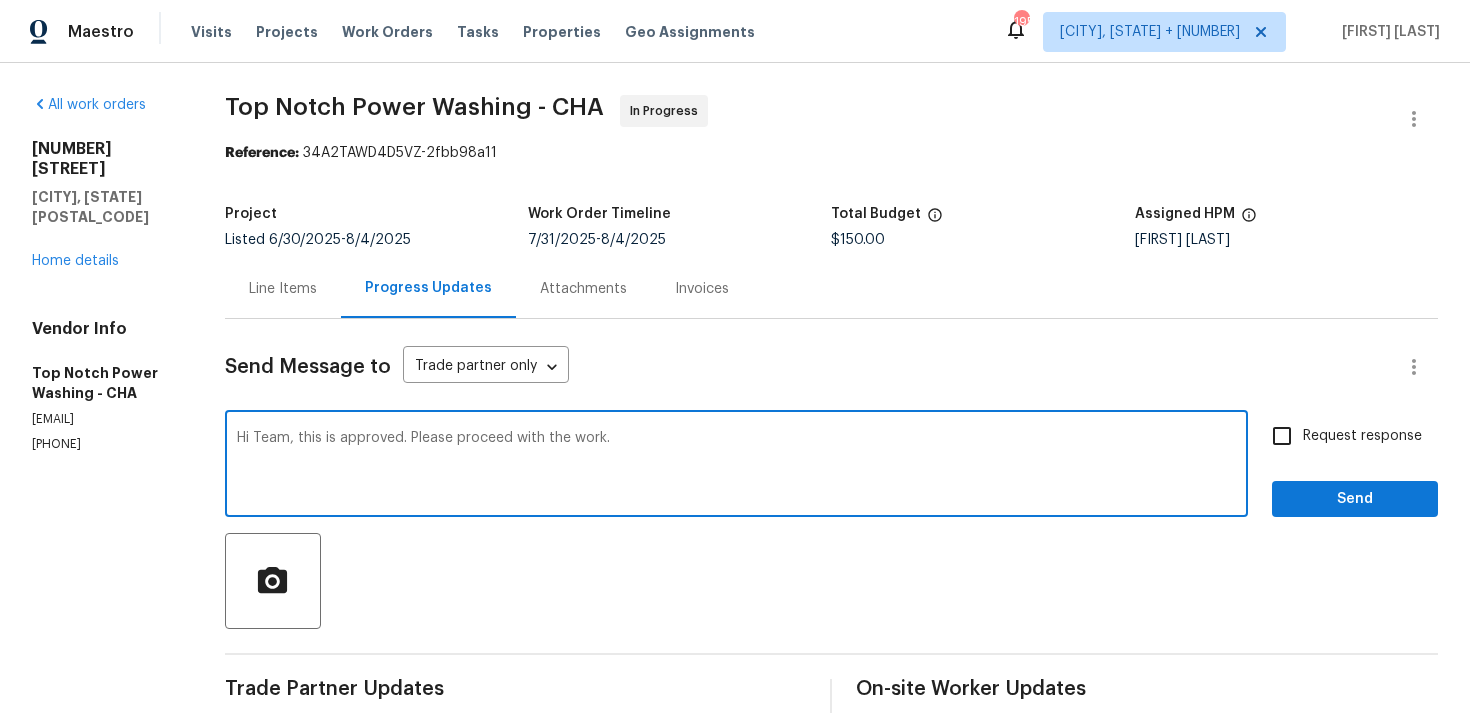 click on "Hi Team, this is approved. Please proceed with the work." at bounding box center [736, 466] 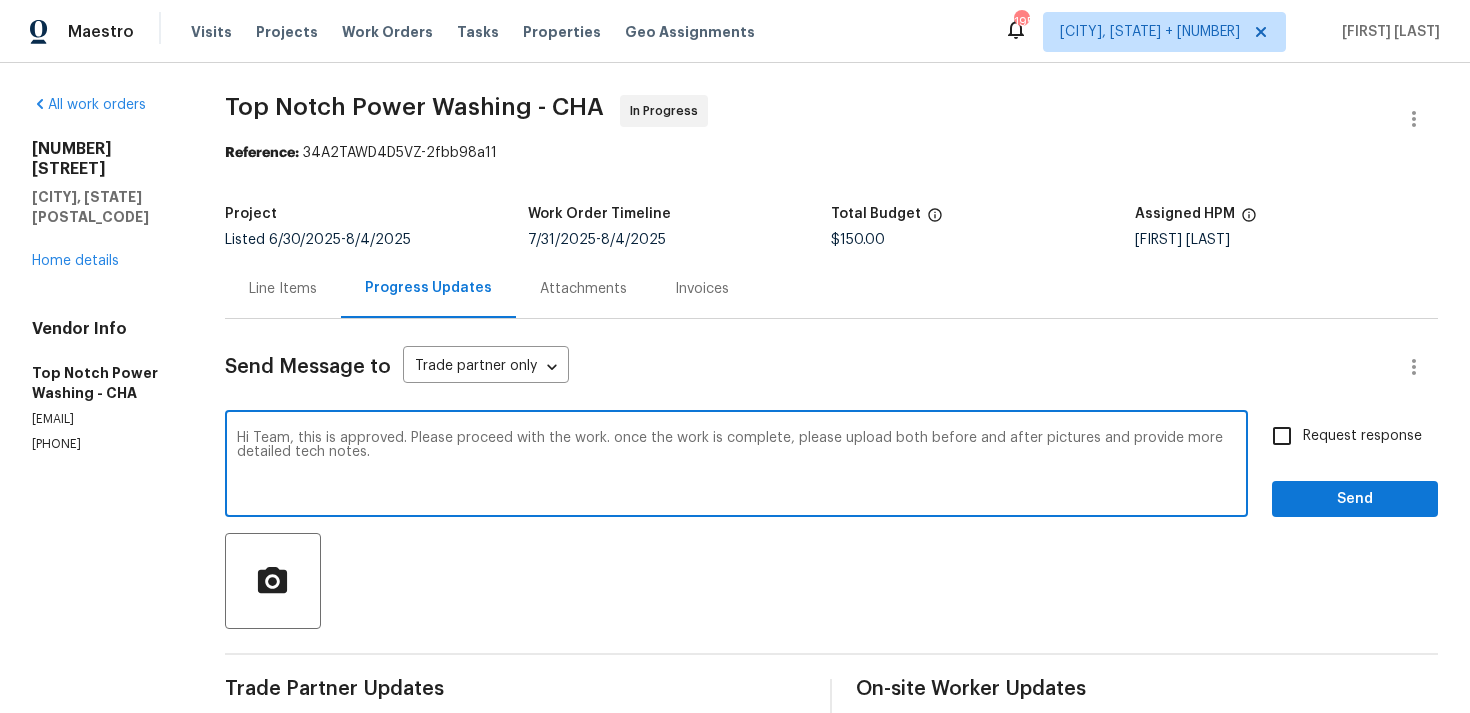 type on "Hi Team, this is approved. Please proceed with the work. once the work is complete, please upload both before and after pictures and provide more detailed tech notes." 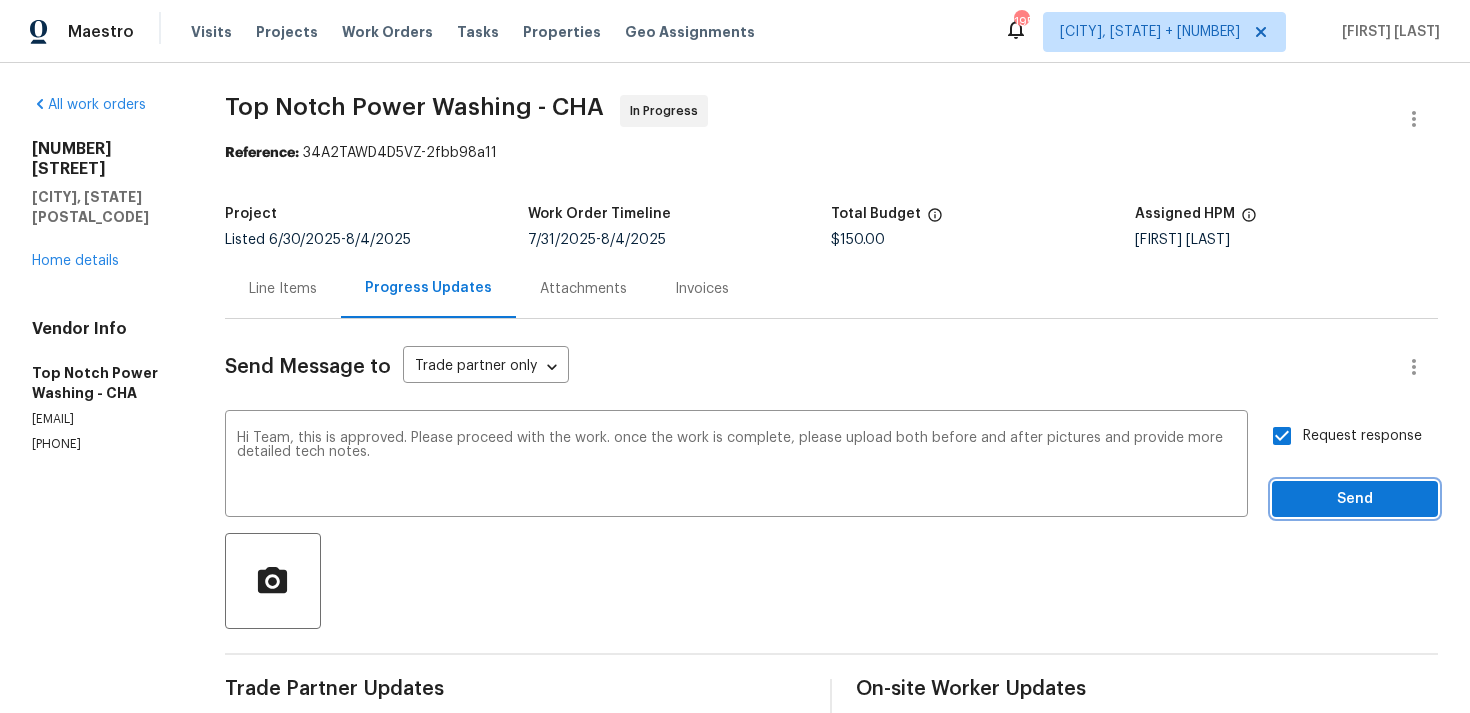 click on "Send" at bounding box center [1355, 499] 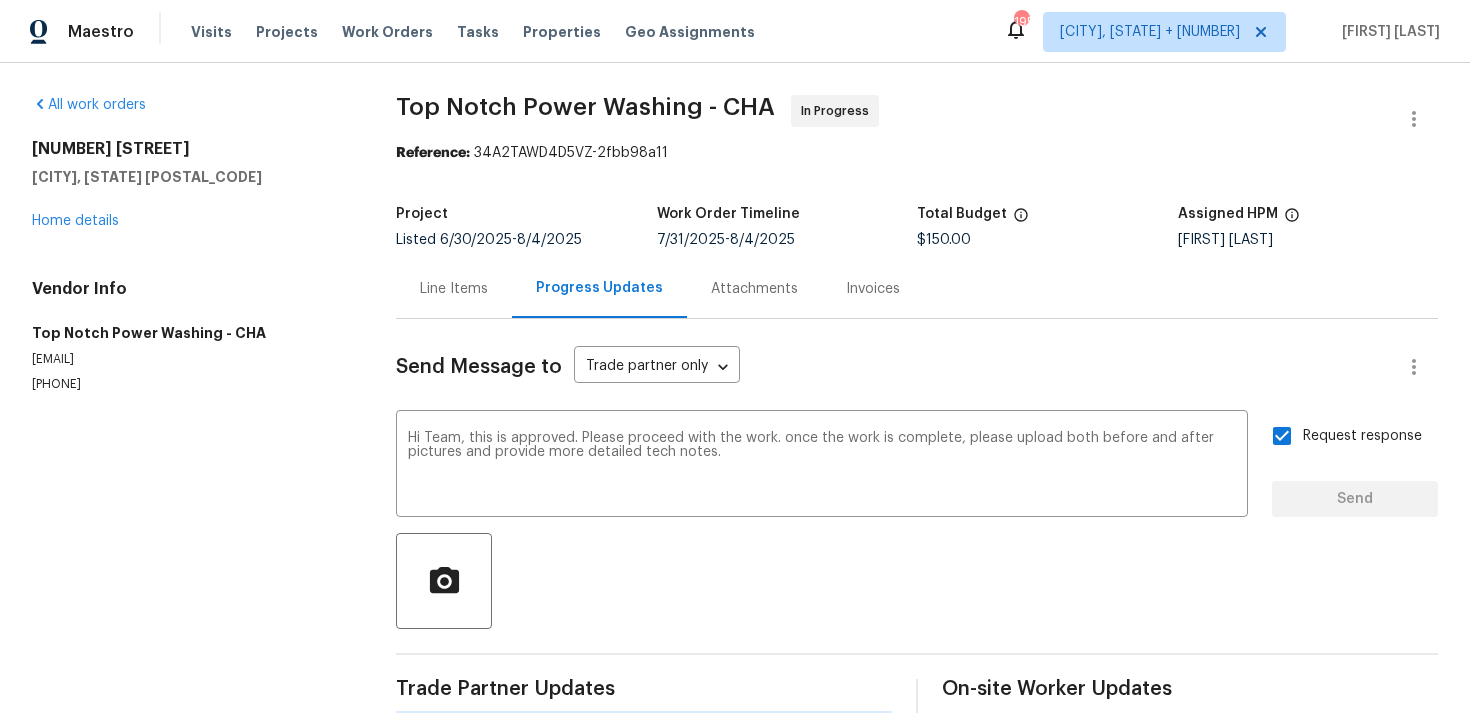 type 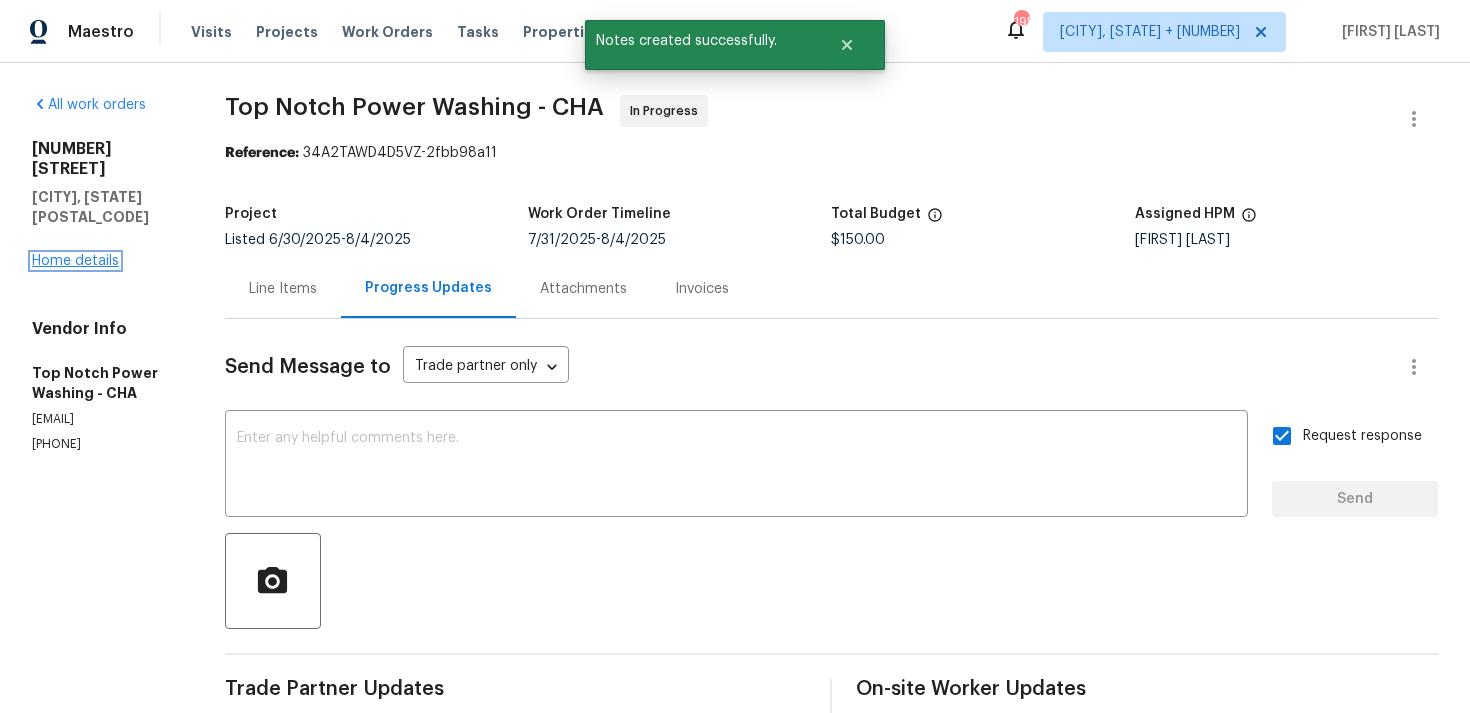 click on "Home details" at bounding box center [75, 261] 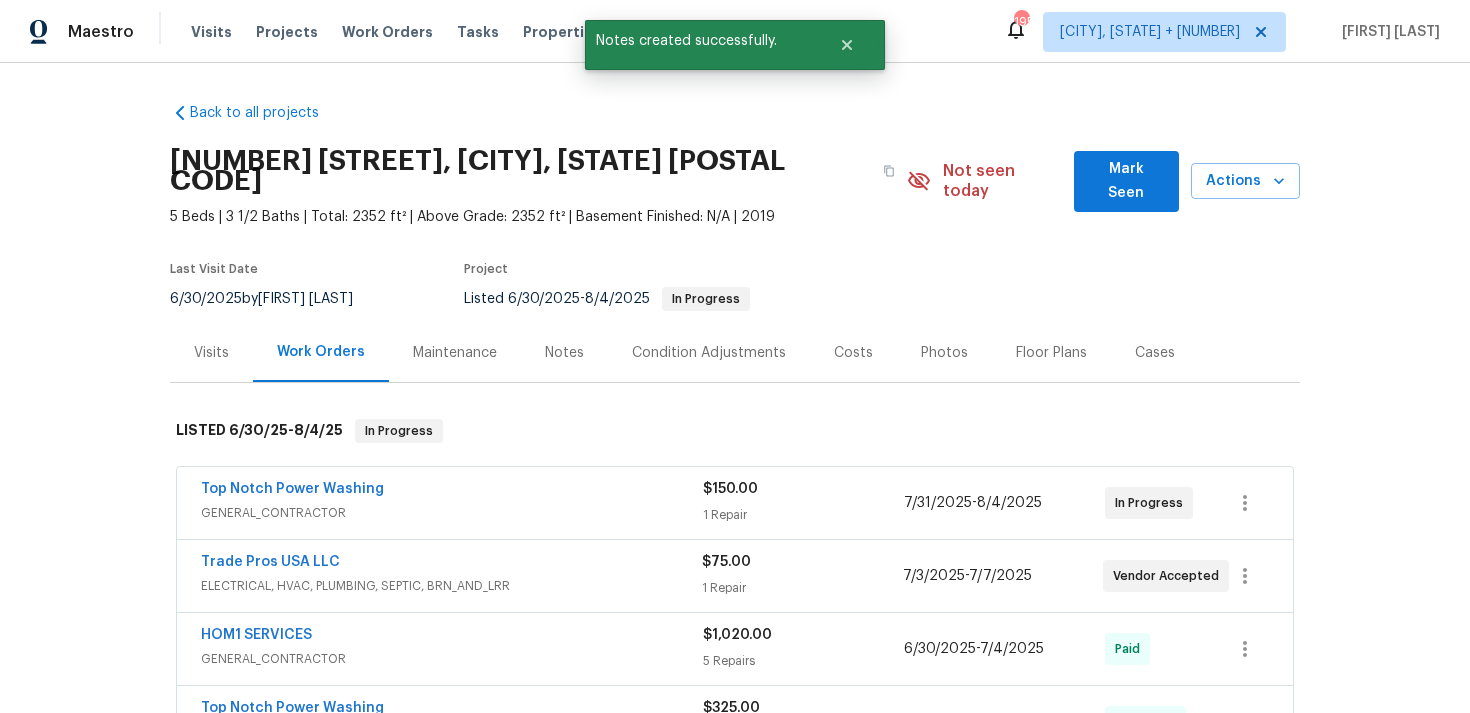 scroll, scrollTop: 28, scrollLeft: 0, axis: vertical 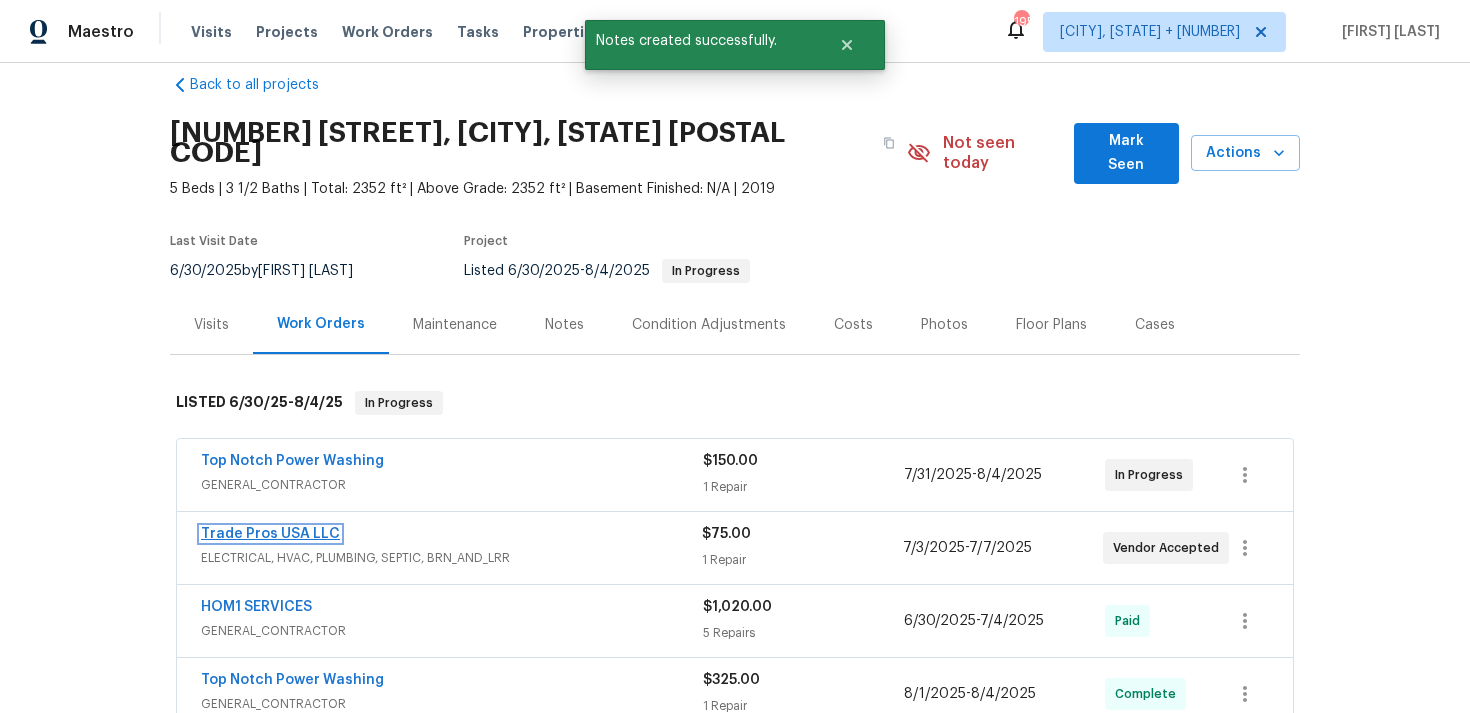 click on "Trade Pros USA LLC" at bounding box center [270, 534] 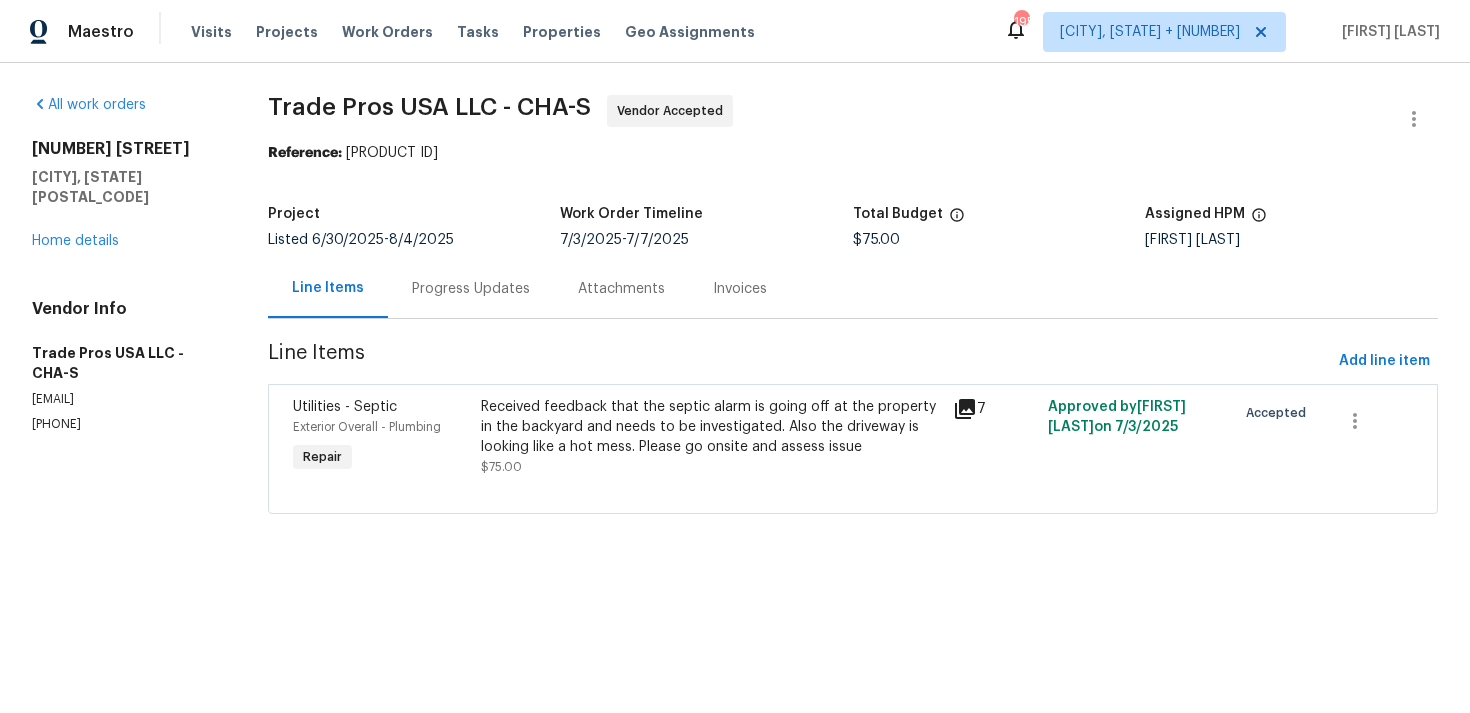 click on "Progress Updates" at bounding box center [471, 288] 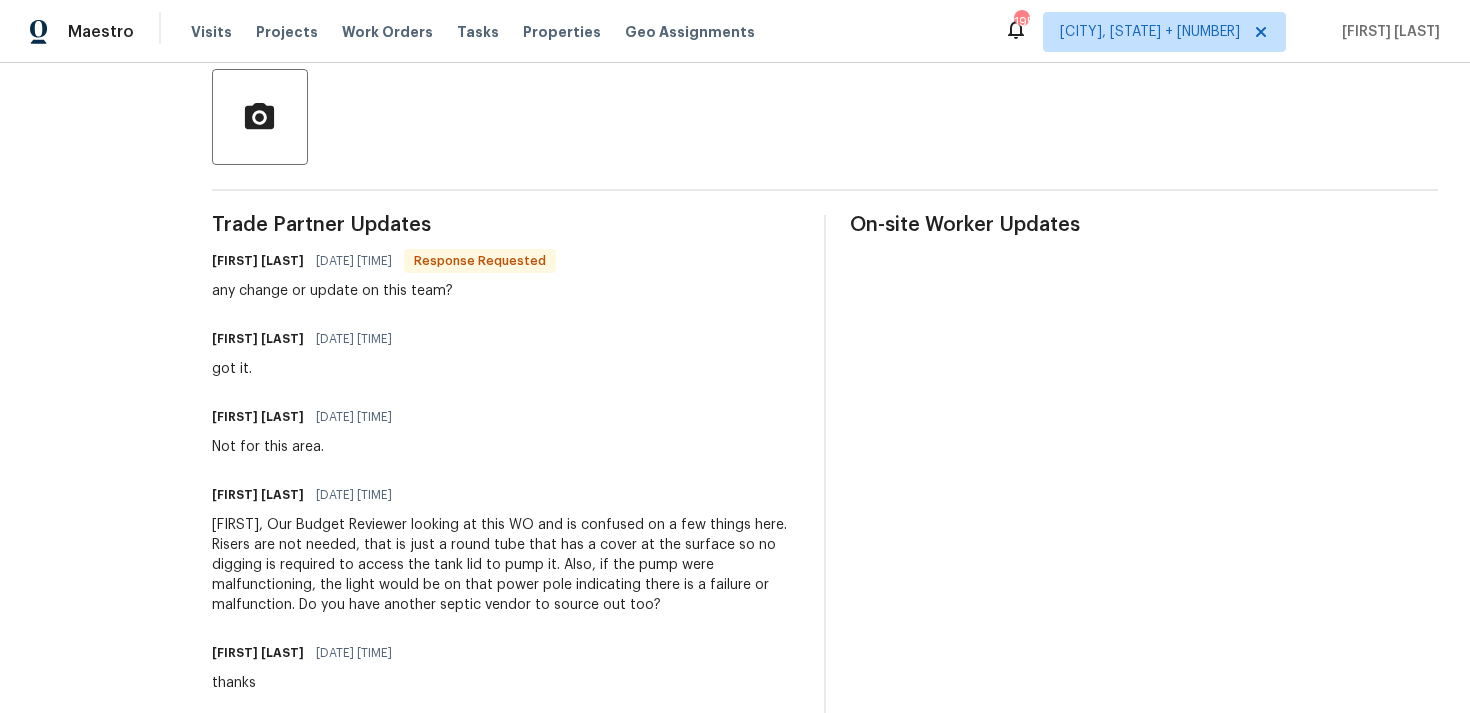 scroll, scrollTop: 0, scrollLeft: 0, axis: both 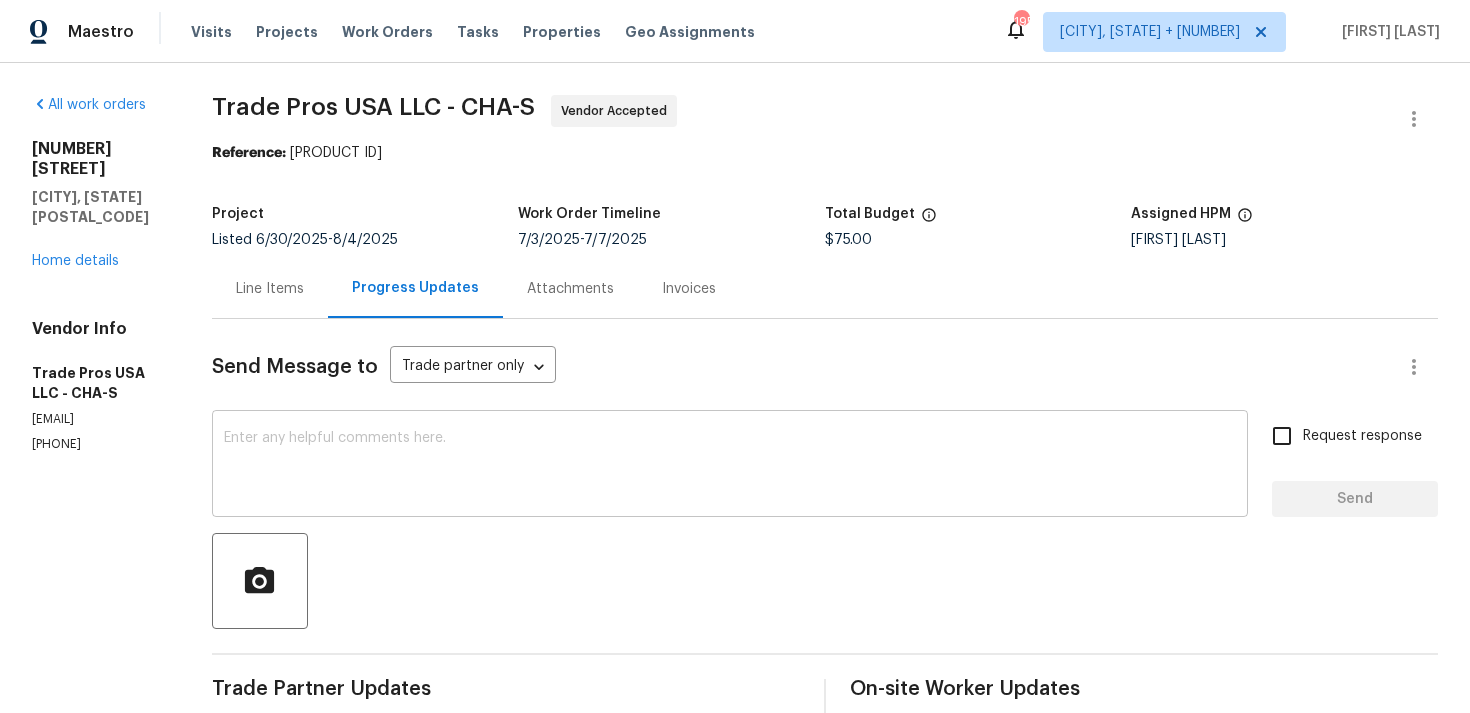 click on "x ​" at bounding box center (730, 466) 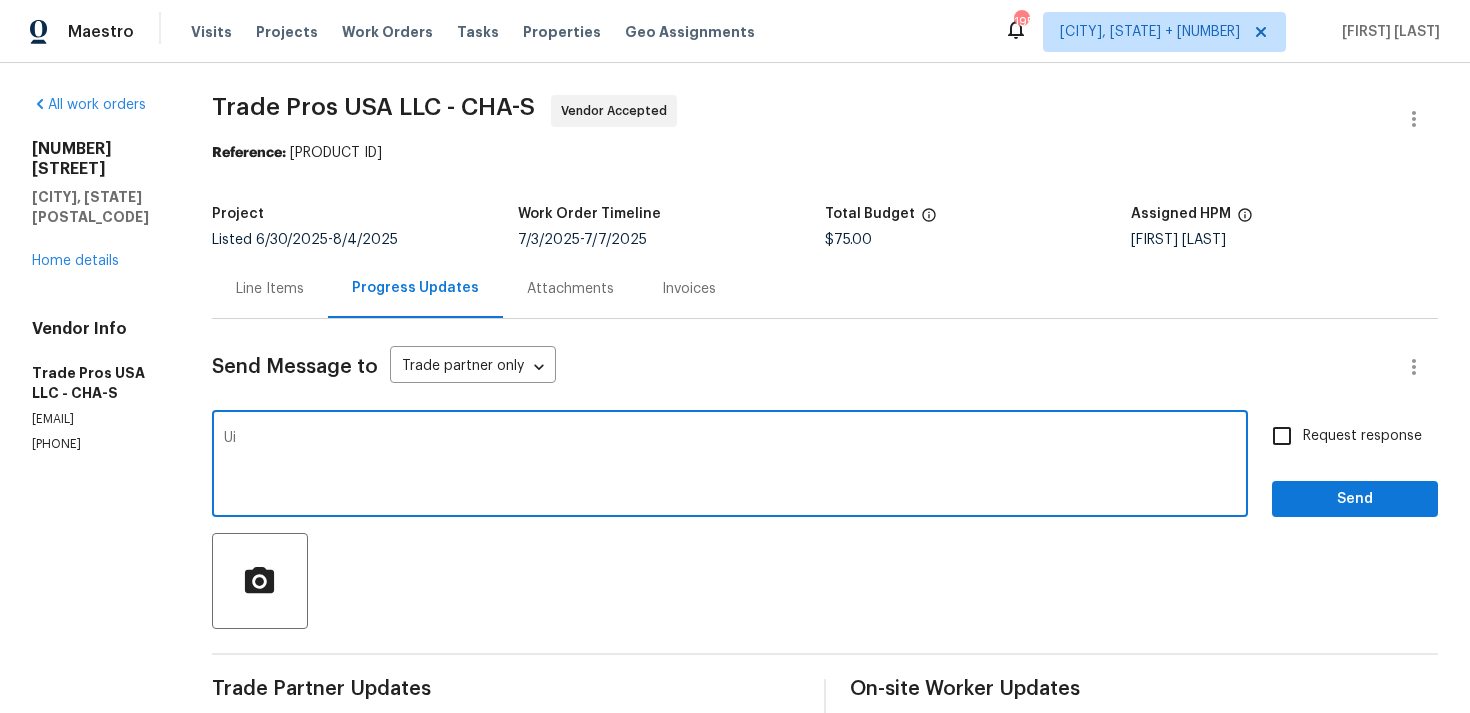 type on "U" 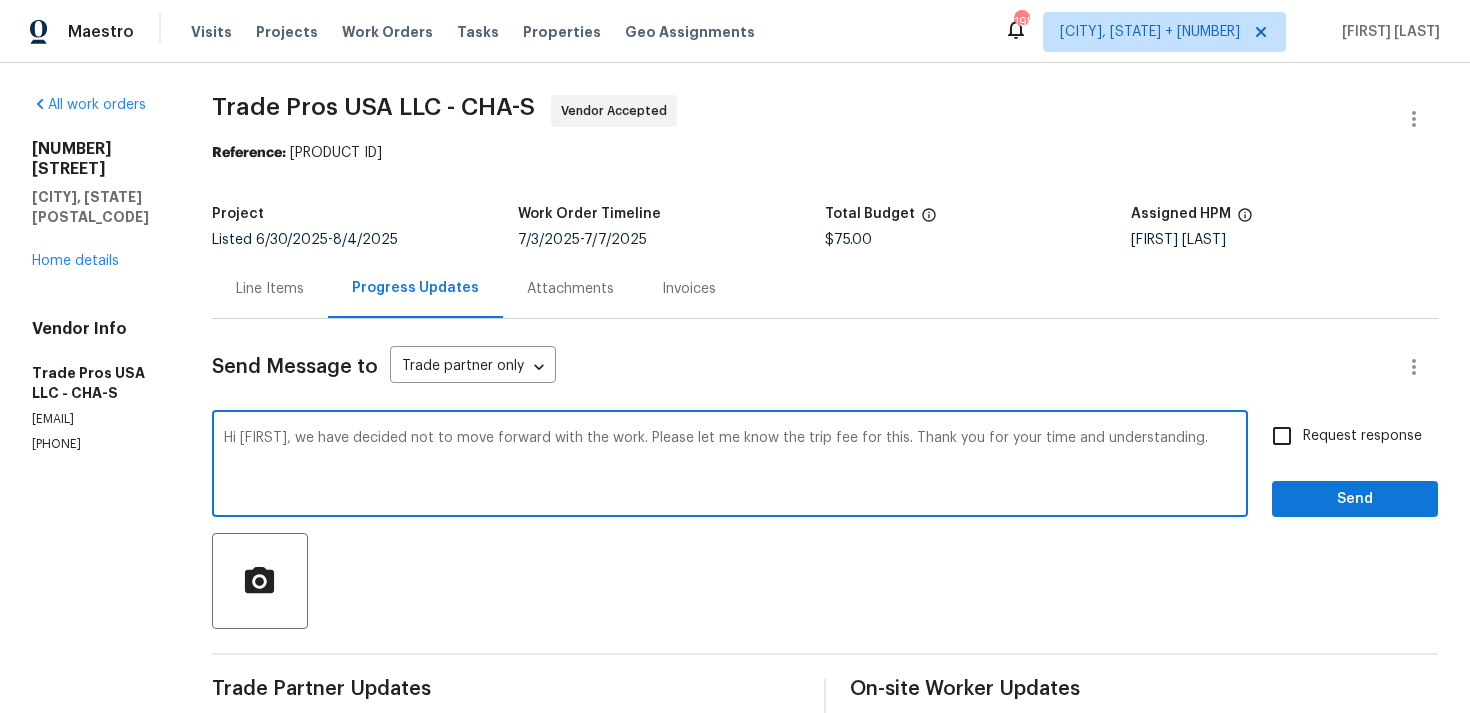 type on "Hi Trevor, we have decided not to move forward with the work. Please let me know the trip fee for this. Thank you for your time and understanding." 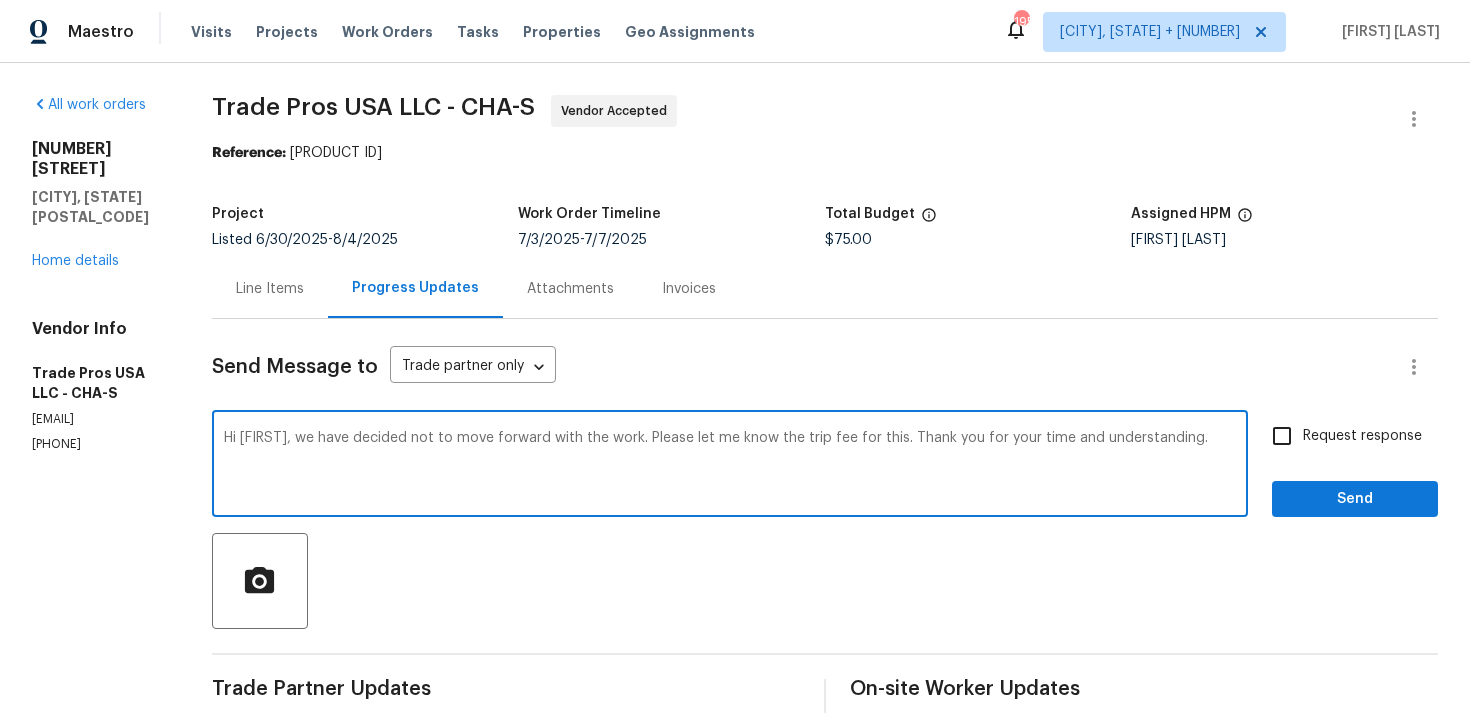 click on "Hi Trevor, we have decided not to move forward with the work. Please let me know the trip fee for this. Thank you for your time and understanding. x ​" at bounding box center [730, 466] 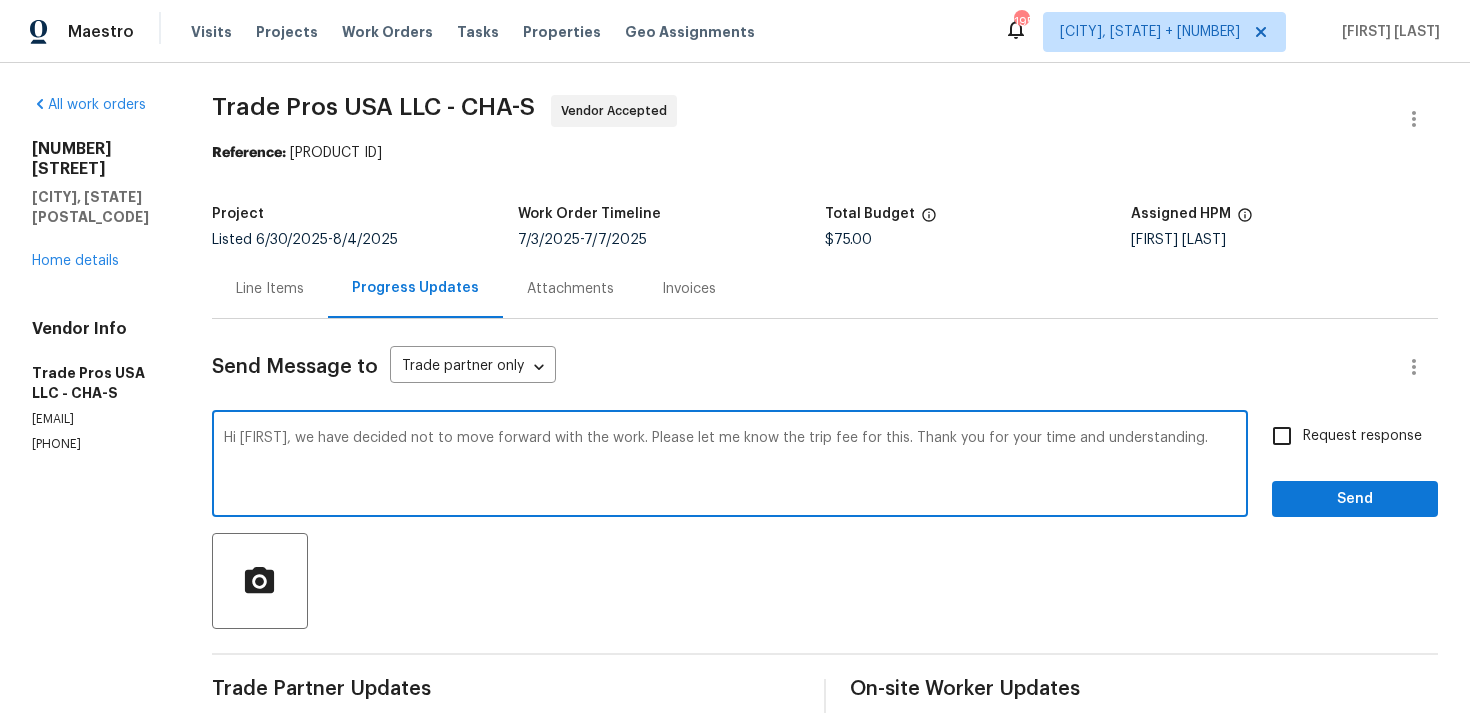click on "Hi Trevor, we have decided not to move forward with the work. Please let me know the trip fee for this. Thank you for your time and understanding." at bounding box center (730, 466) 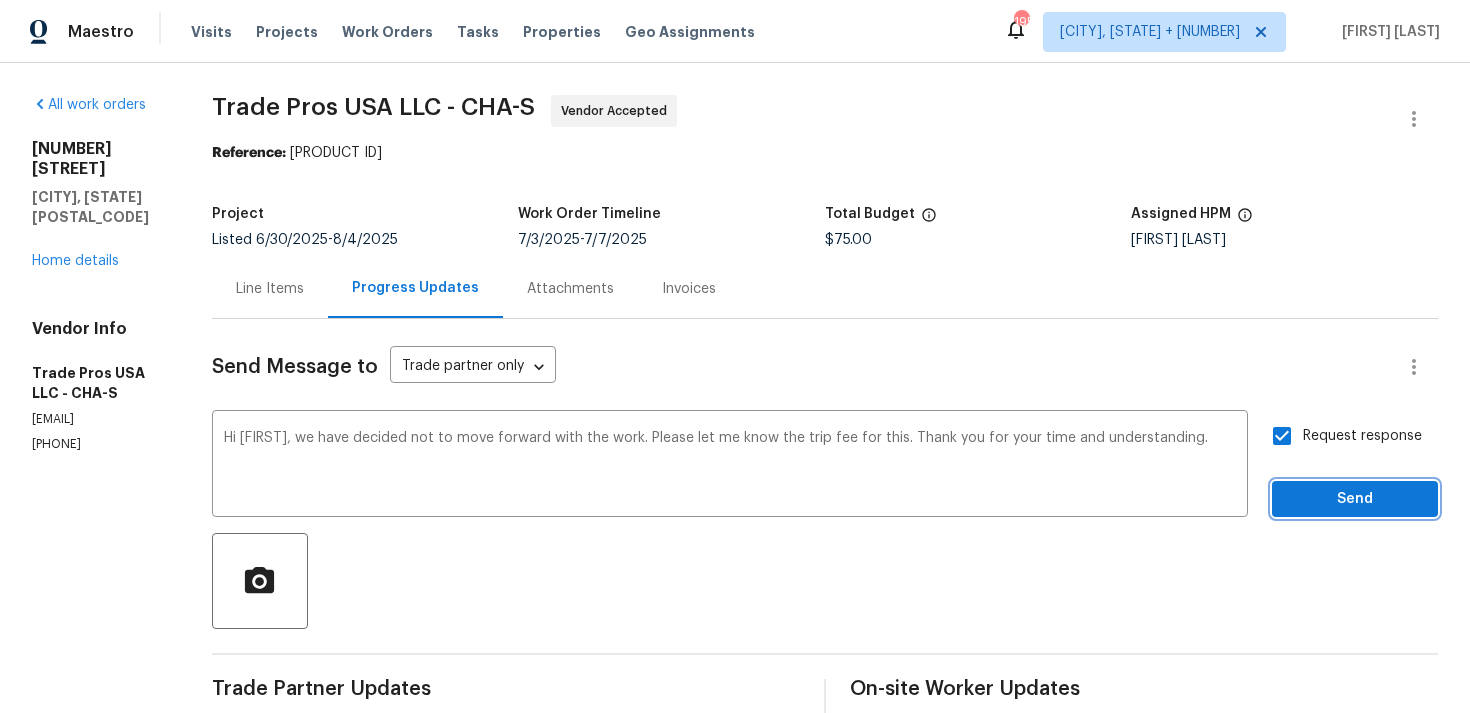 click on "Send" at bounding box center [1355, 499] 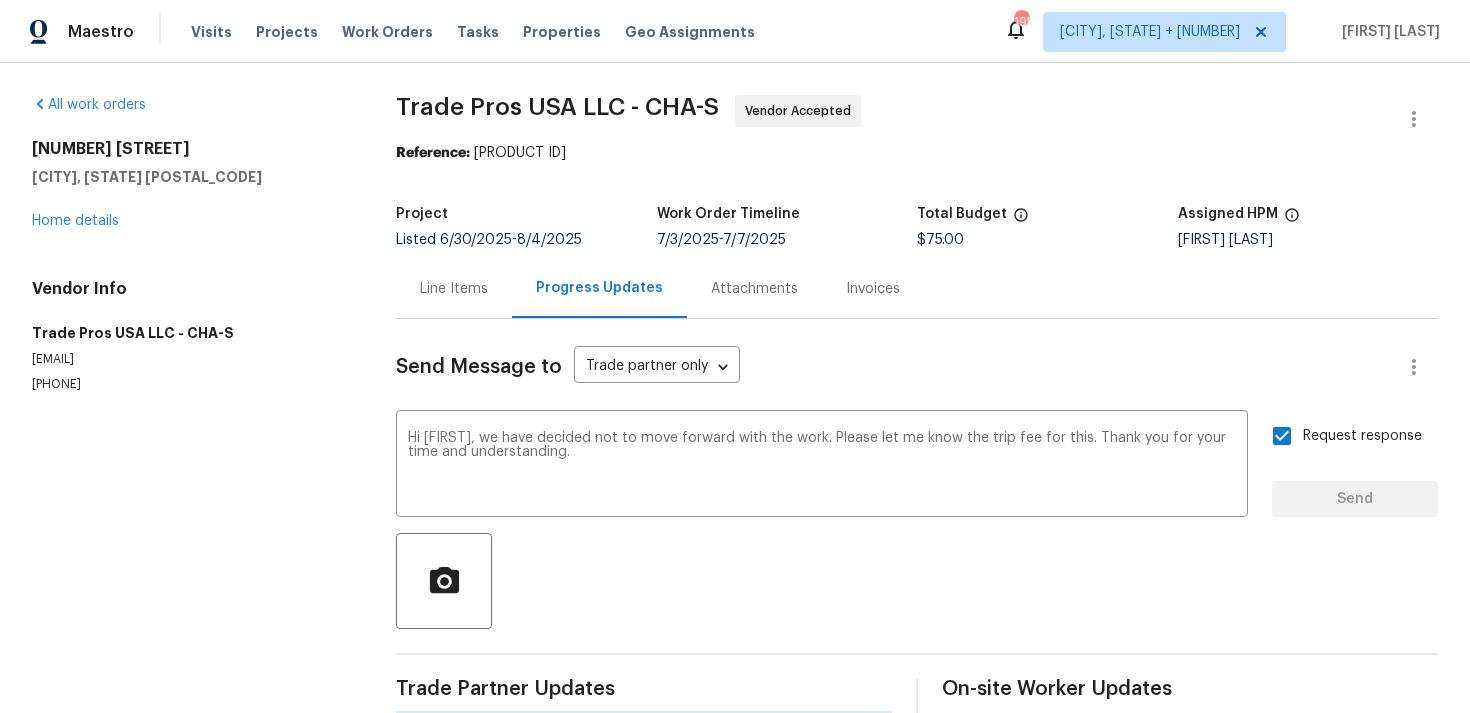 type 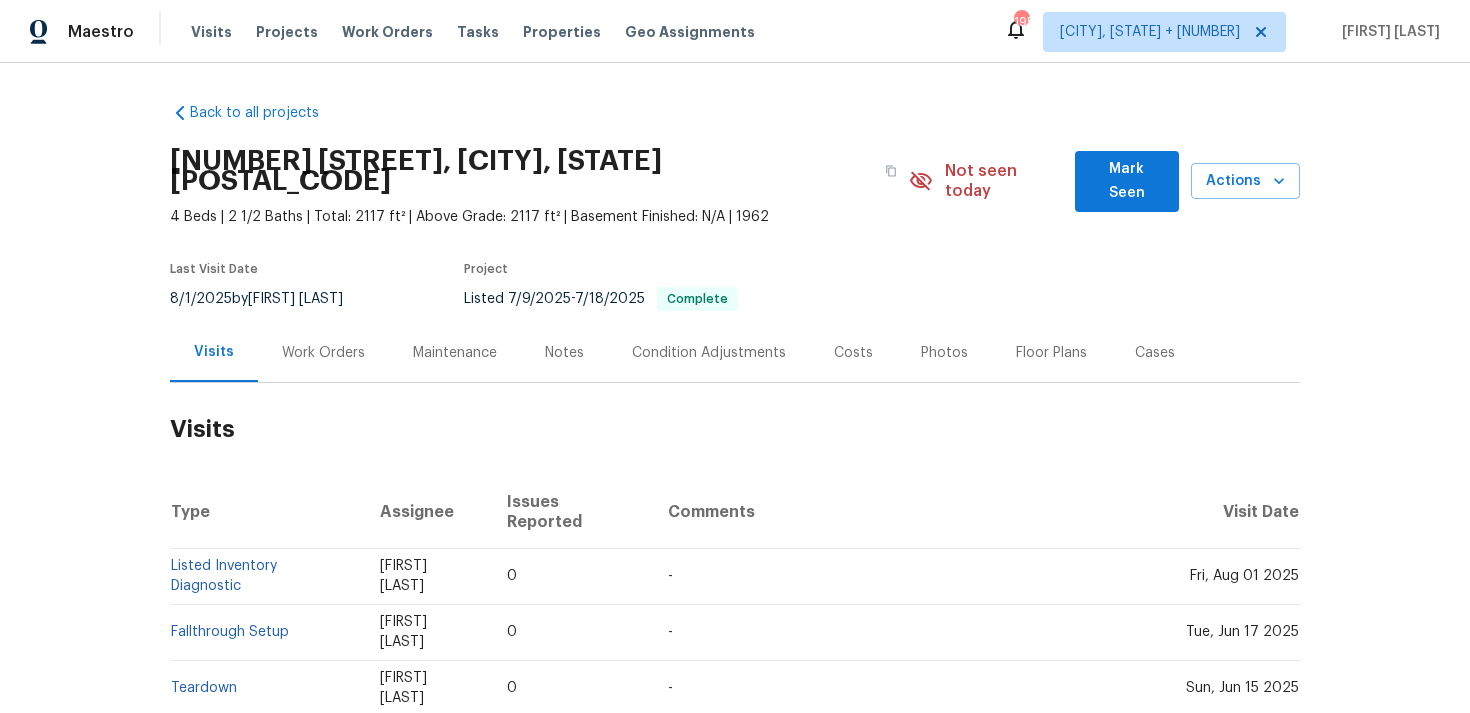 scroll, scrollTop: 0, scrollLeft: 0, axis: both 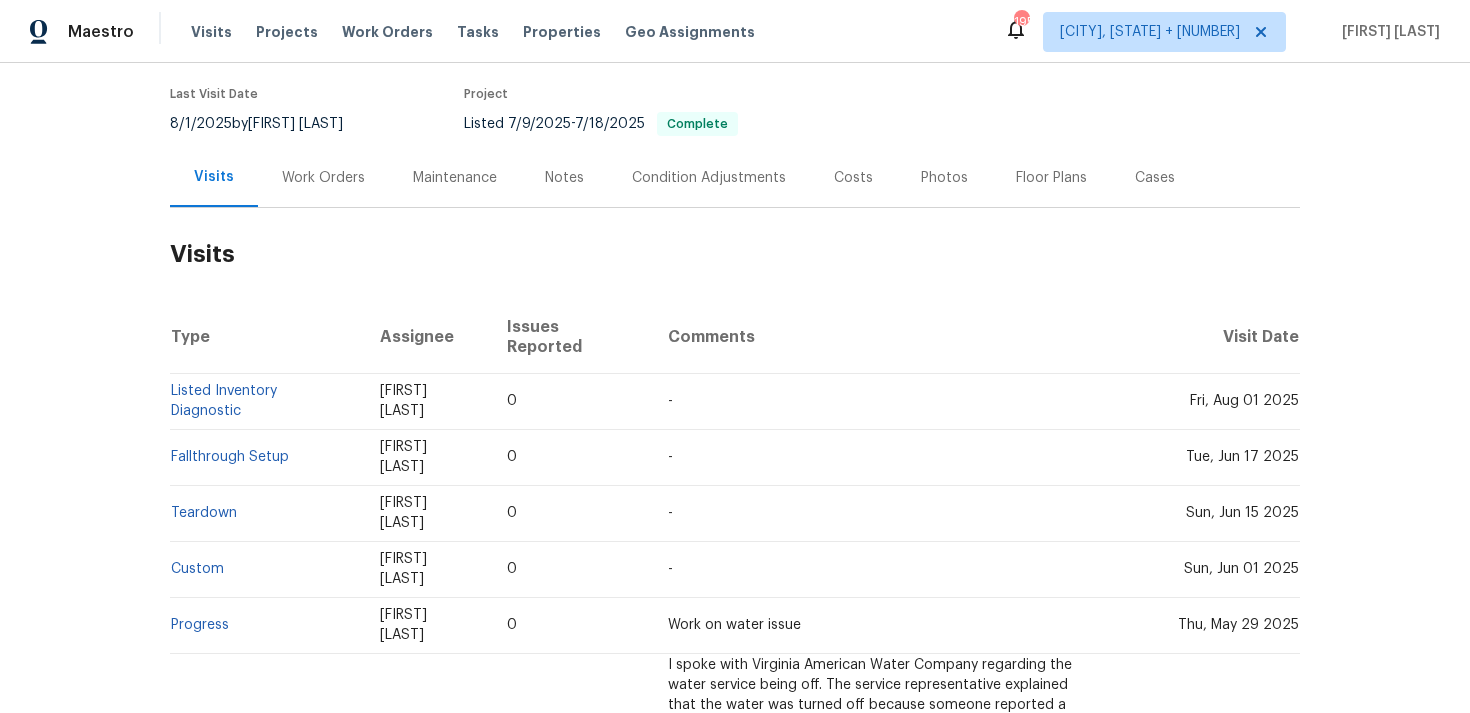 click on "Work Orders" at bounding box center [323, 178] 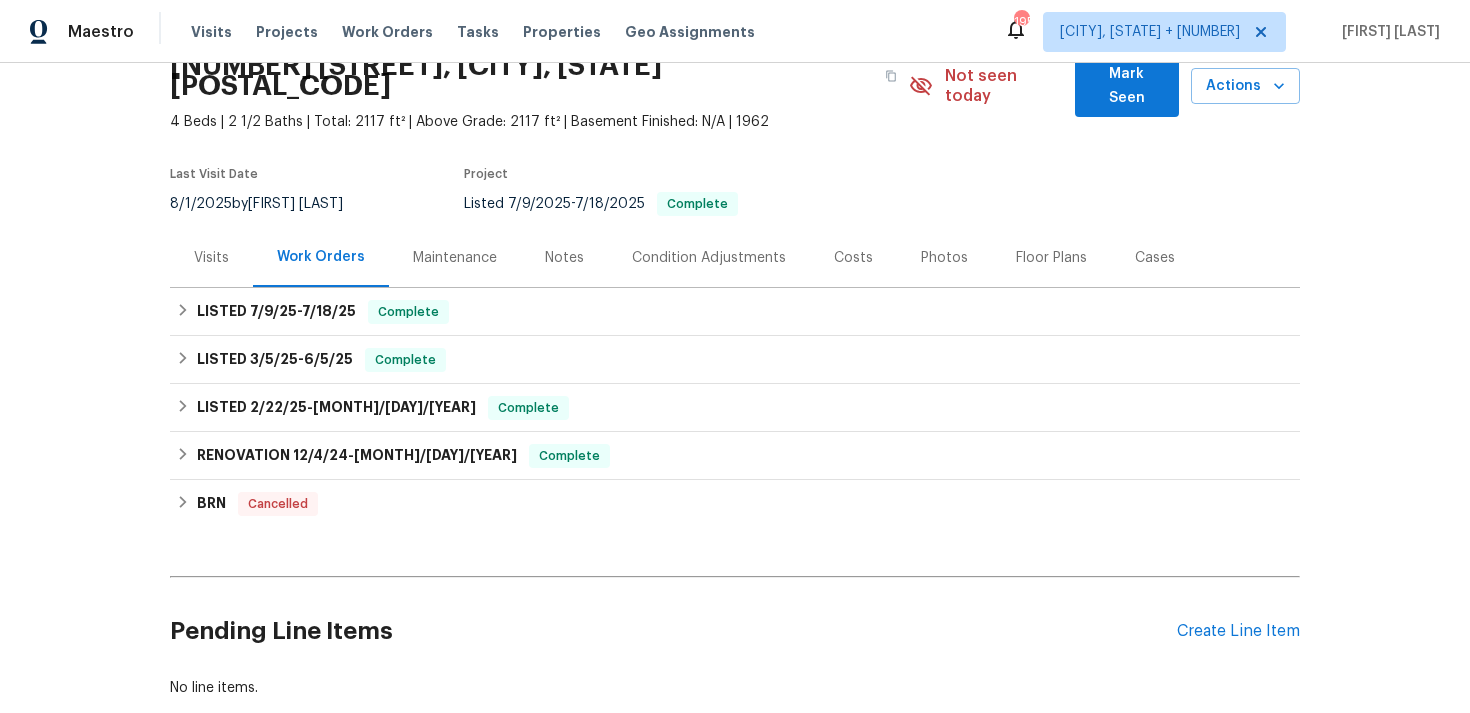 scroll, scrollTop: 43, scrollLeft: 0, axis: vertical 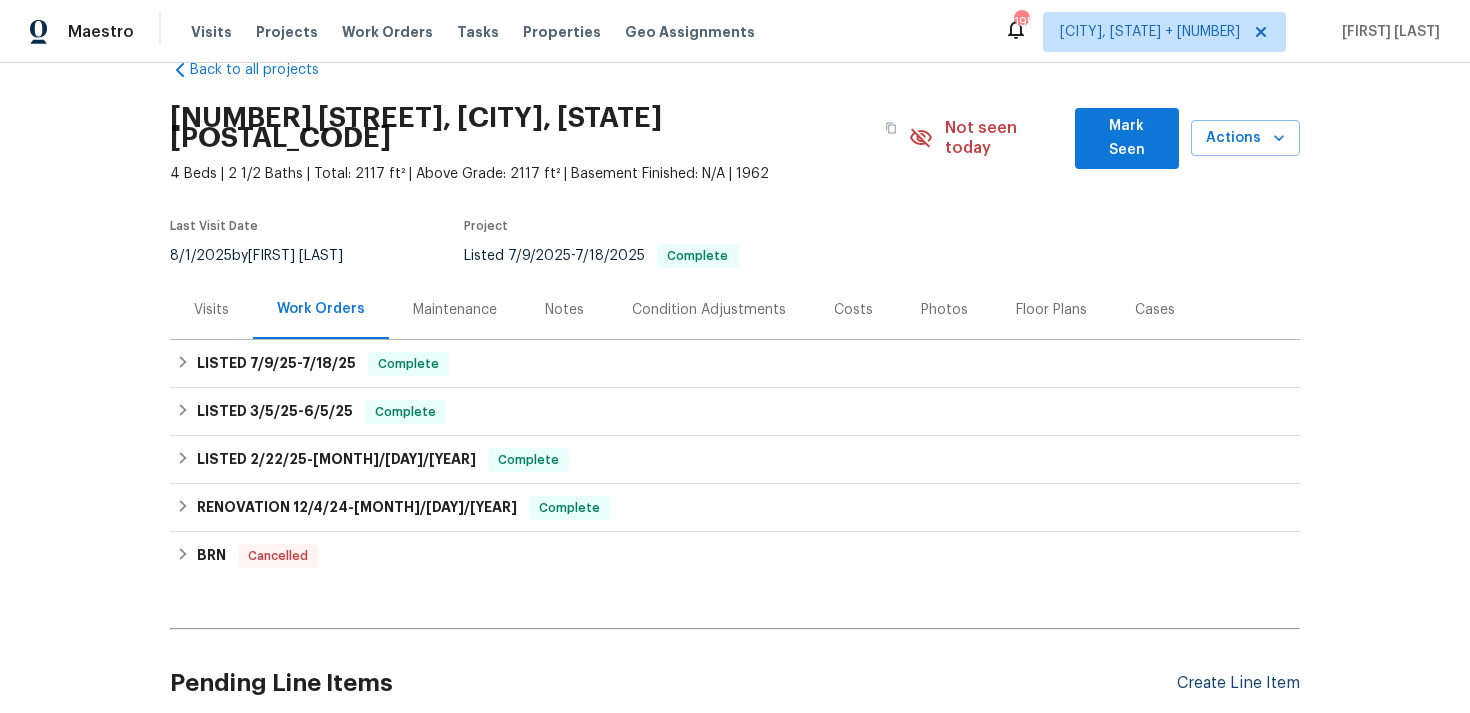 click on "Create Line Item" at bounding box center (1238, 683) 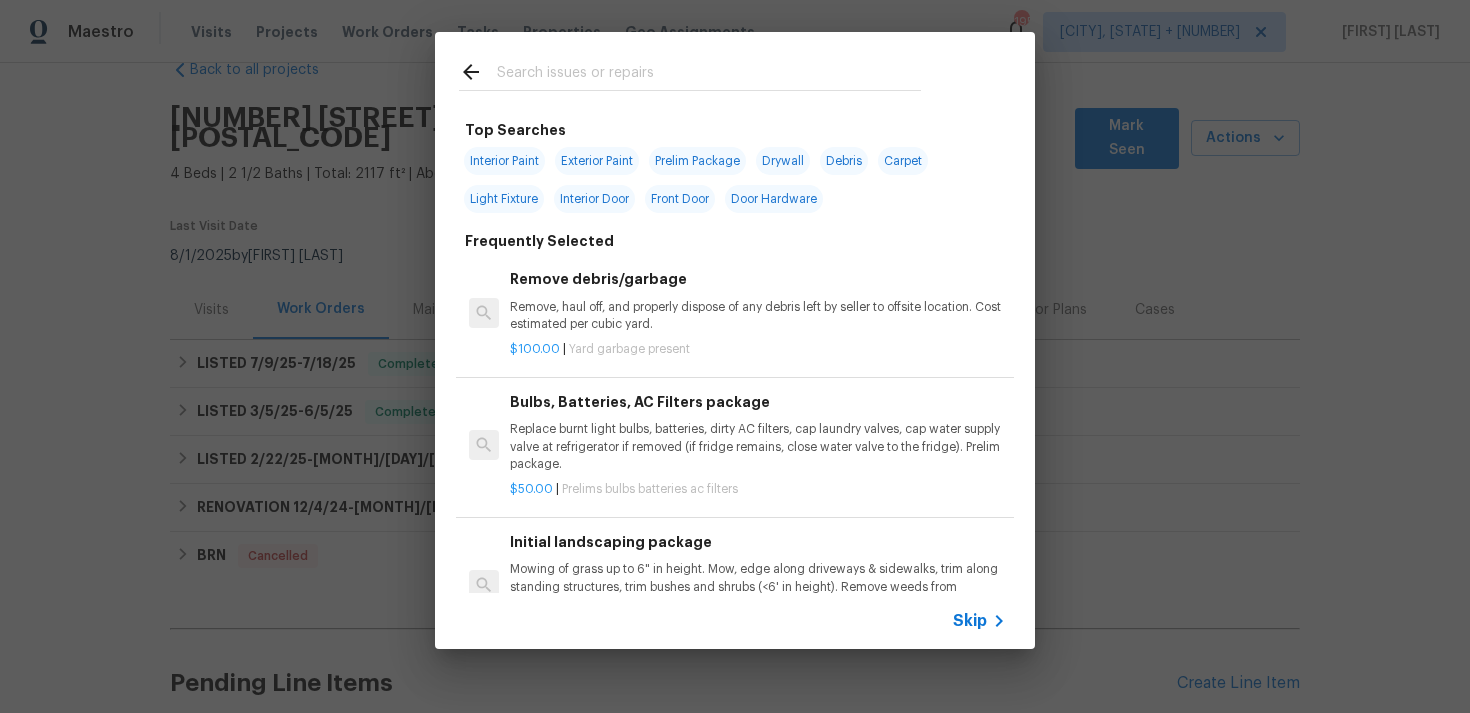 click on "Skip" at bounding box center (970, 621) 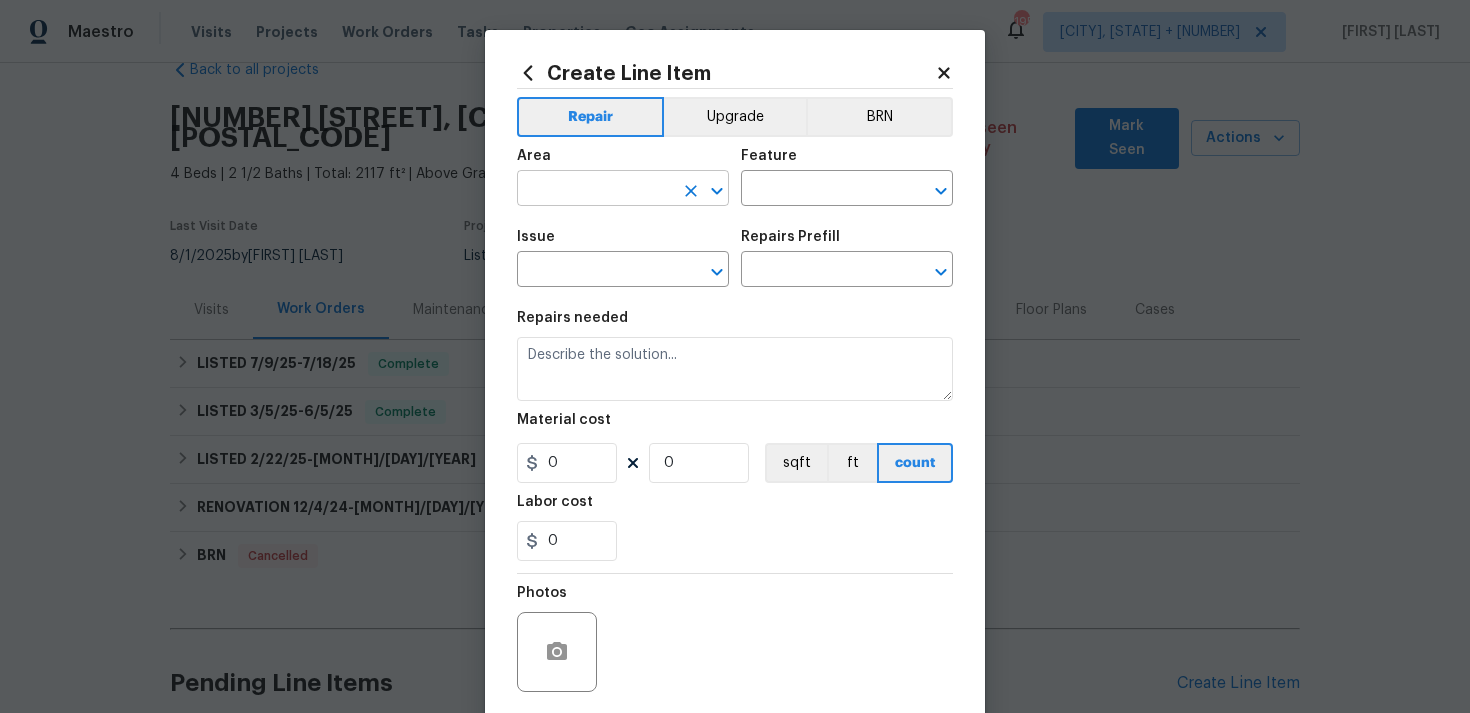click at bounding box center (595, 190) 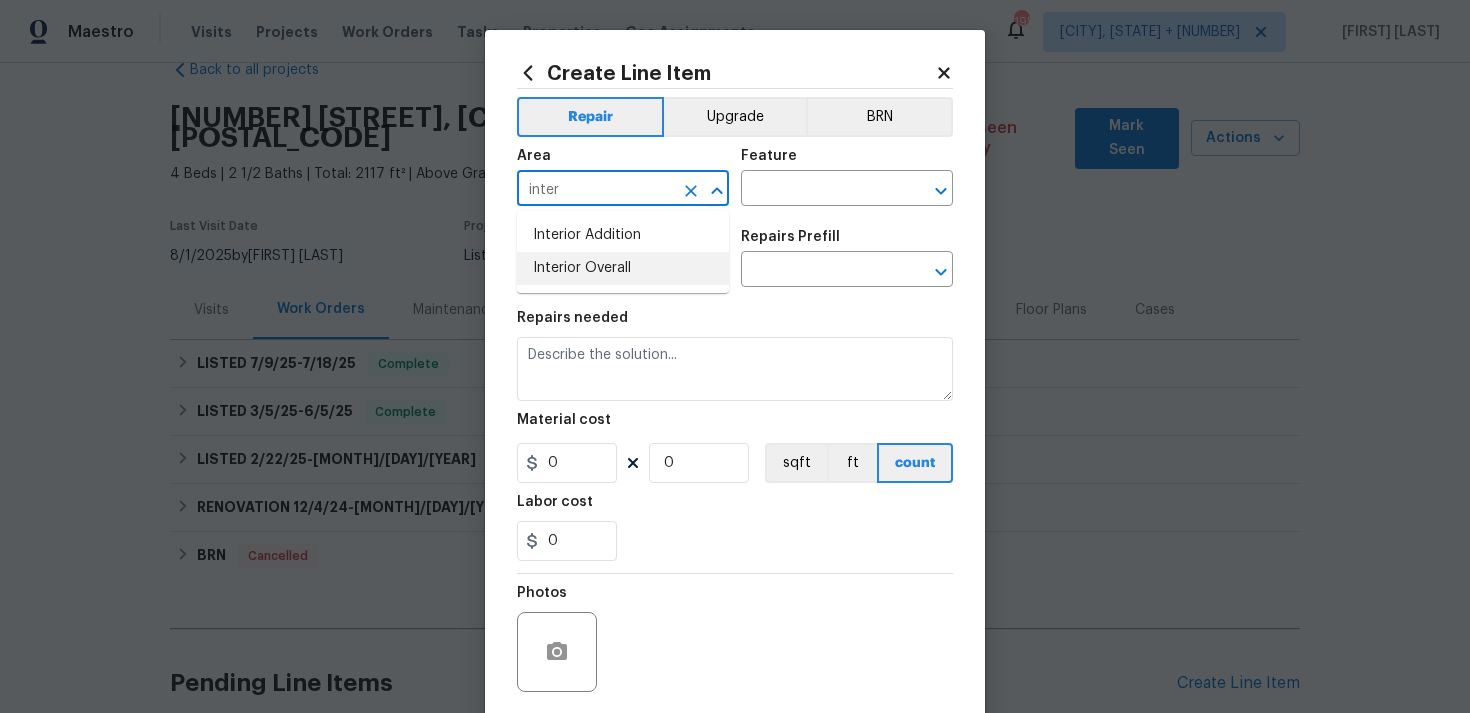 click on "Interior Addition Interior Overall" at bounding box center (623, 252) 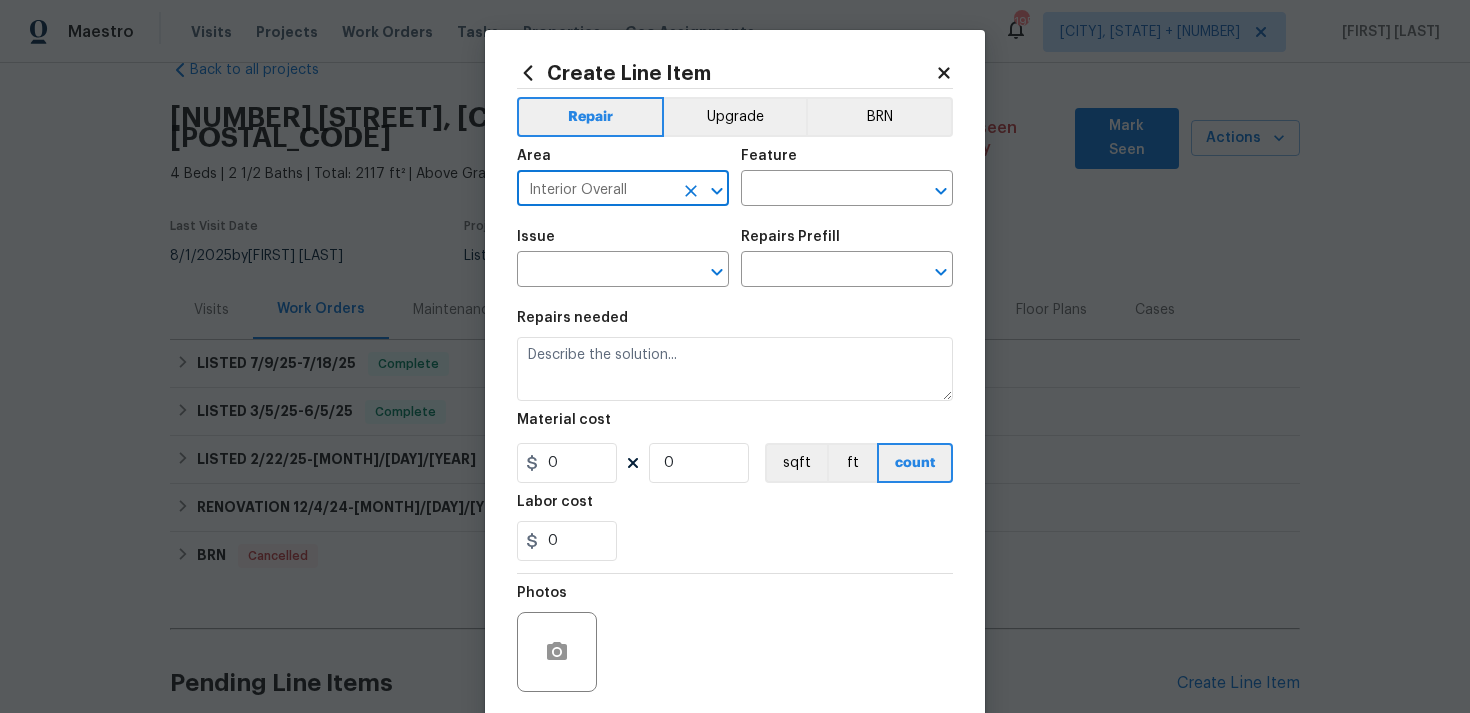 type on "Interior Overall" 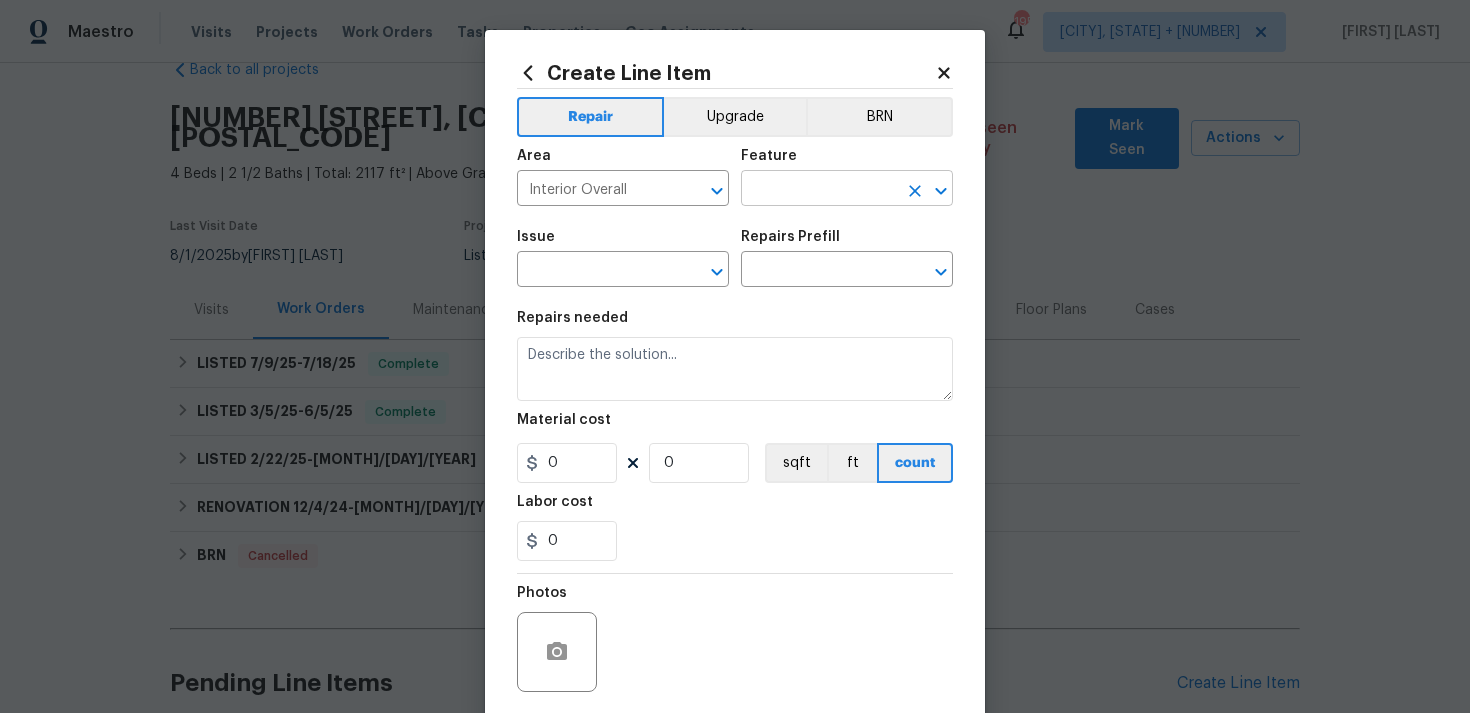 click at bounding box center [819, 190] 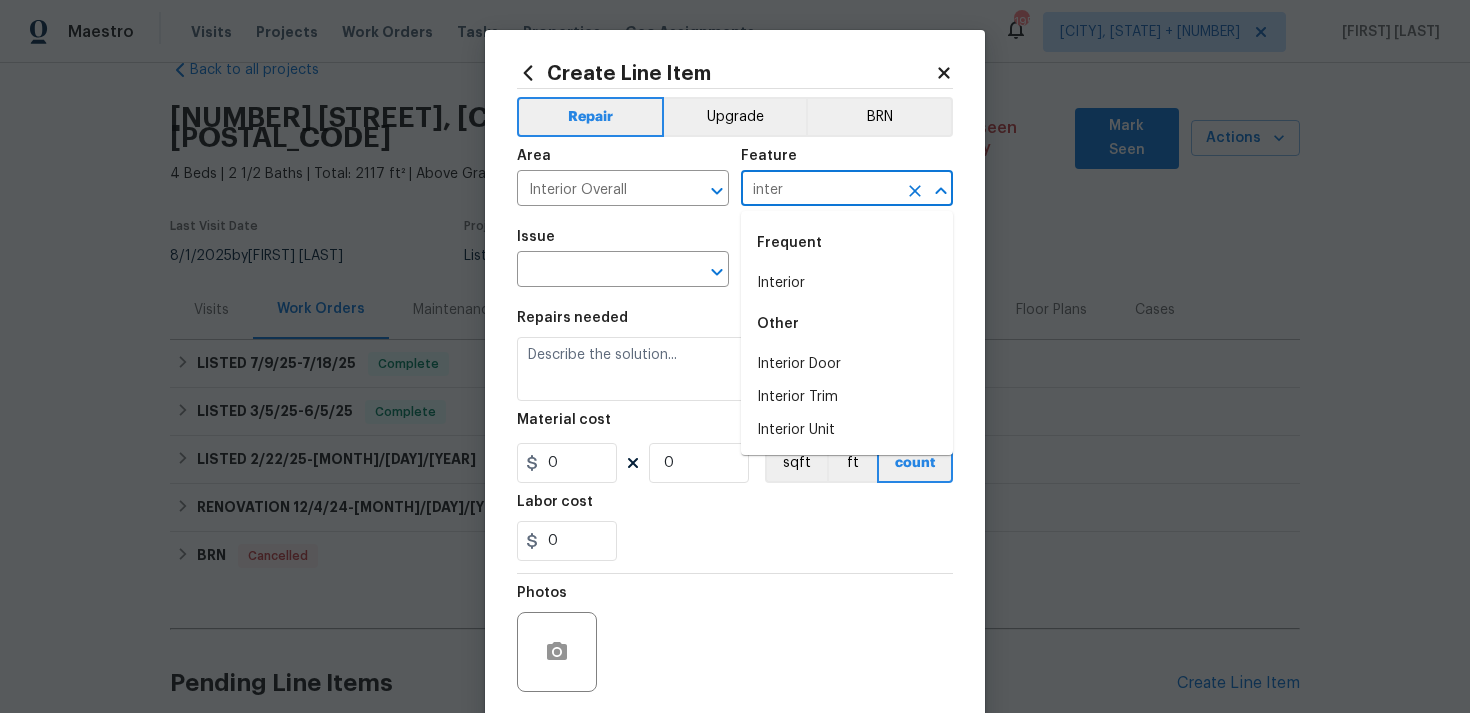 click on "Frequent" at bounding box center [847, 243] 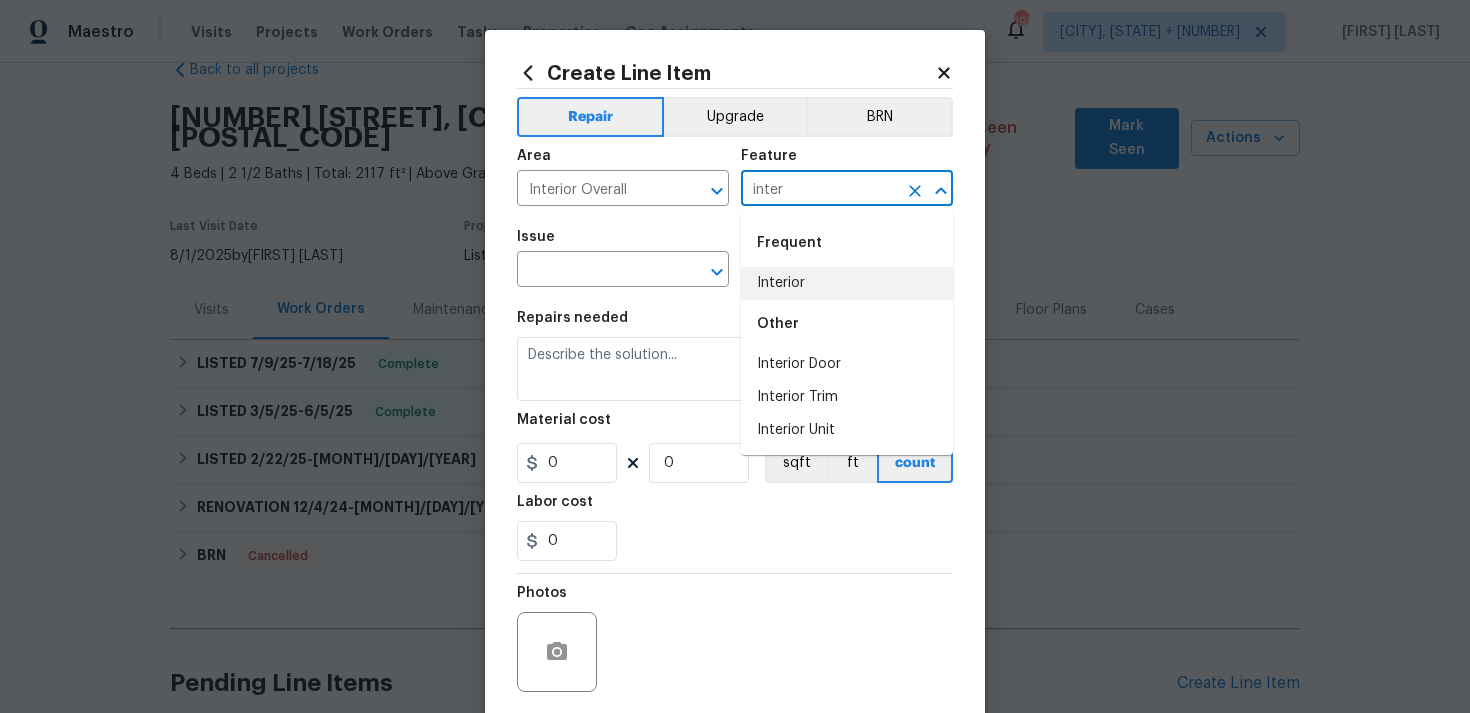 click on "Interior" at bounding box center [847, 283] 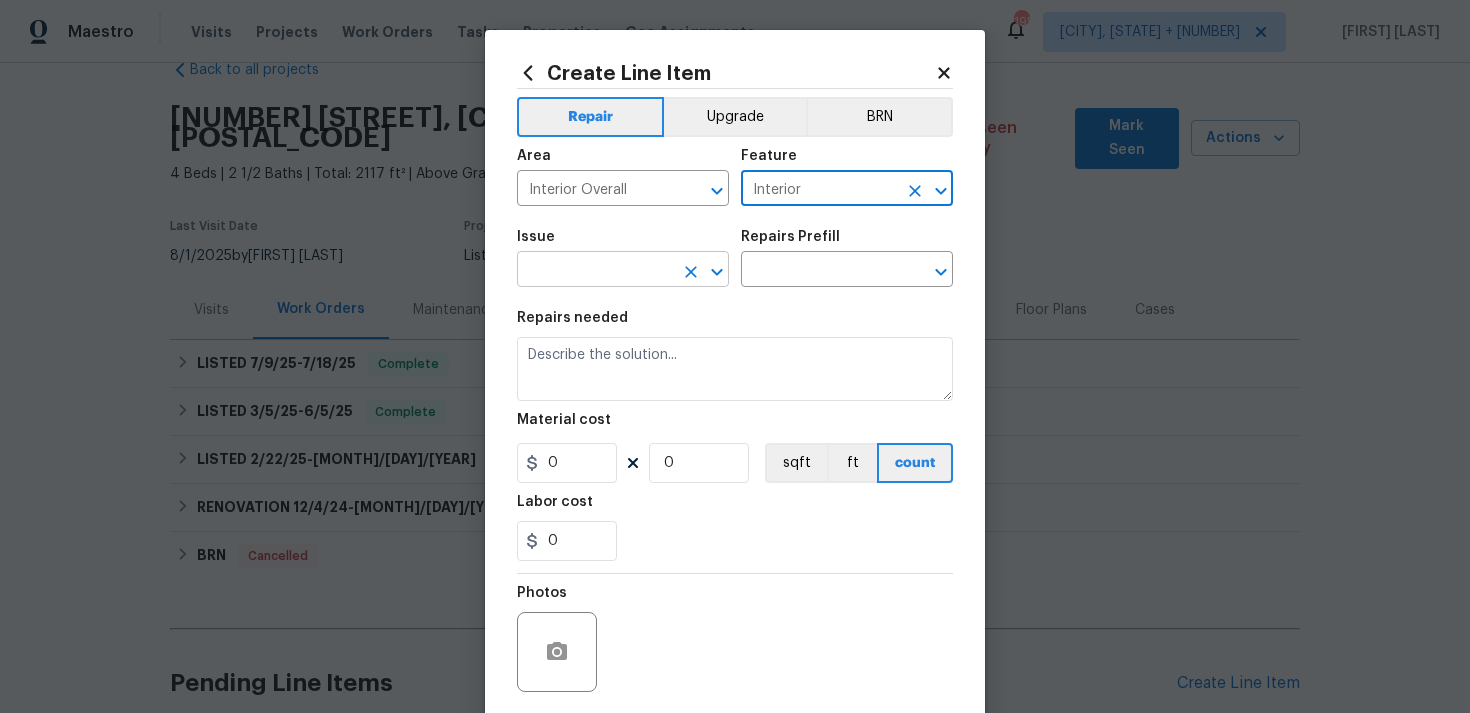 type on "Interior" 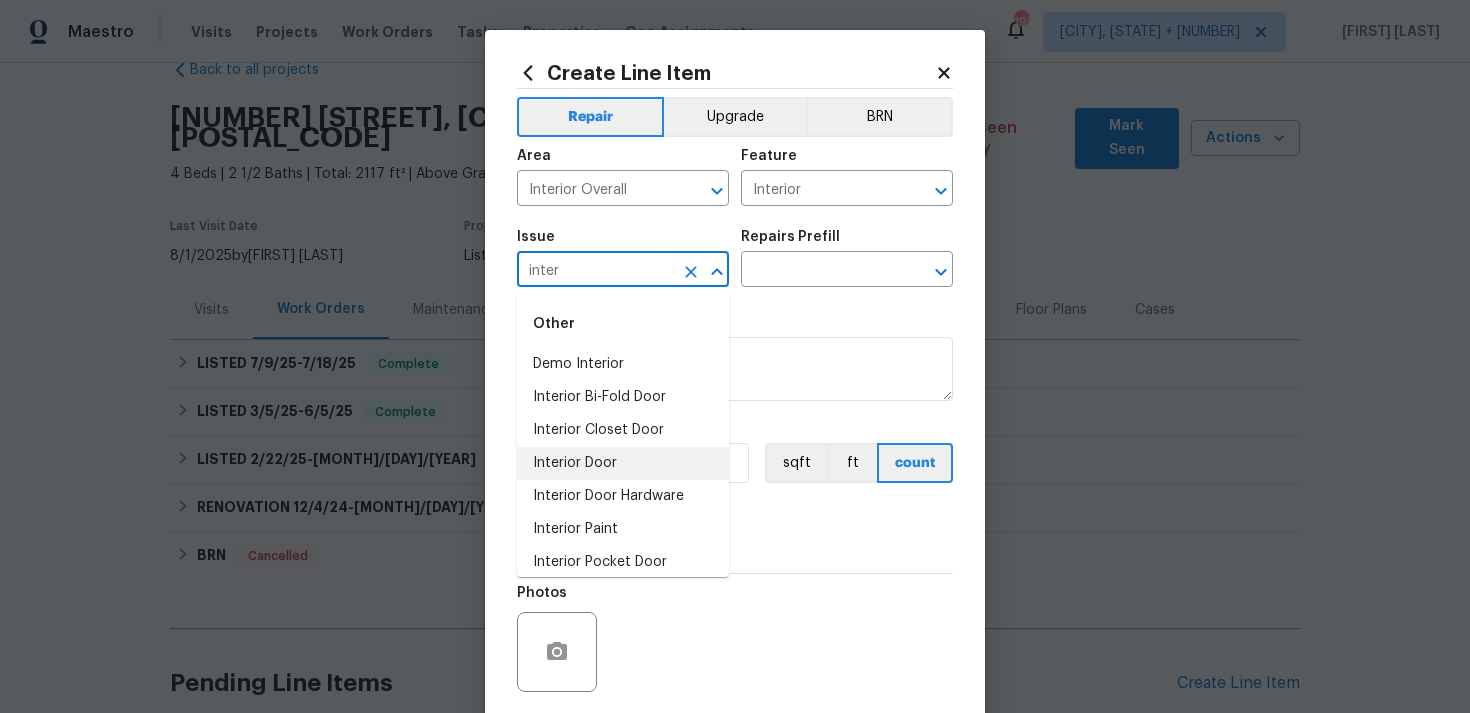 click on "Interior Door" at bounding box center [623, 463] 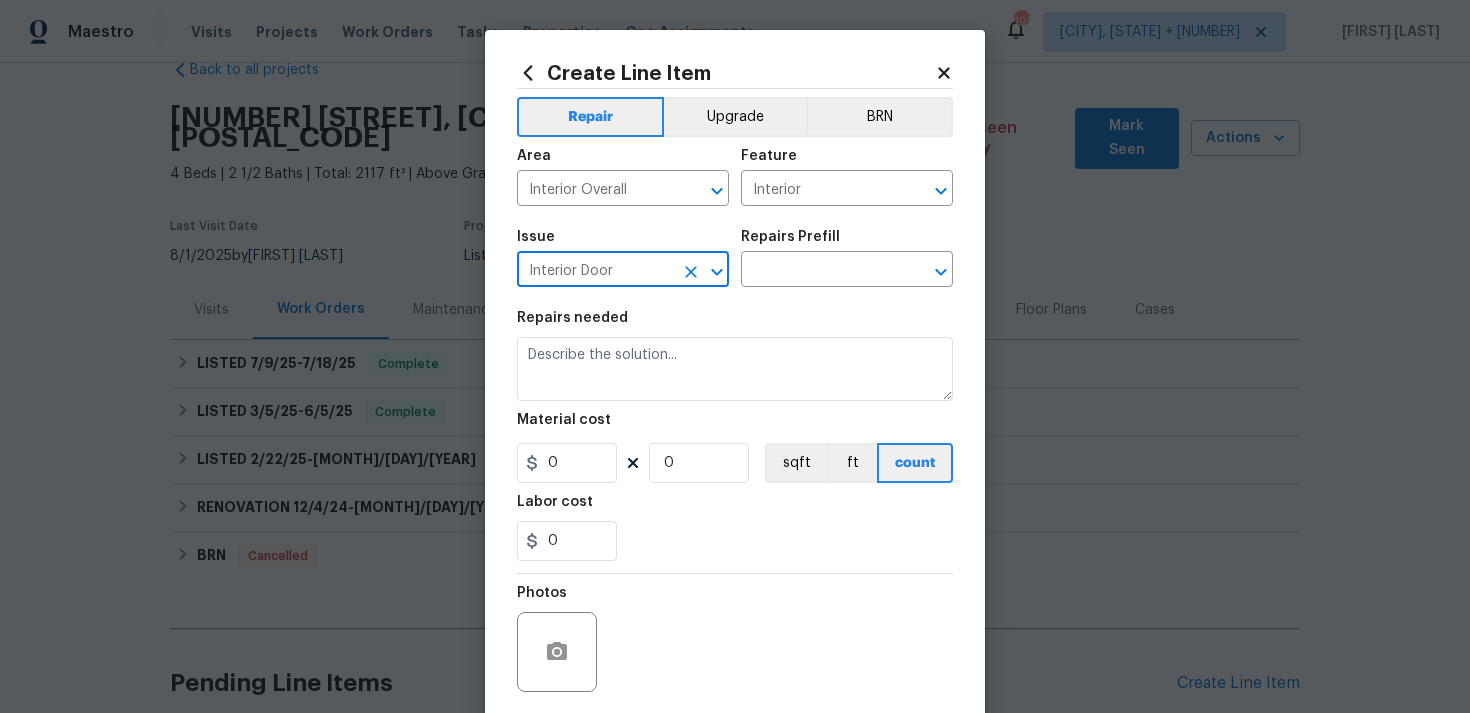 type on "Interior Door" 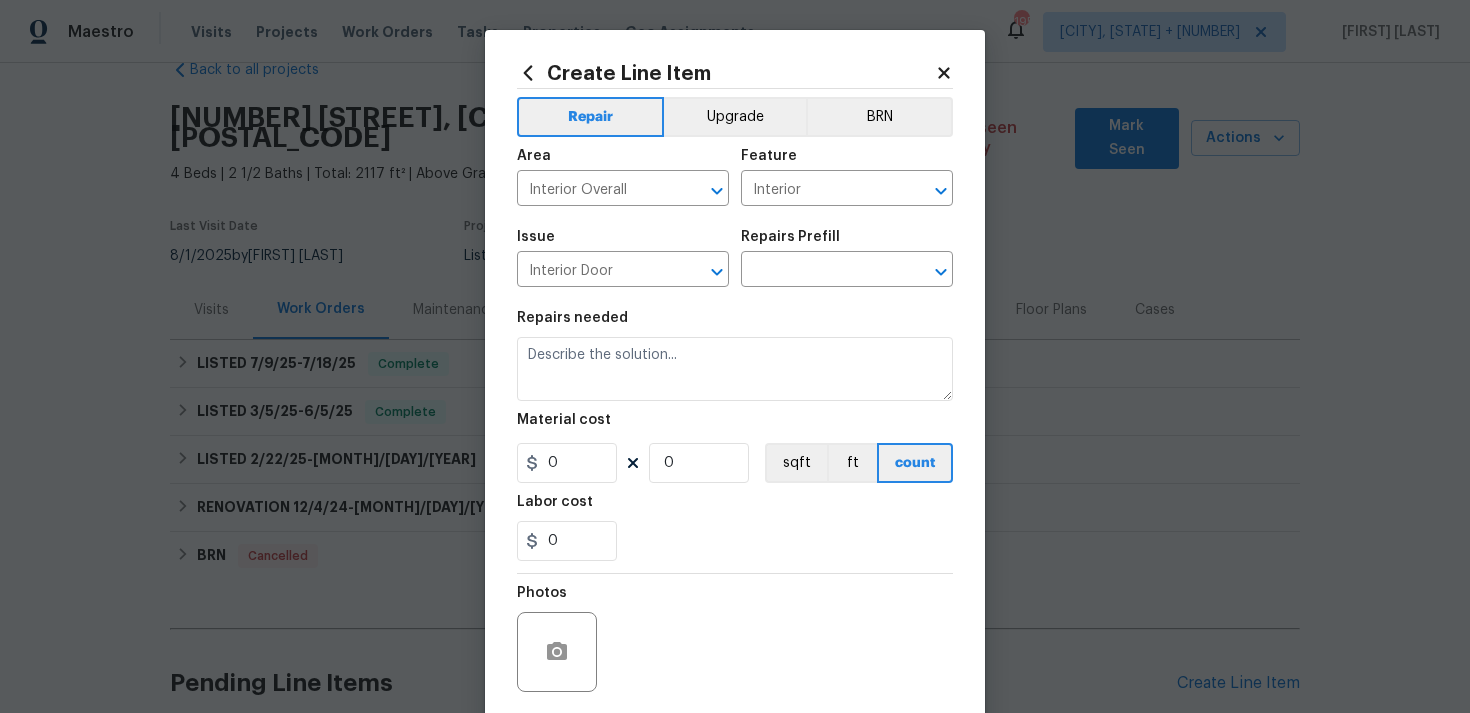 click on "Repairs Prefill" at bounding box center (847, 243) 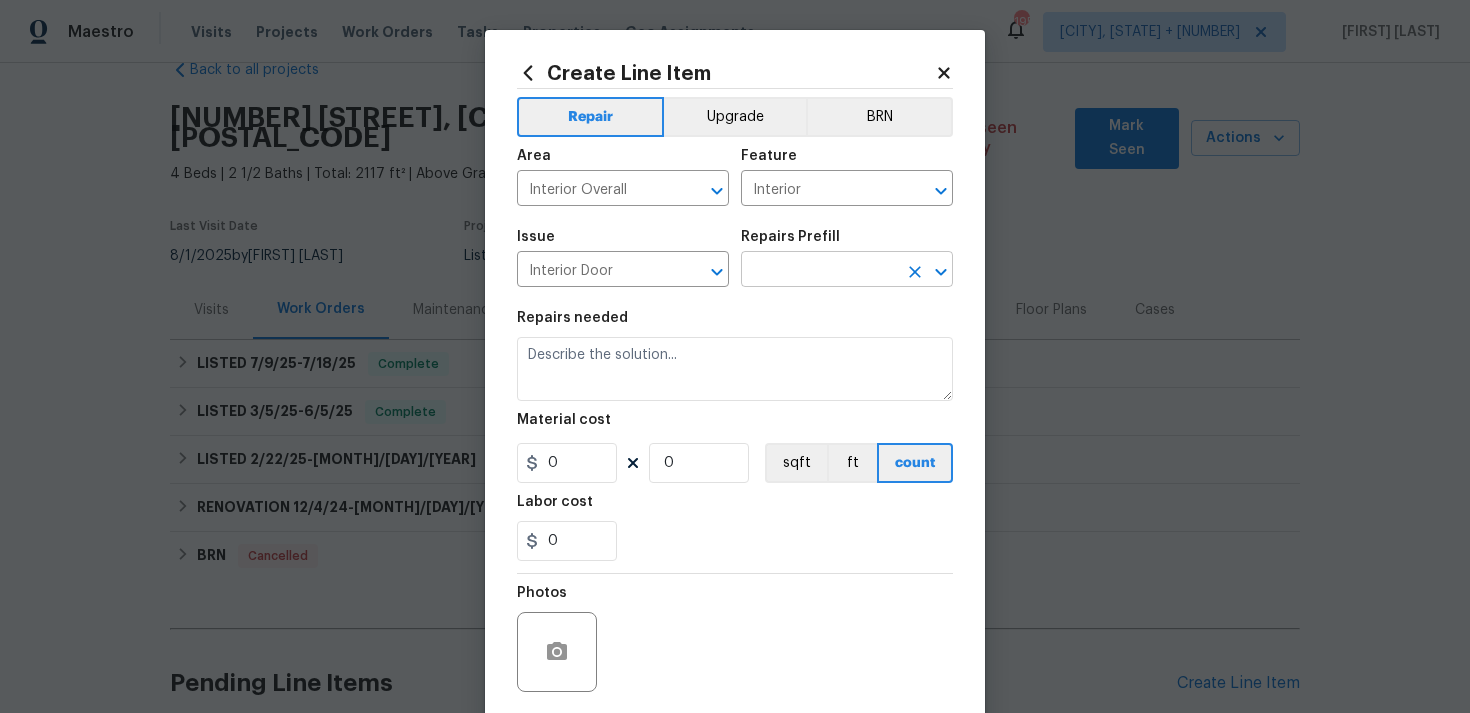 click at bounding box center [819, 271] 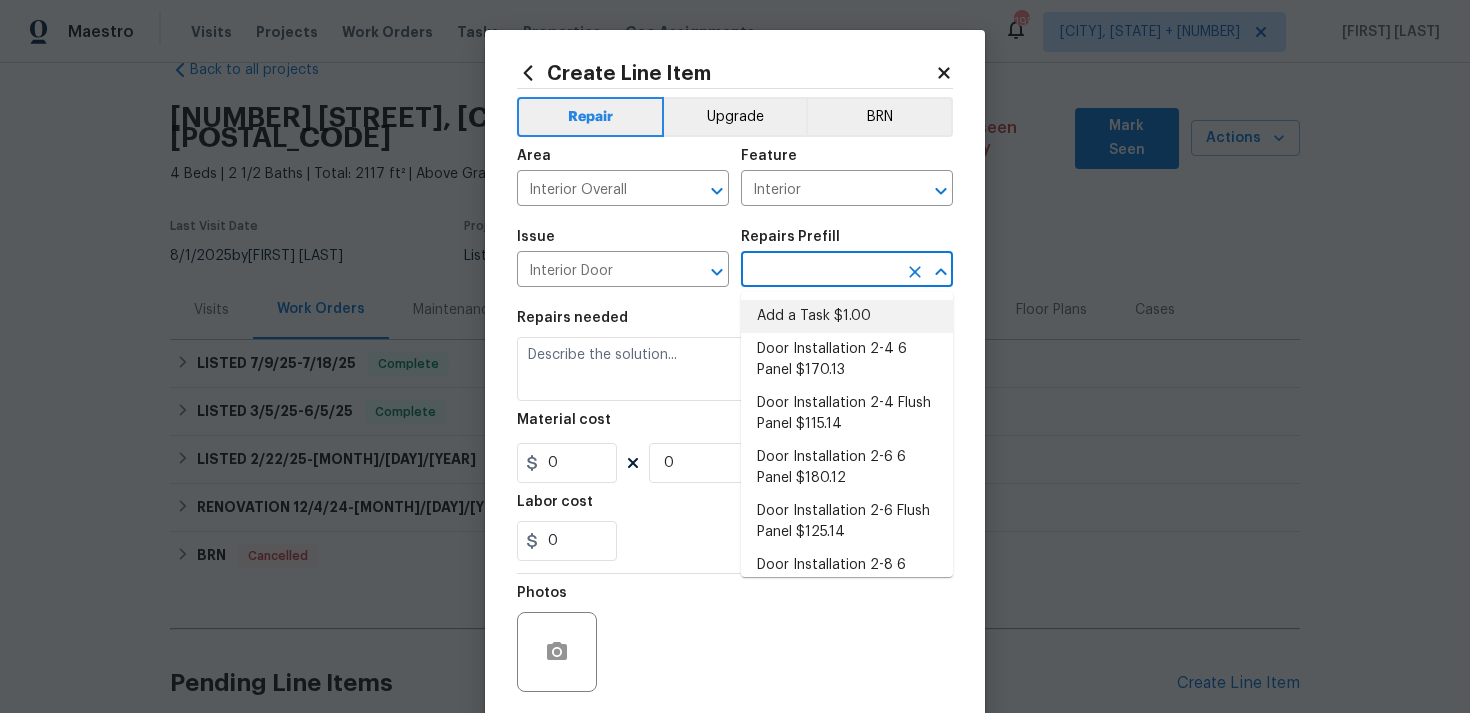 click on "Add a Task $1.00" at bounding box center [847, 316] 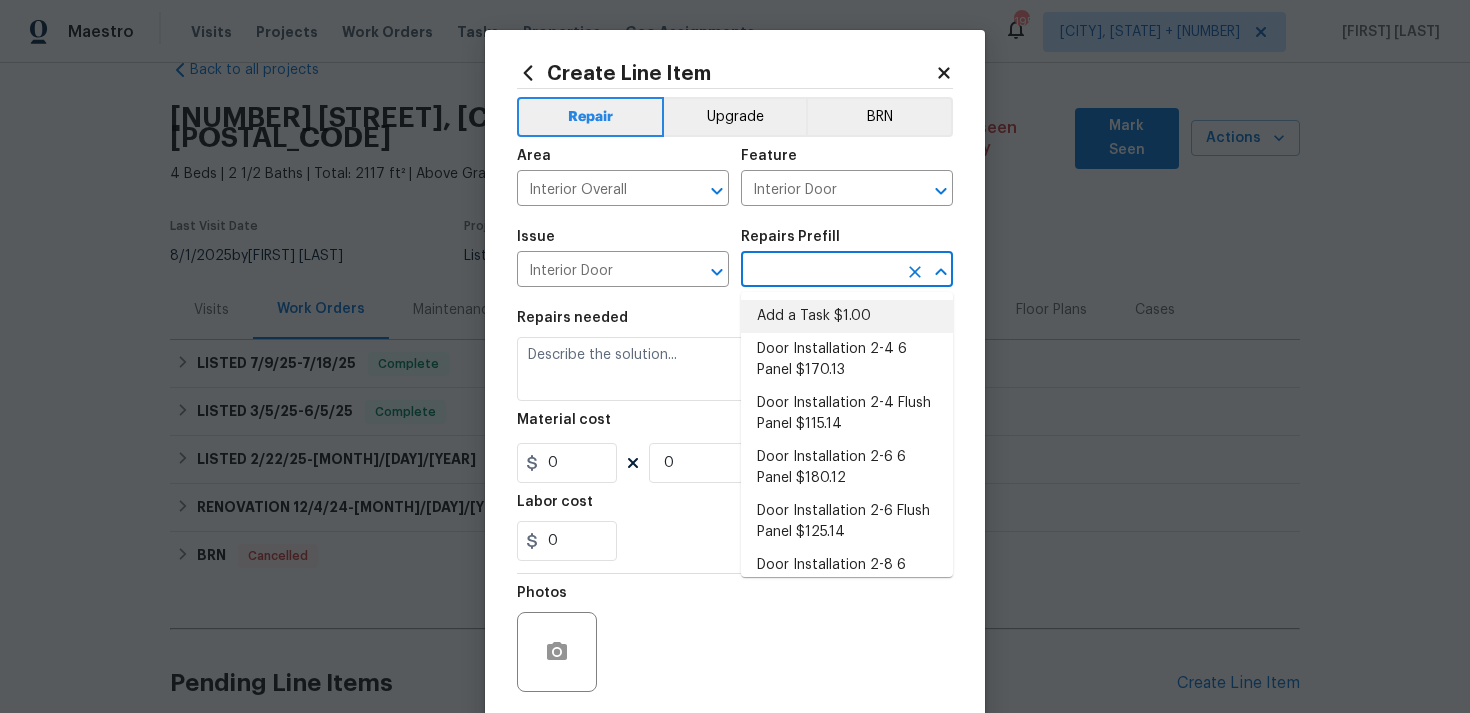 type on "Add a Task $1.00" 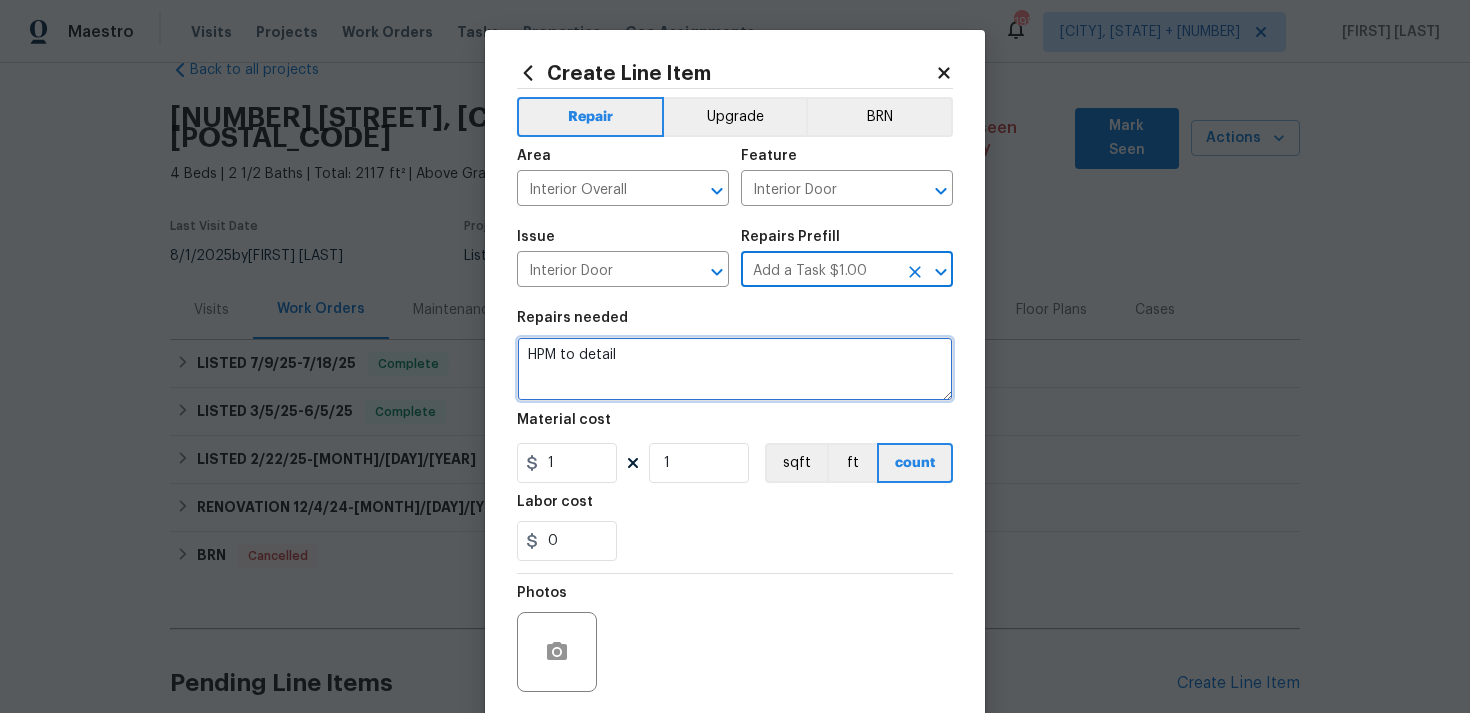 click on "HPM to detail" at bounding box center (735, 369) 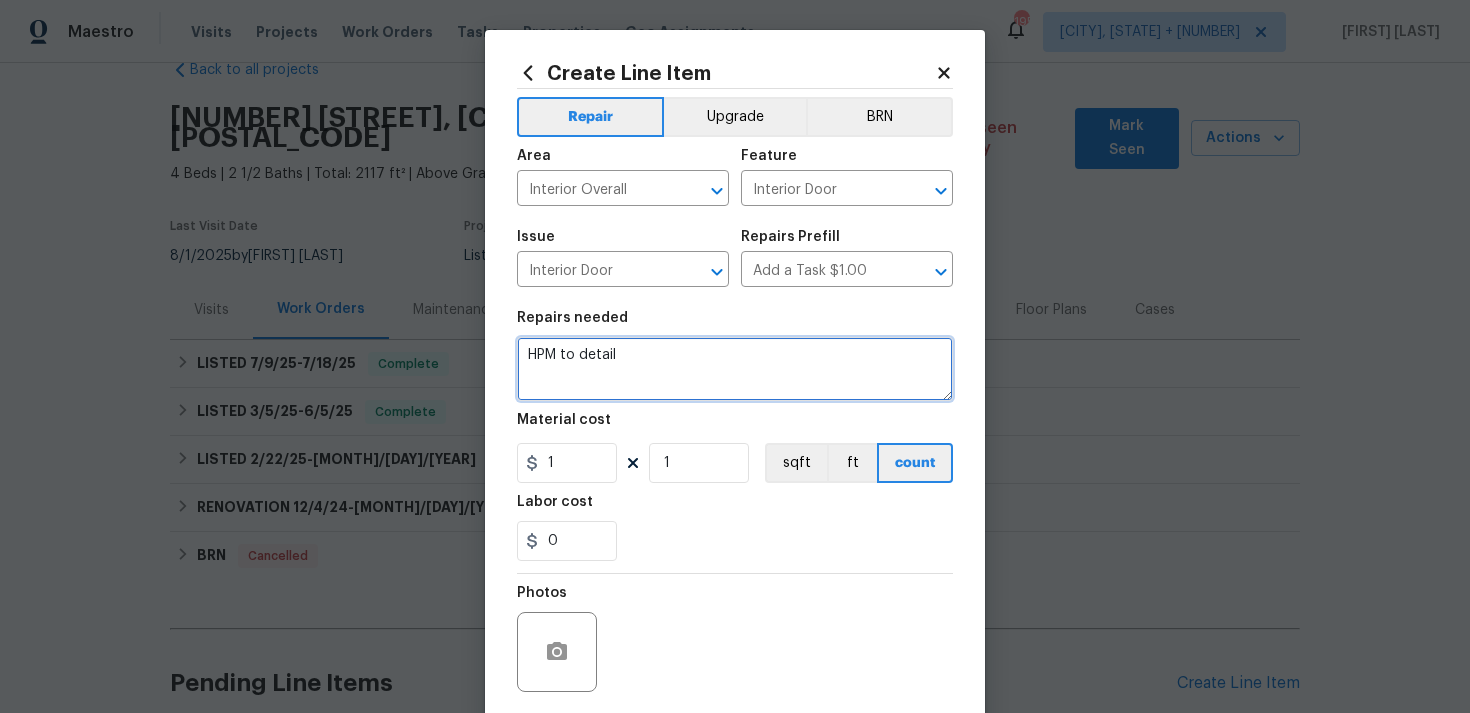 click on "HPM to detail" at bounding box center (735, 369) 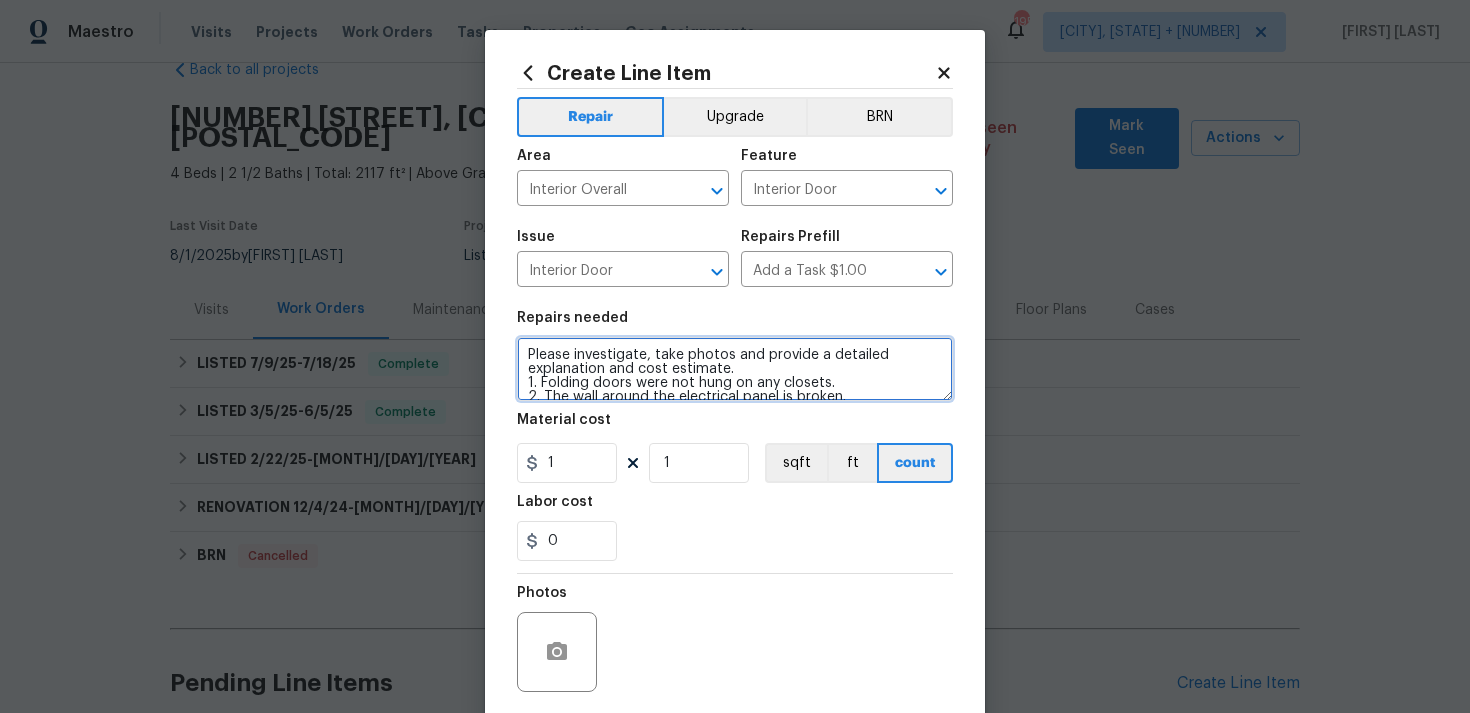 scroll, scrollTop: 18, scrollLeft: 0, axis: vertical 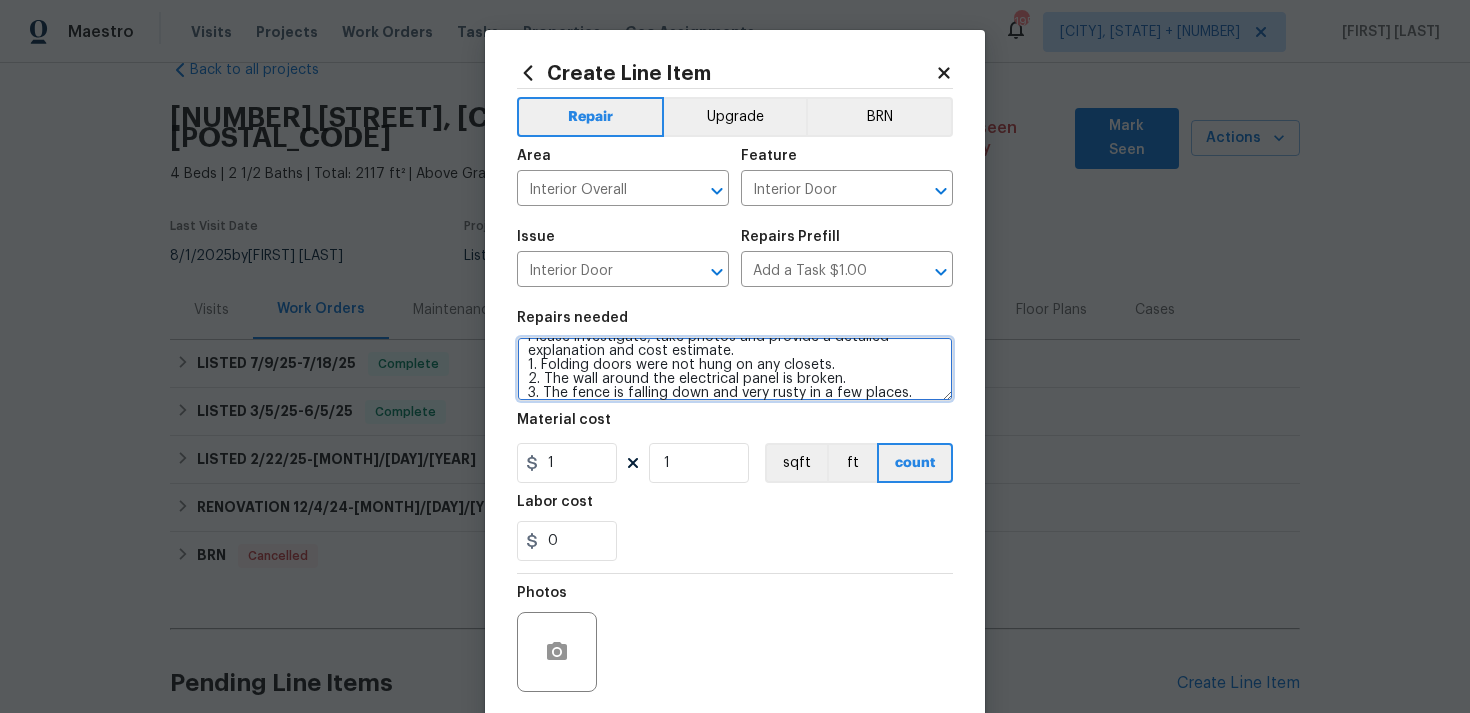 type on "Please investigate, take photos and provide a detailed explanation and cost estimate.
1. Folding doors were not hung on any closets.
2. The wall around the electrical panel is broken.
3. The fence is falling down and very rusty in a few places." 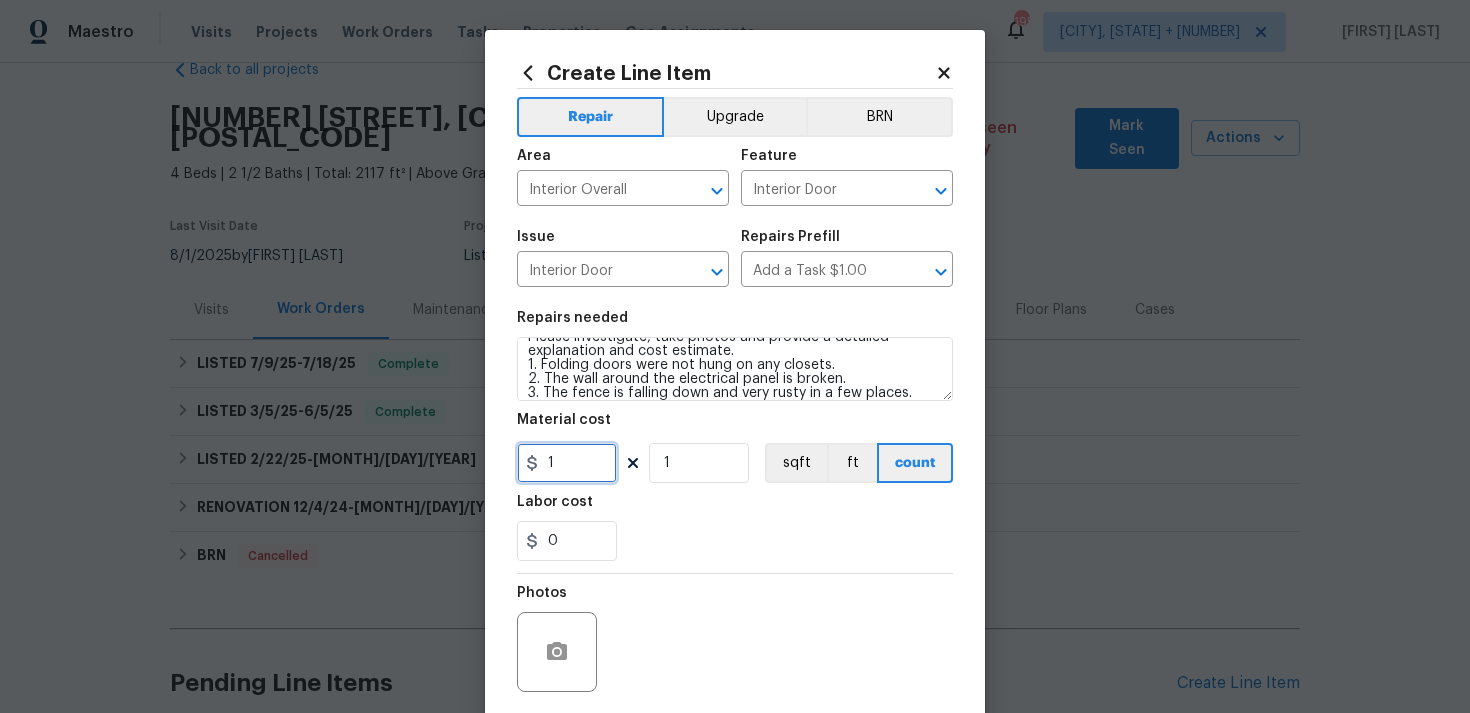 click on "1" at bounding box center (567, 463) 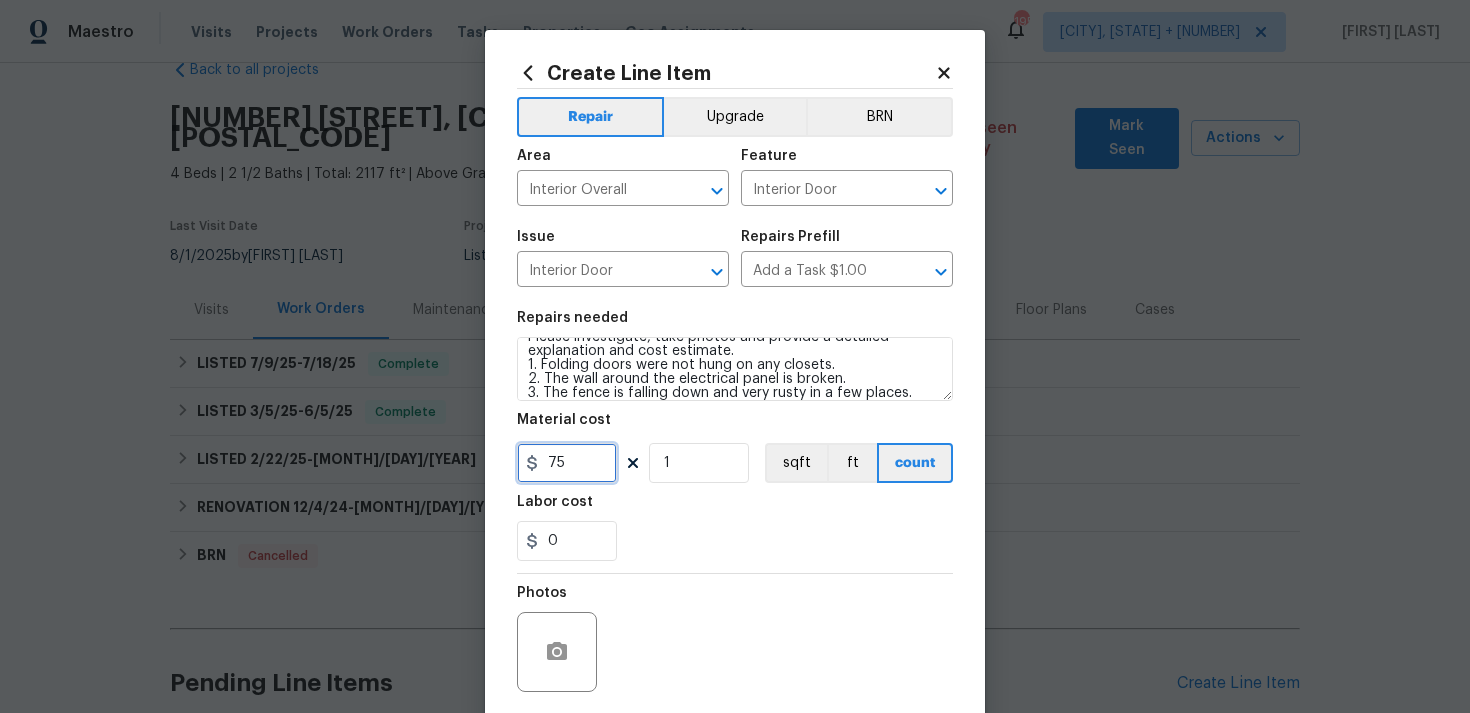 type on "75" 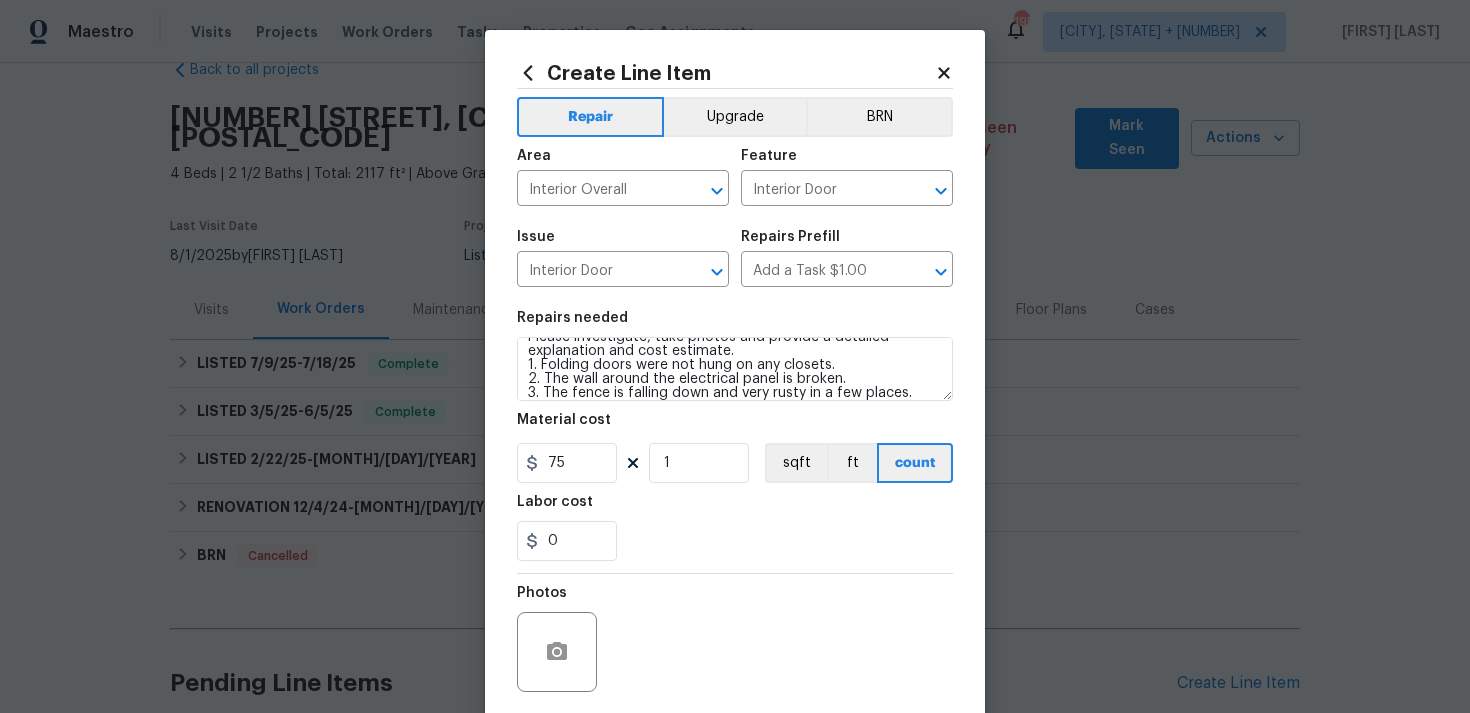 click on "Photos" at bounding box center [735, 639] 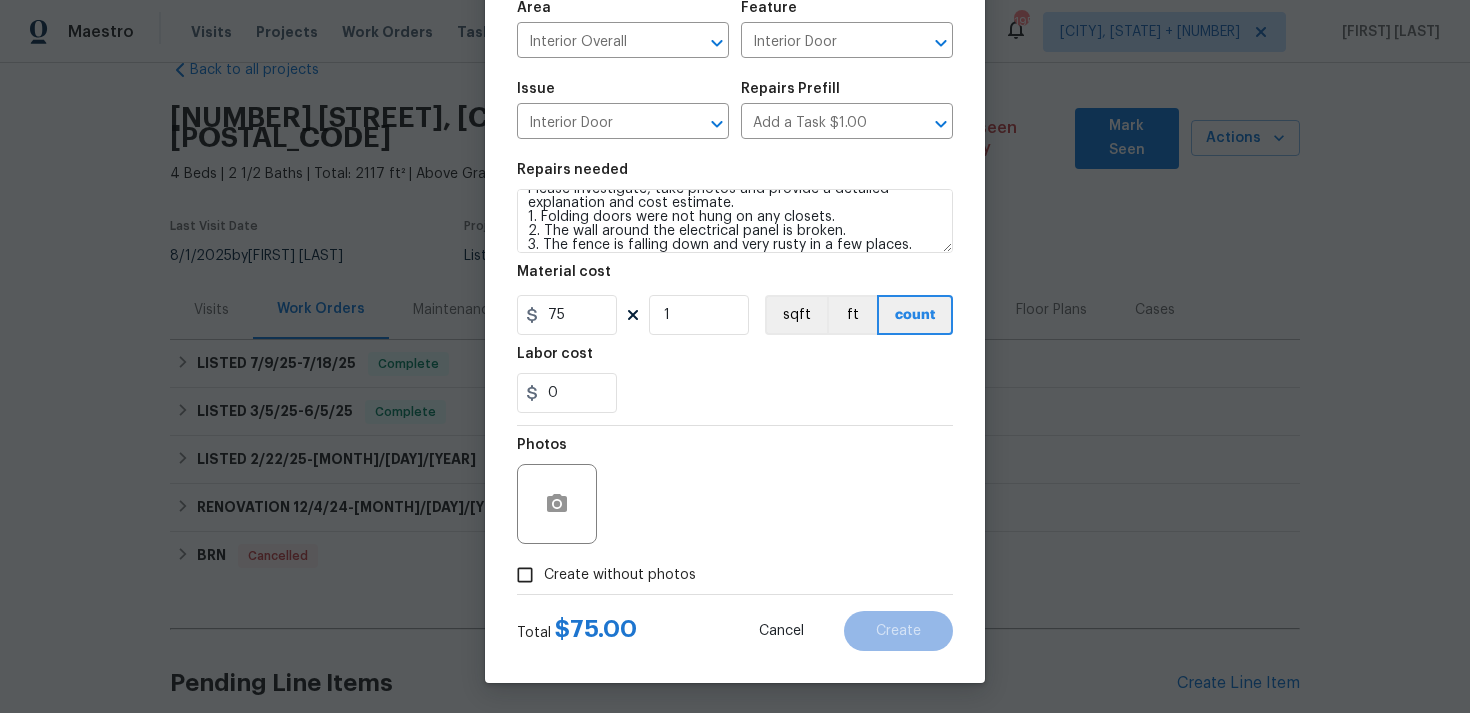 click on "Create without photos" at bounding box center [601, 575] 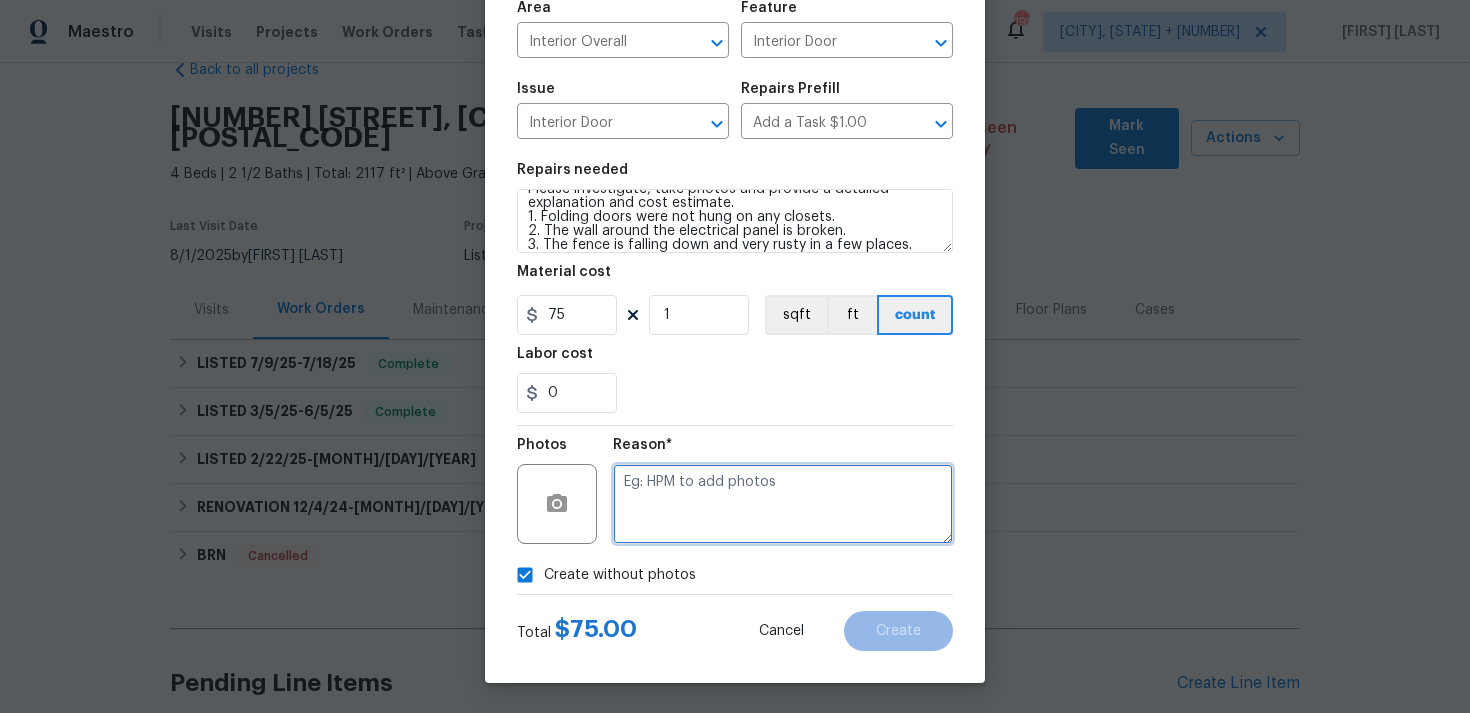 click at bounding box center (783, 504) 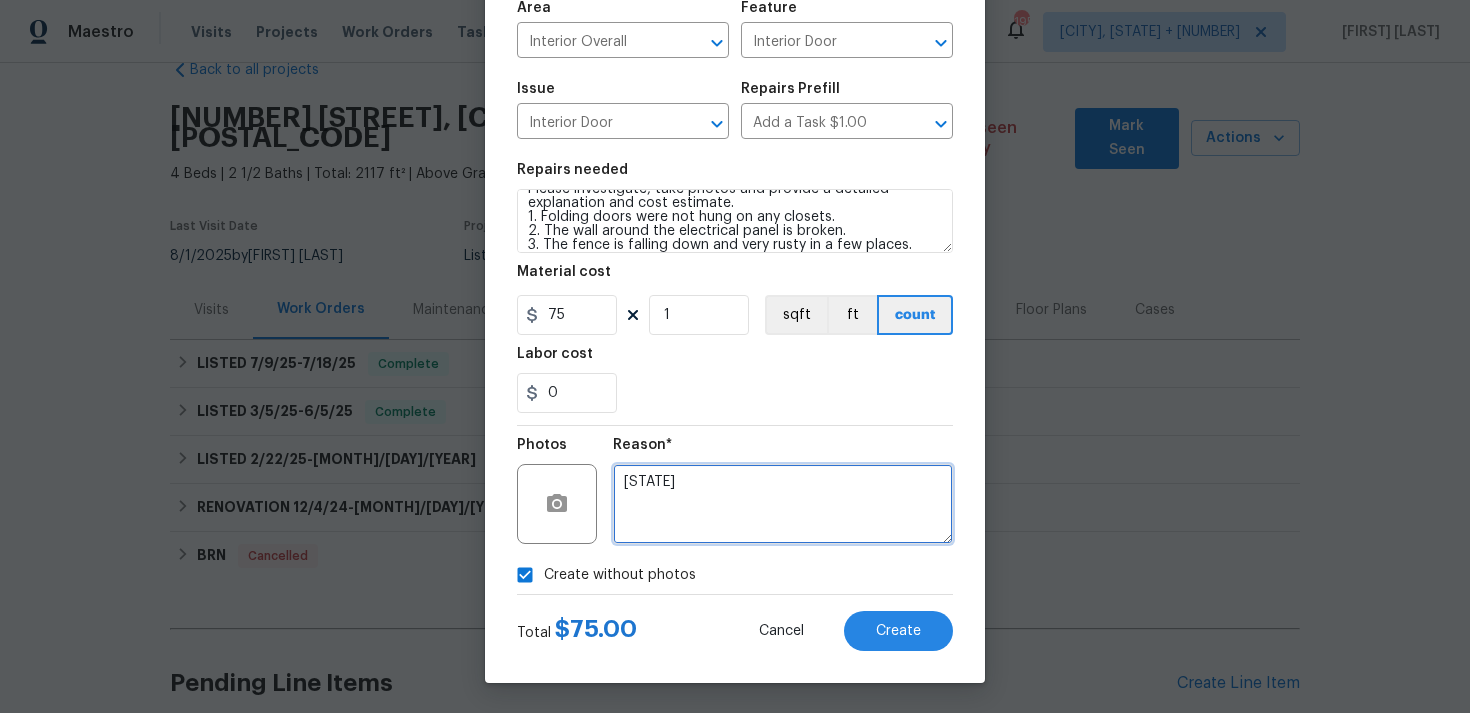 type on "M" 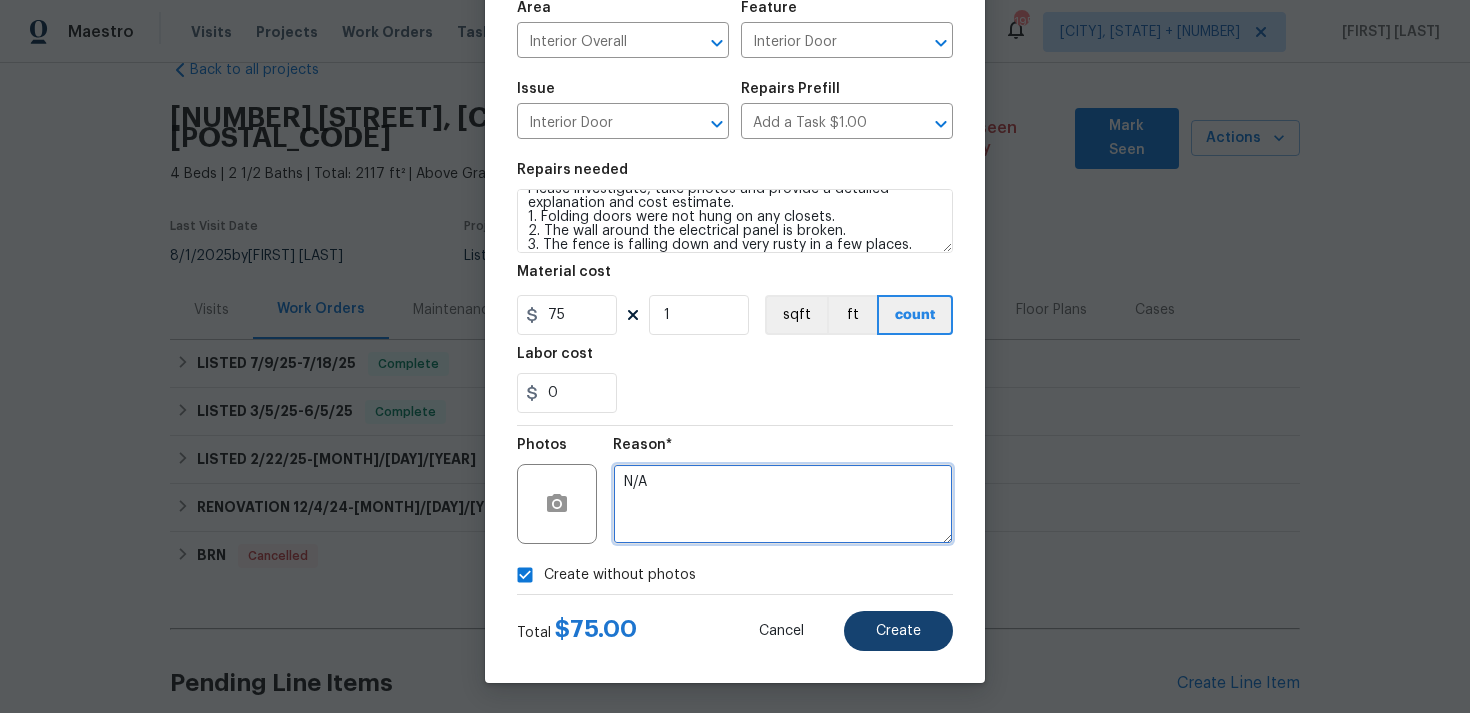 type on "N/A" 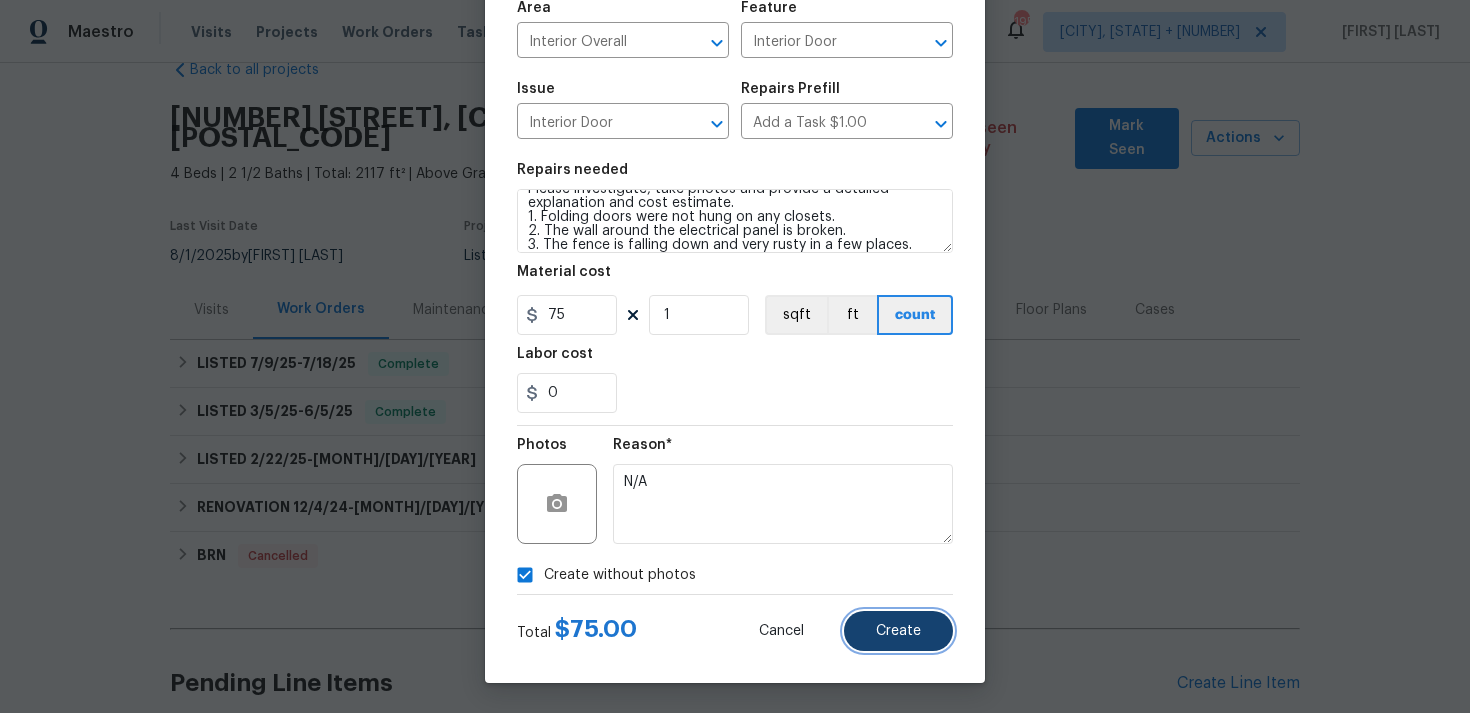 click on "Create" at bounding box center (898, 631) 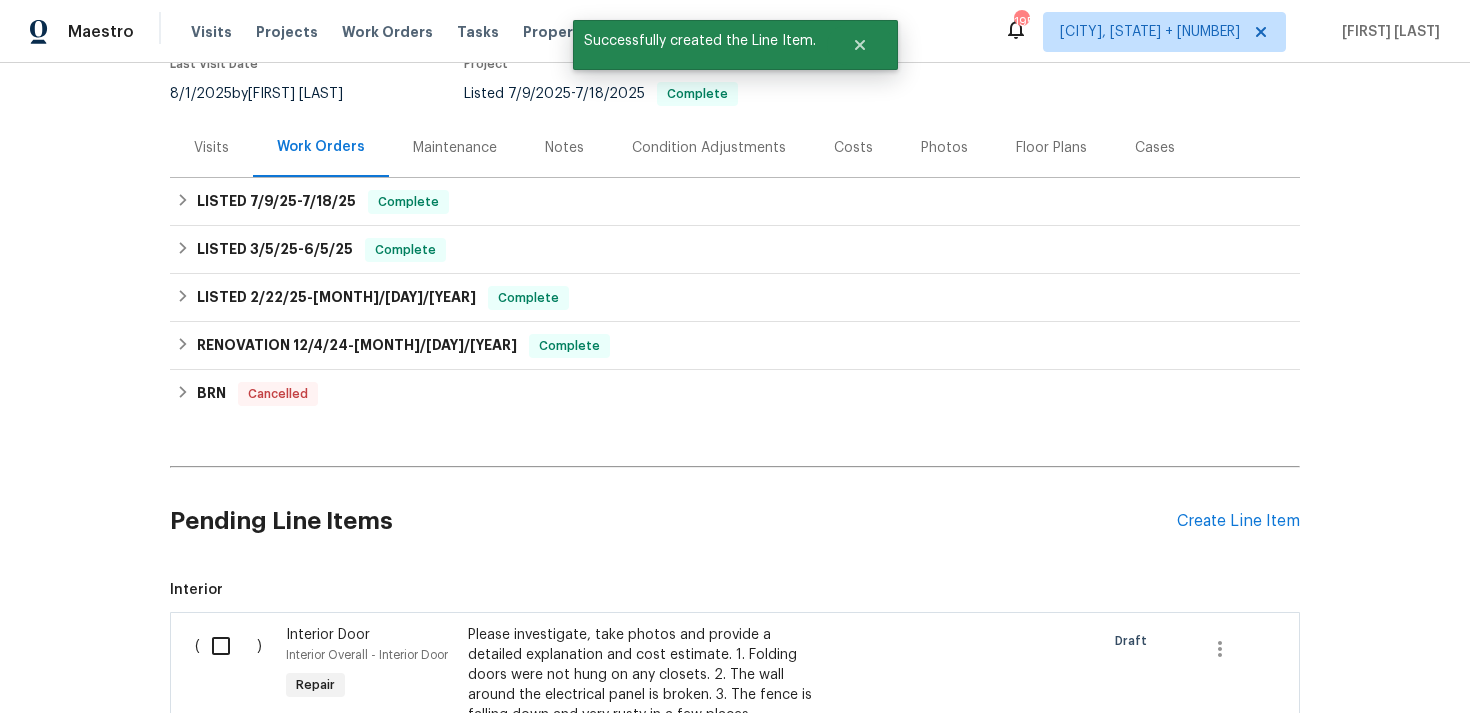 scroll, scrollTop: 235, scrollLeft: 0, axis: vertical 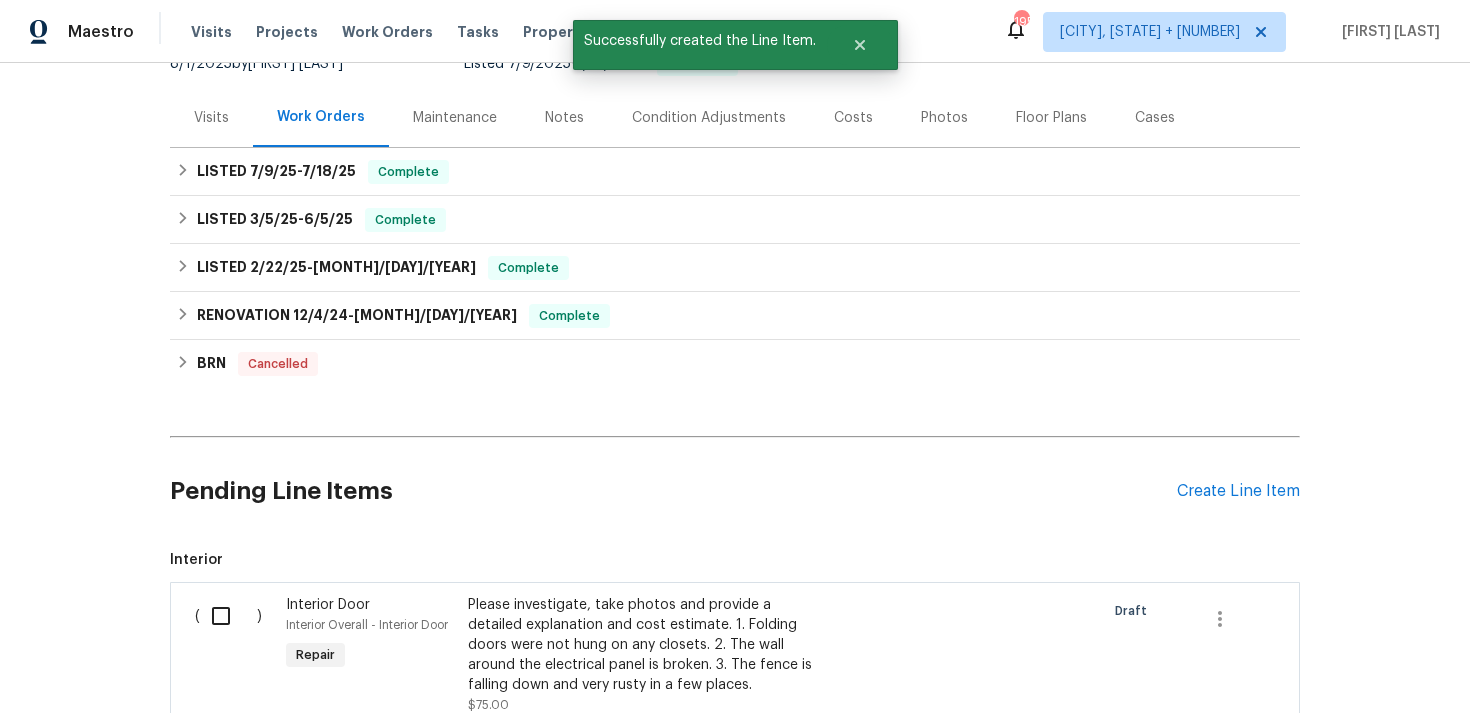 click at bounding box center (228, 616) 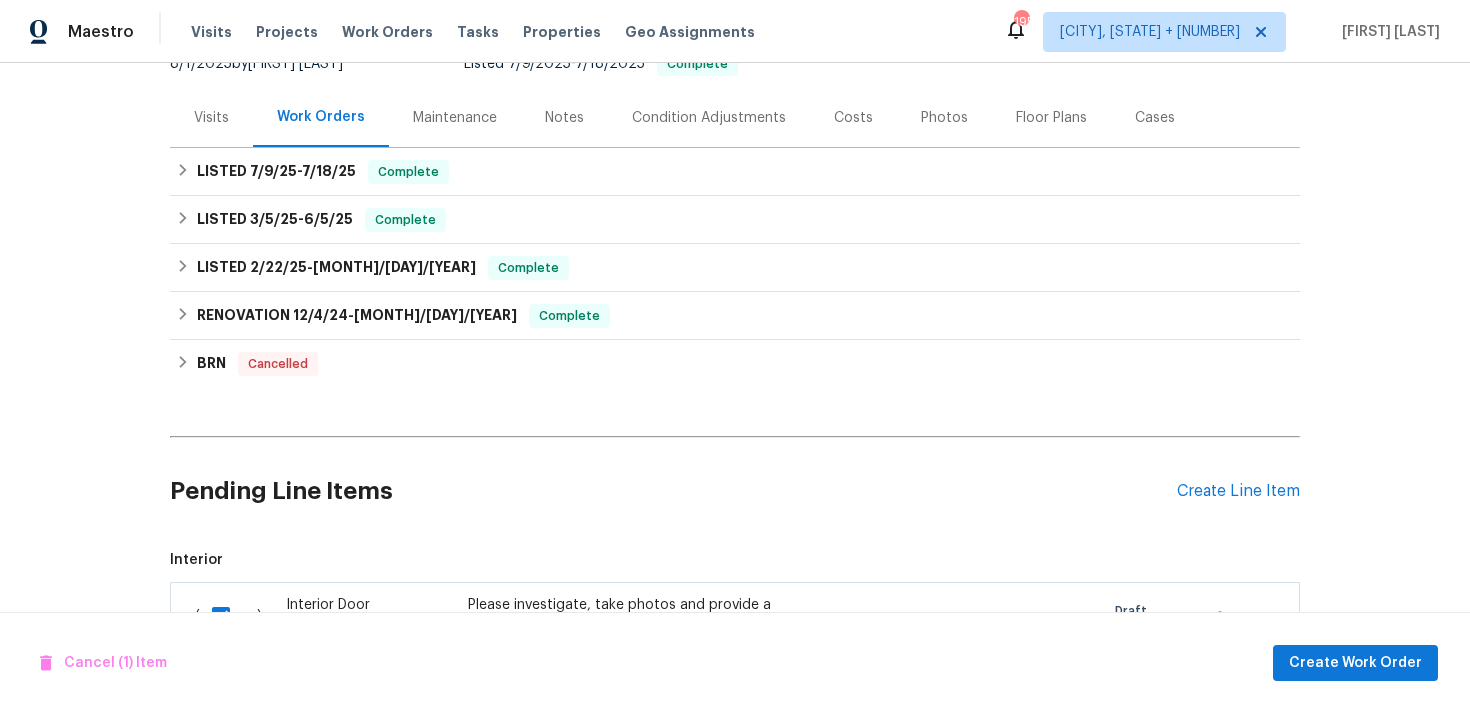 scroll, scrollTop: 504, scrollLeft: 0, axis: vertical 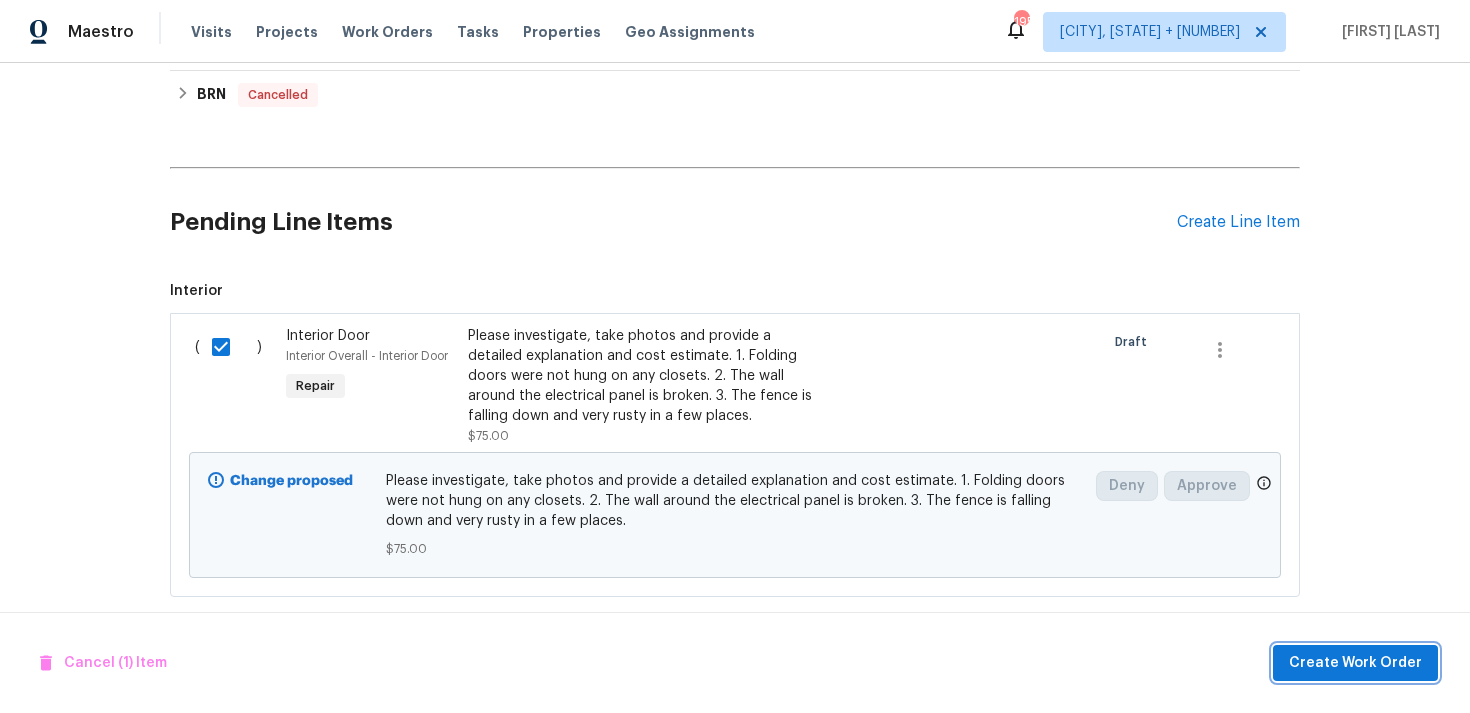 click on "Create Work Order" at bounding box center (1355, 663) 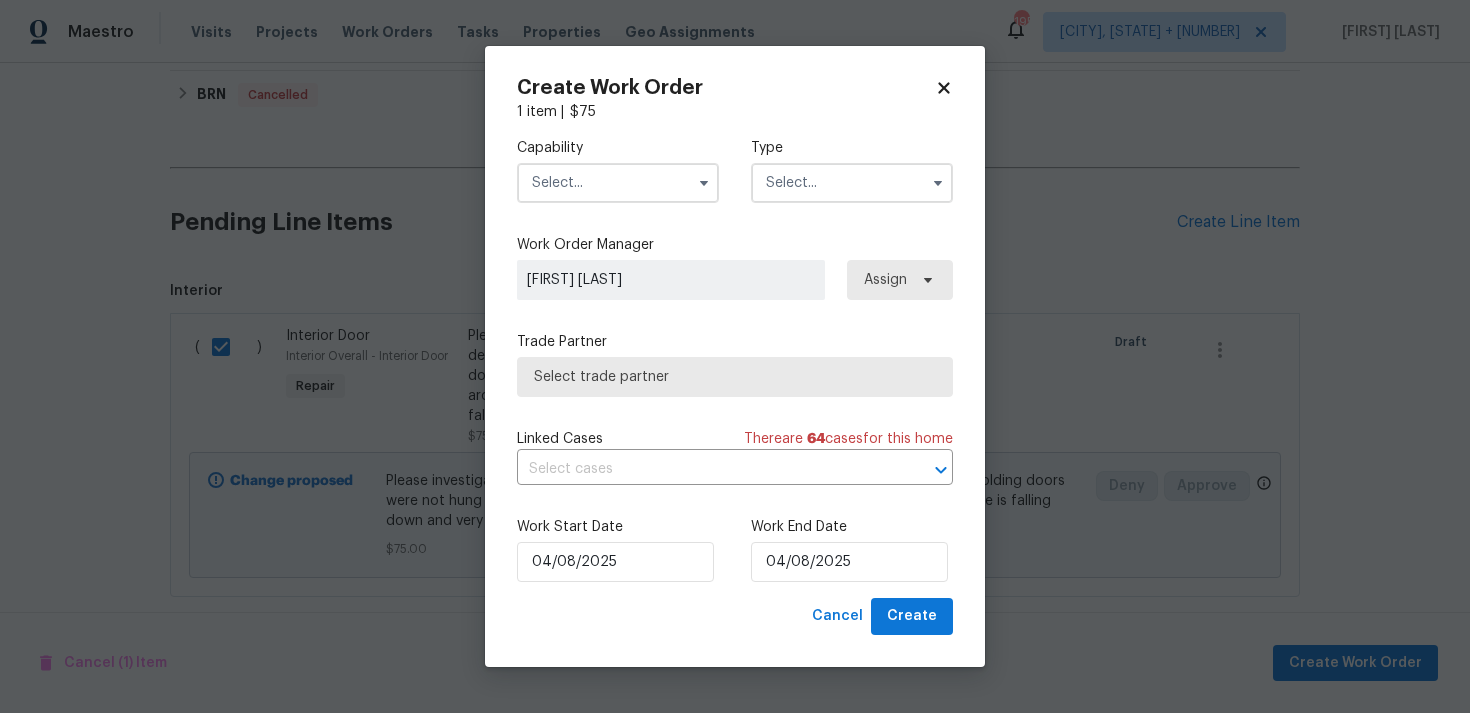 click at bounding box center (618, 183) 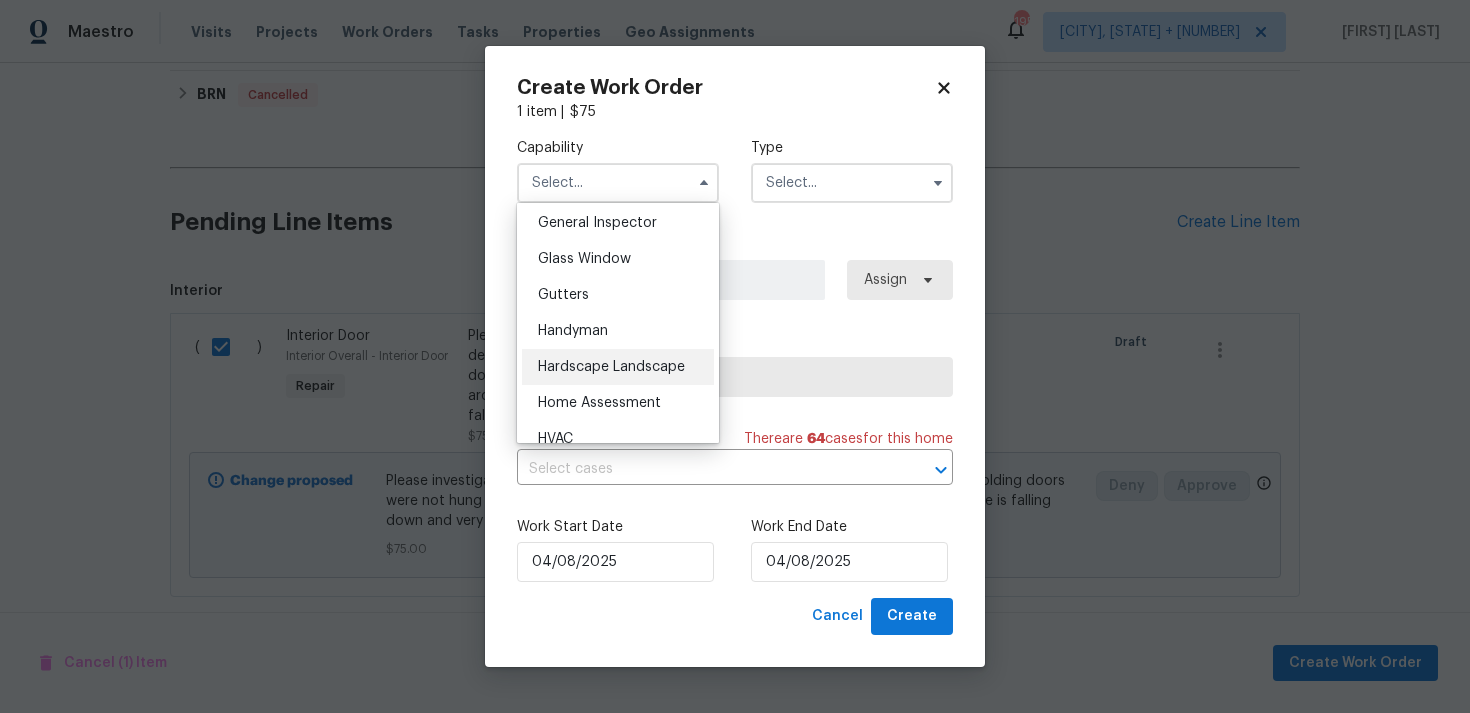 scroll, scrollTop: 1001, scrollLeft: 0, axis: vertical 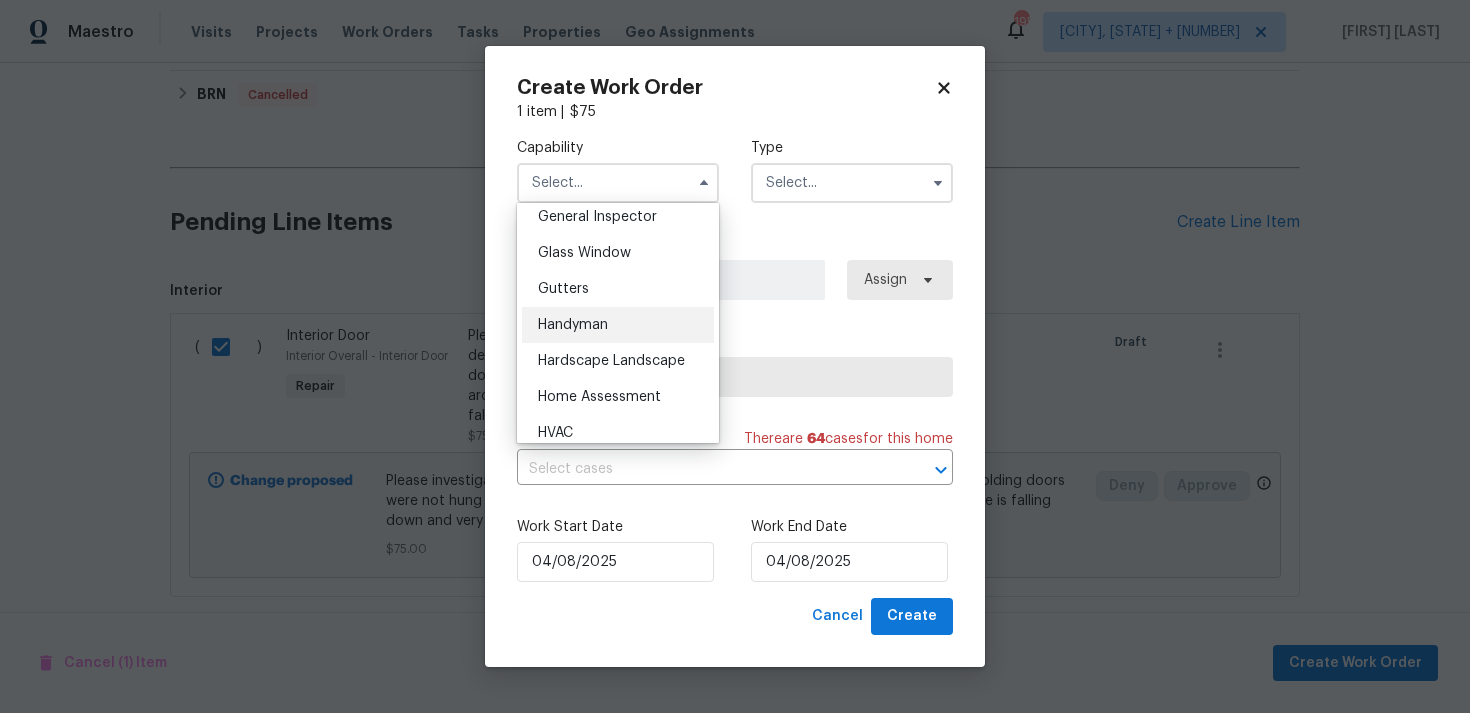 click on "Handyman" at bounding box center [573, 325] 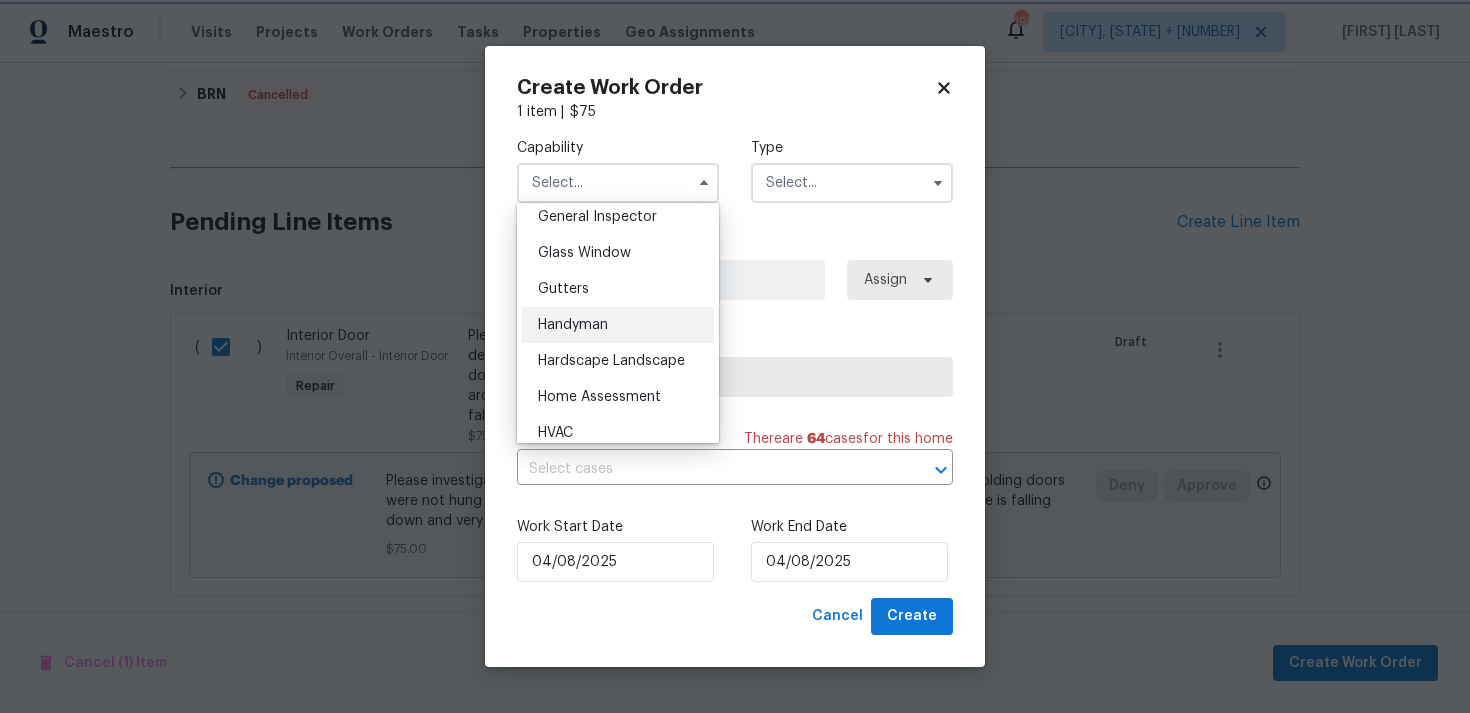 type on "Handyman" 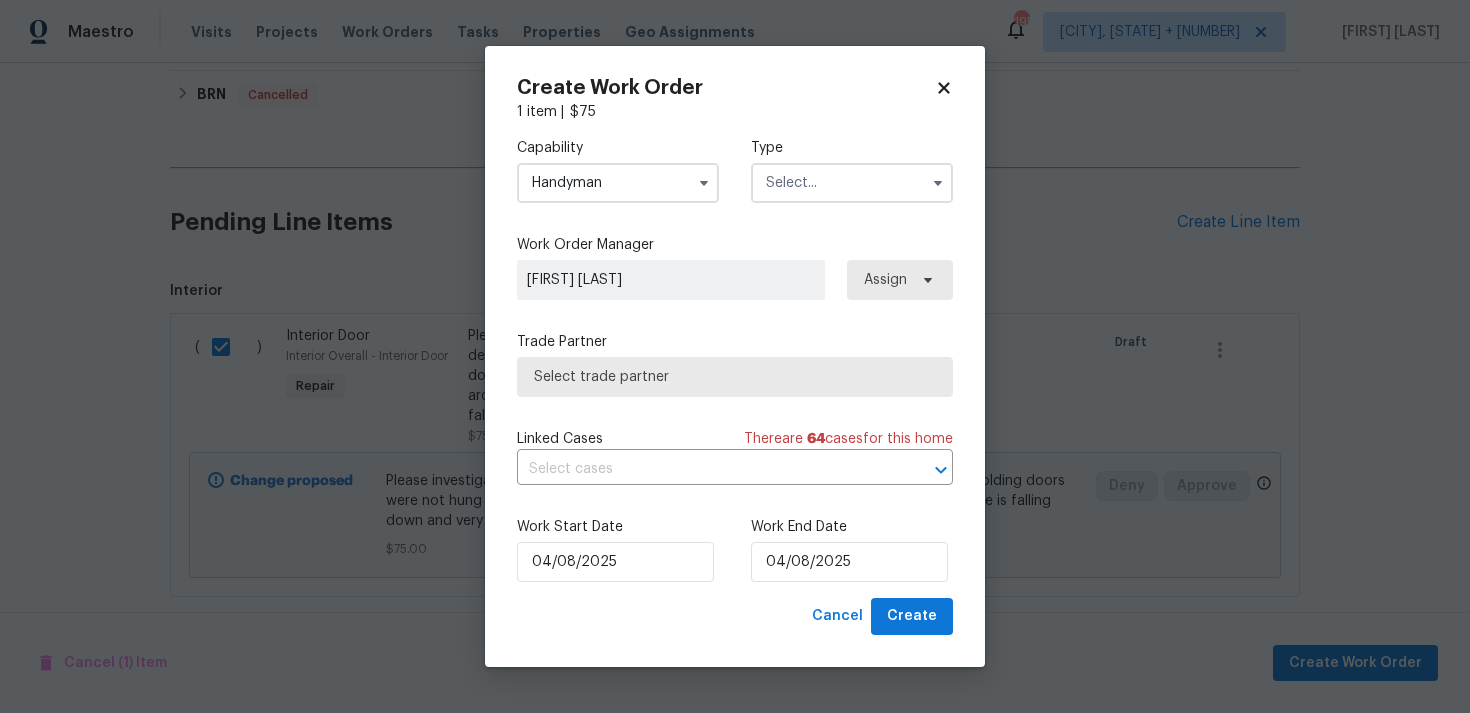 click on "Select trade partner" at bounding box center [735, 377] 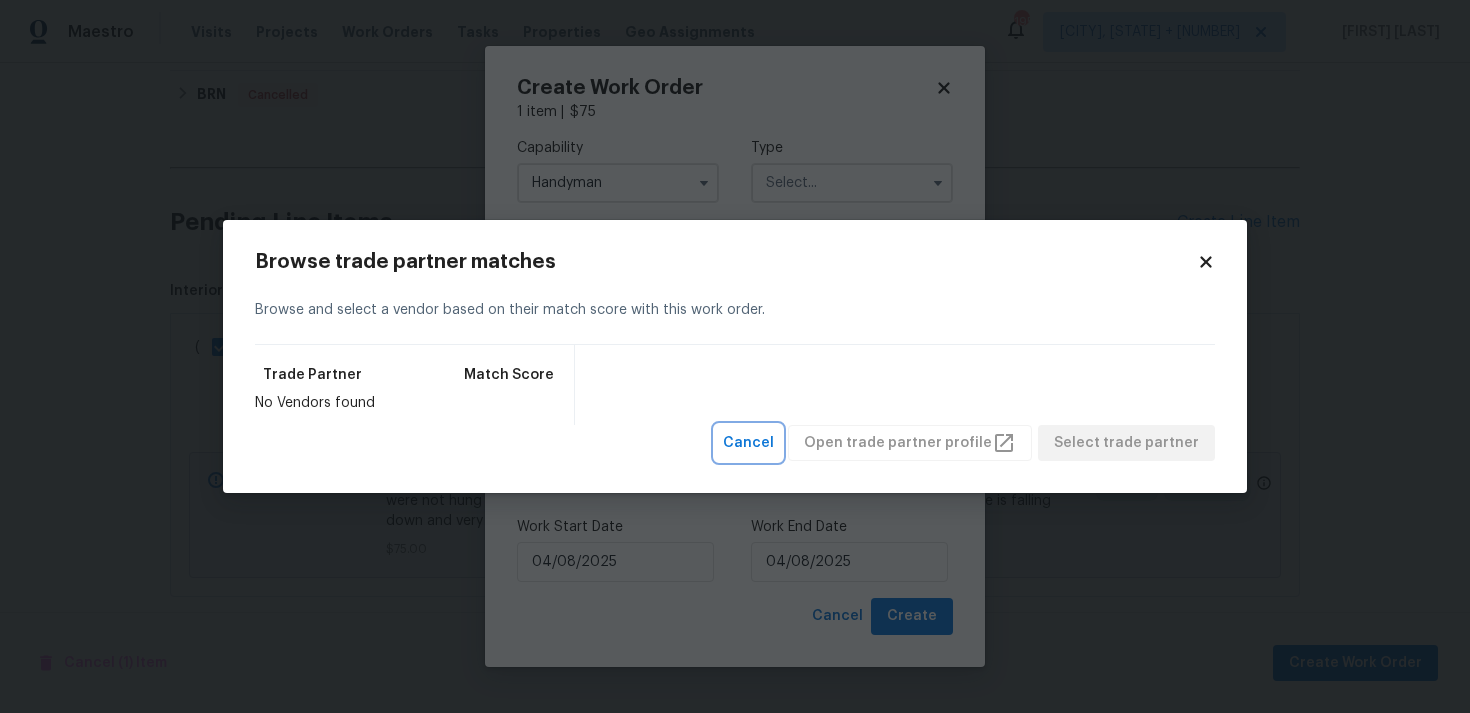 click on "Cancel" at bounding box center (748, 443) 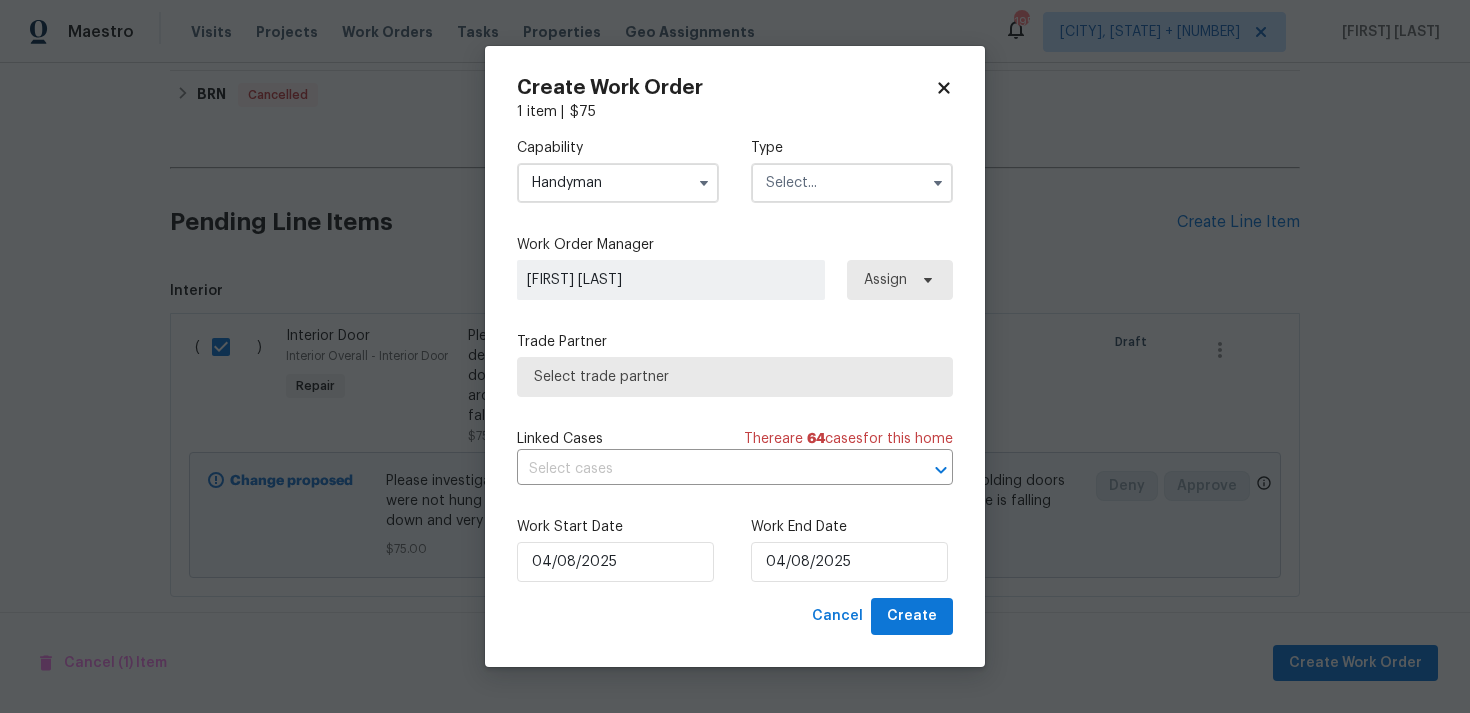 click at bounding box center (852, 183) 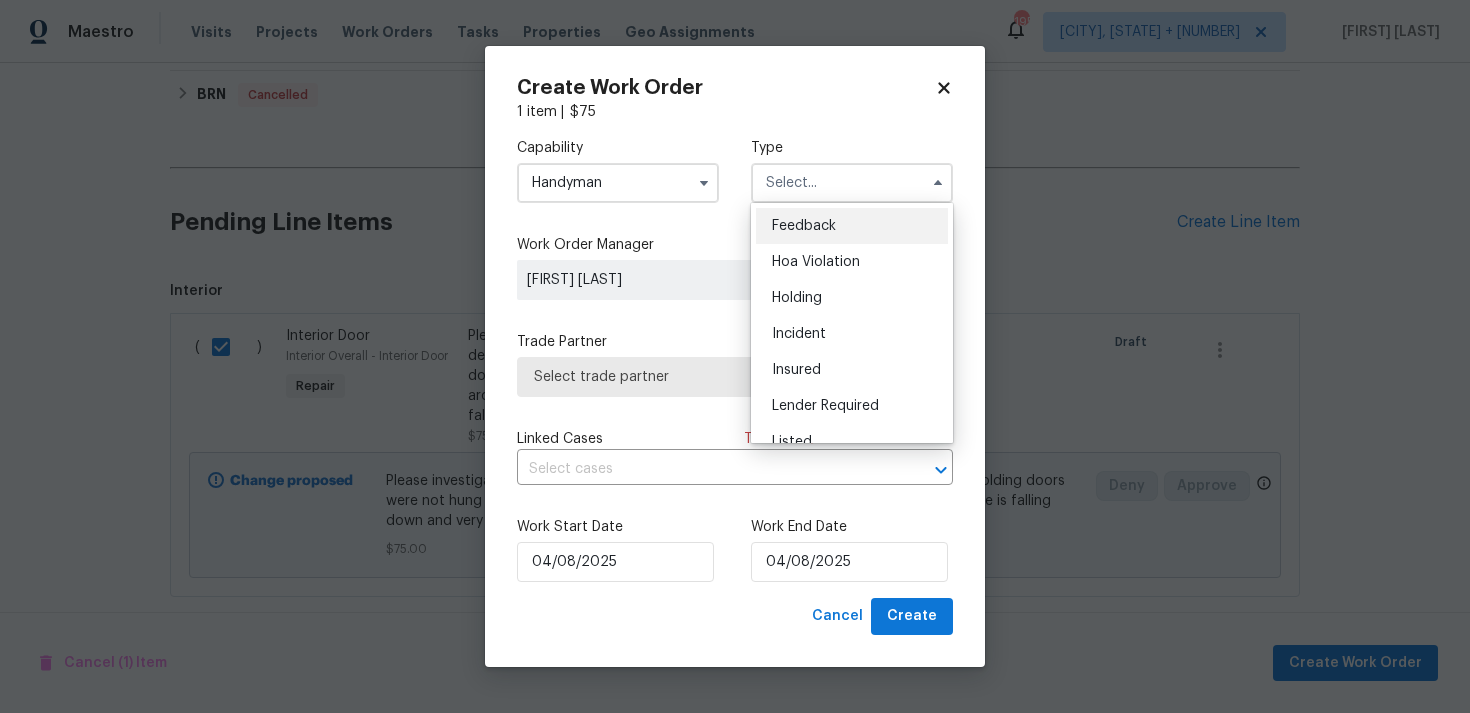 click on "Feedback" at bounding box center [852, 226] 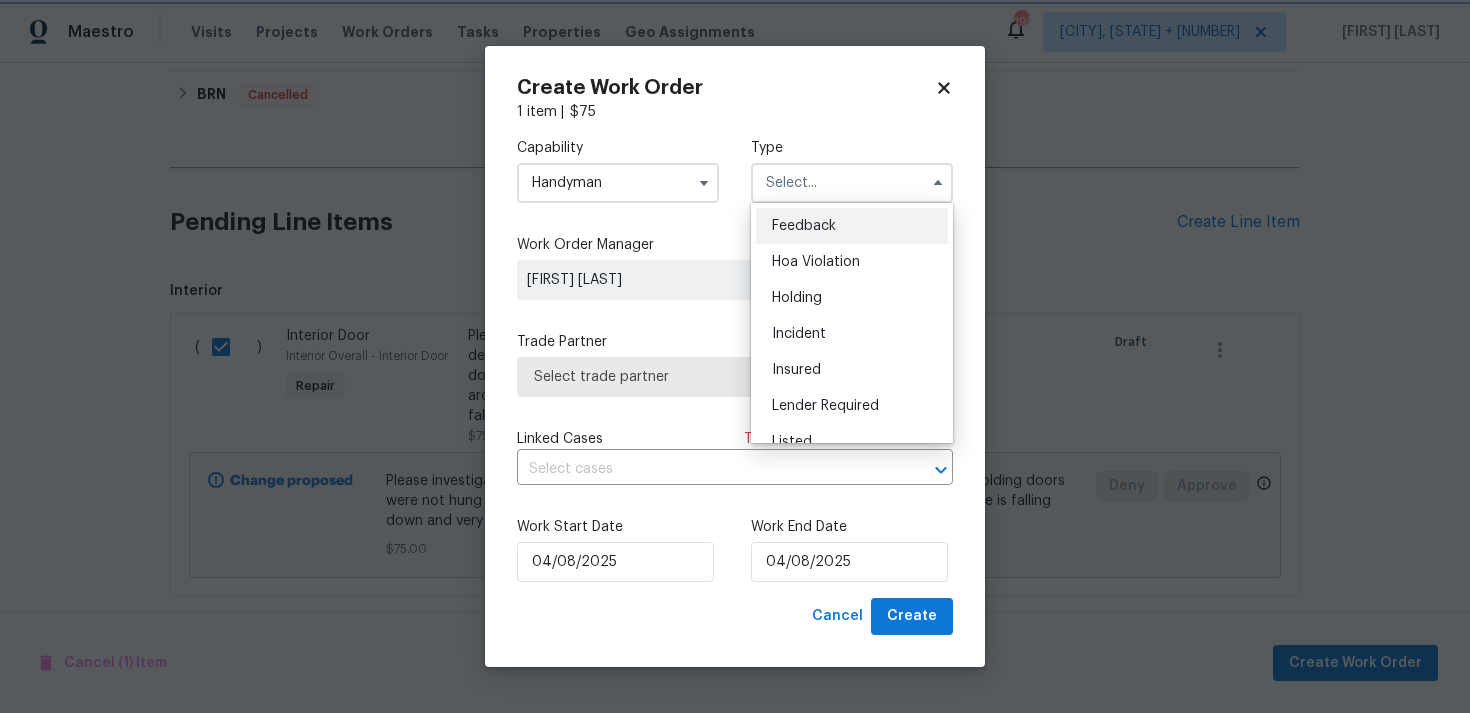 type on "Feedback" 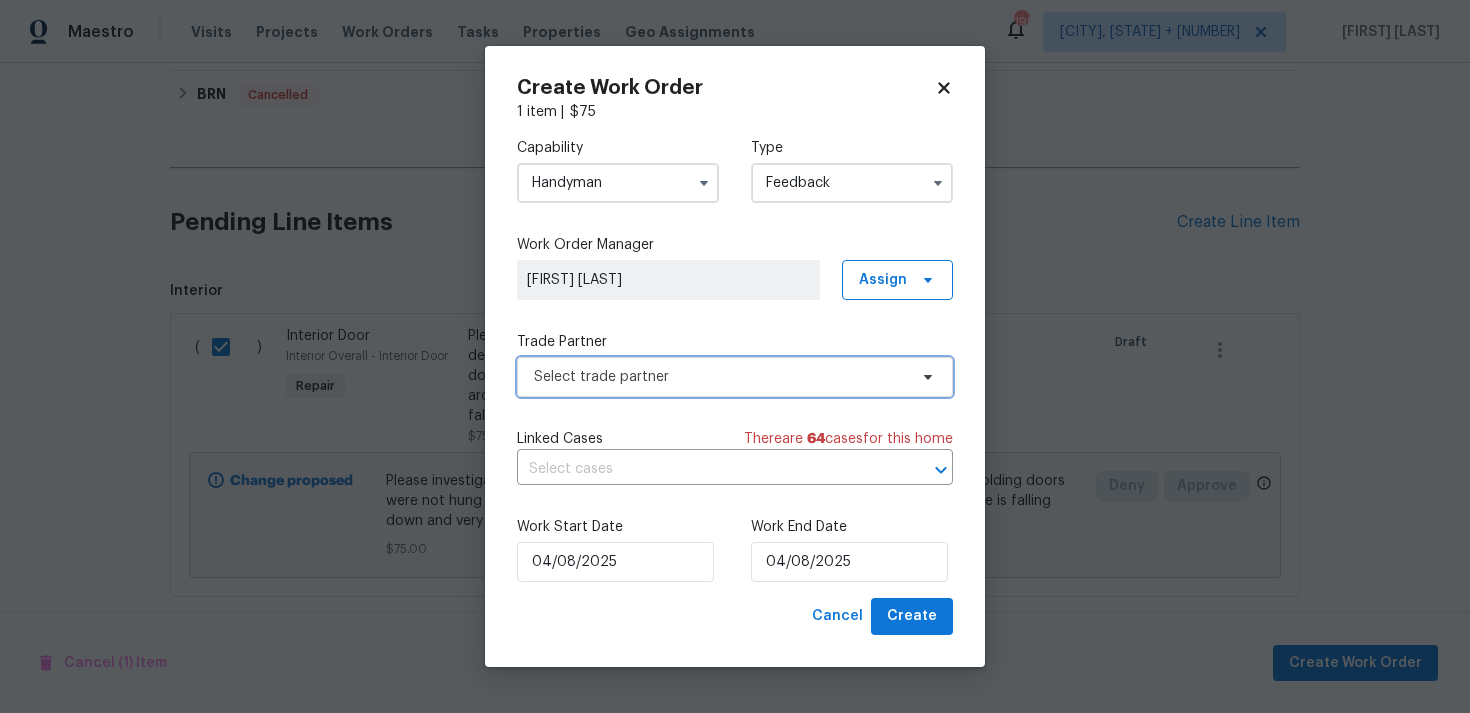 click on "Select trade partner" at bounding box center (720, 377) 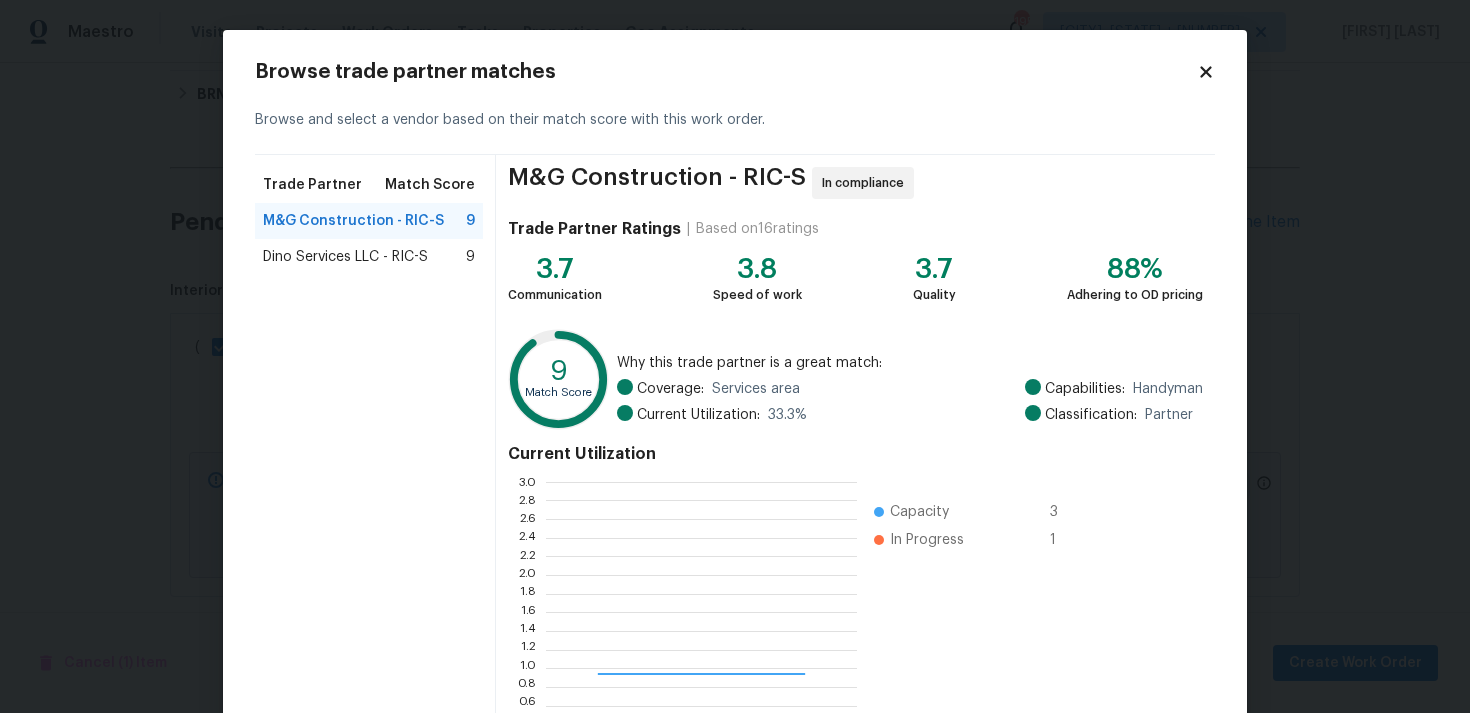 scroll, scrollTop: 2, scrollLeft: 1, axis: both 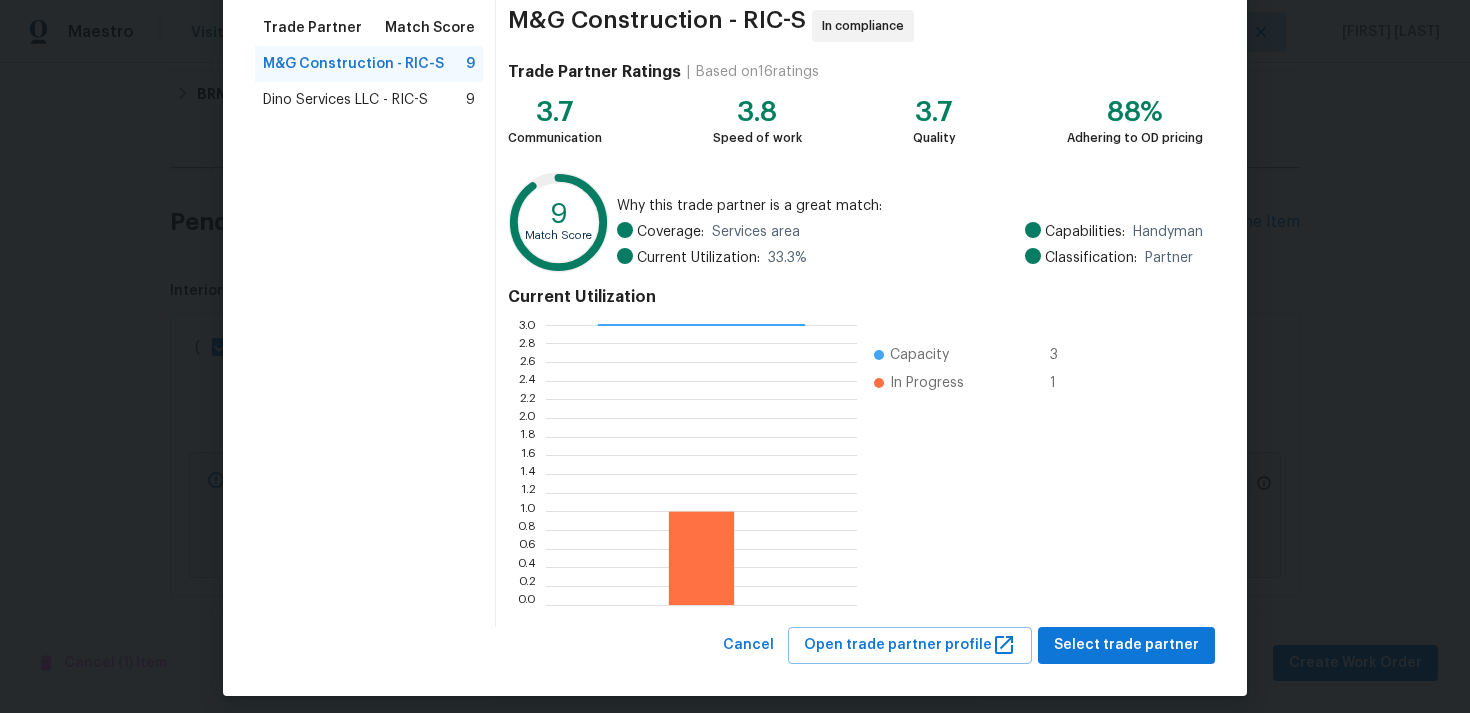 click on "Dino Services LLC - RIC-S" at bounding box center (345, 100) 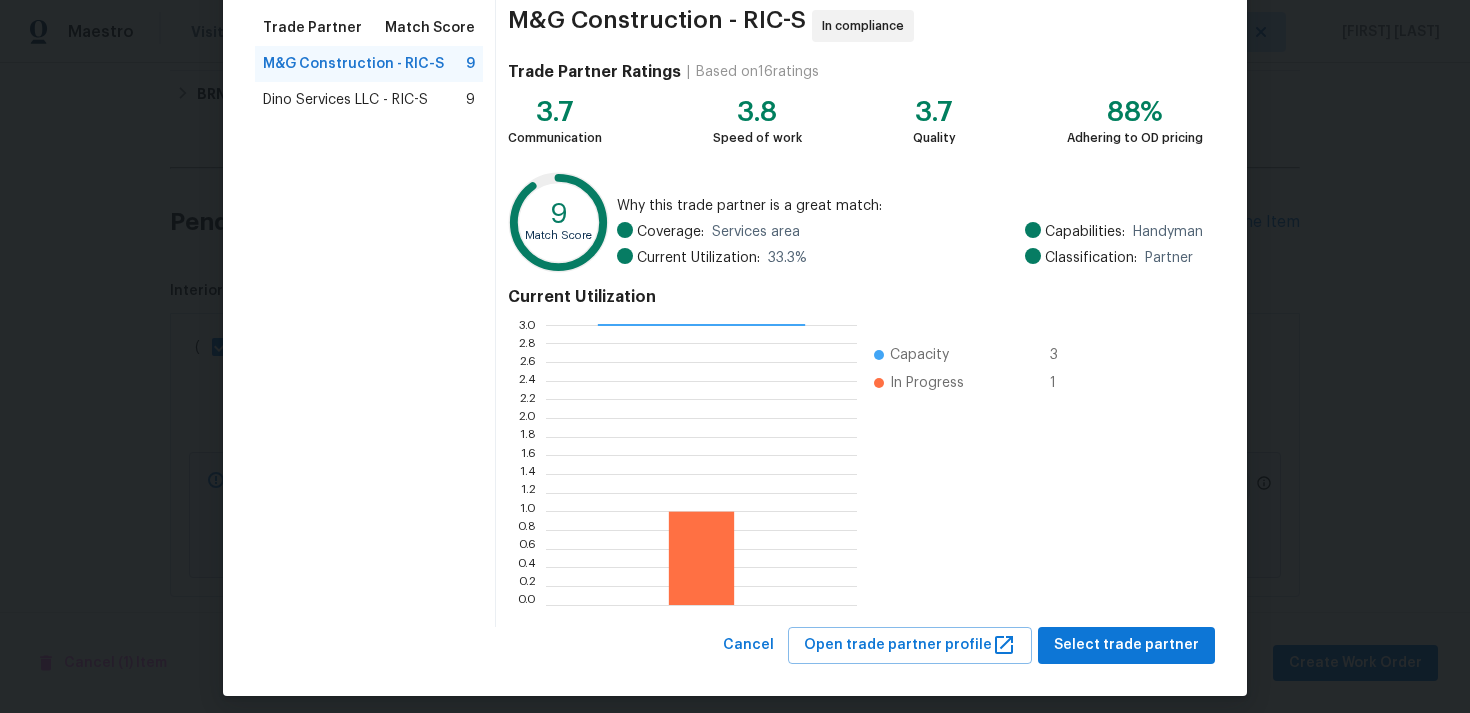 scroll, scrollTop: 0, scrollLeft: 0, axis: both 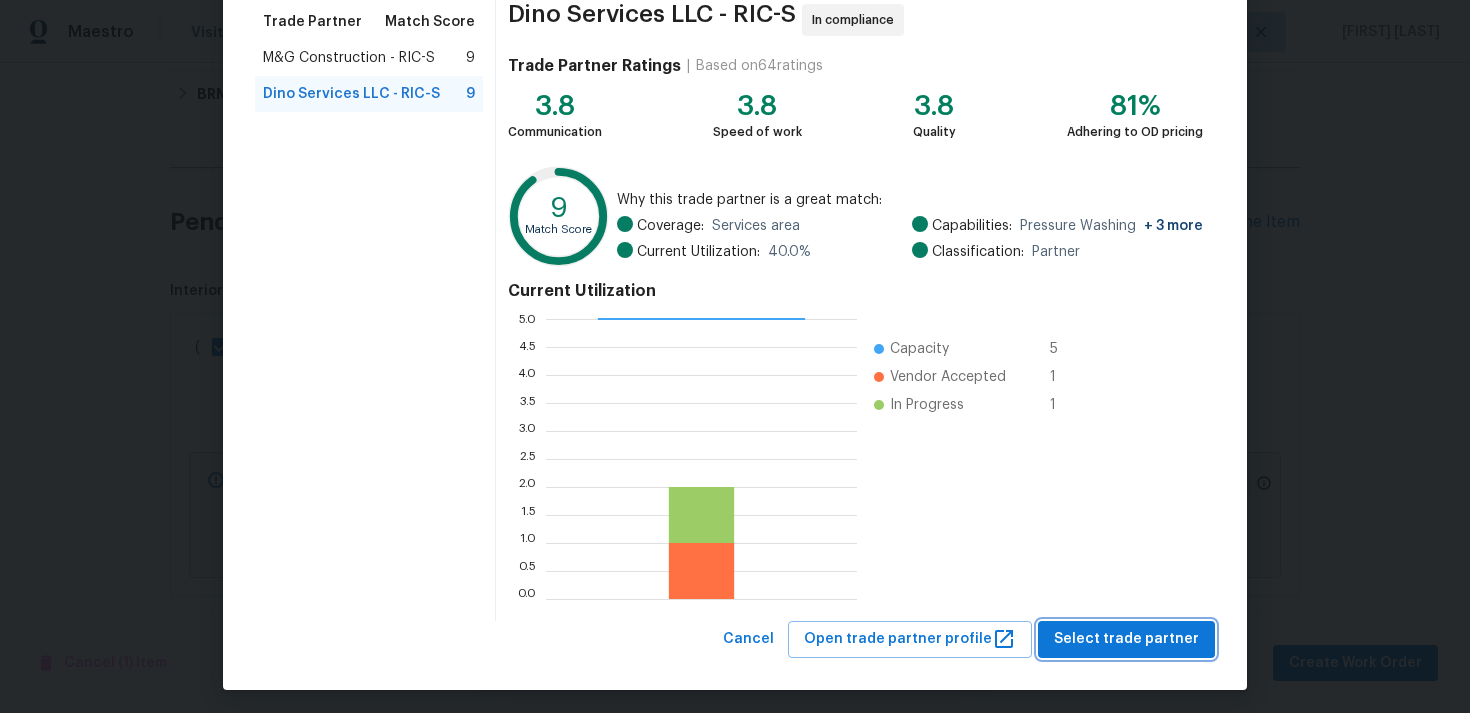 click on "Select trade partner" at bounding box center (1126, 639) 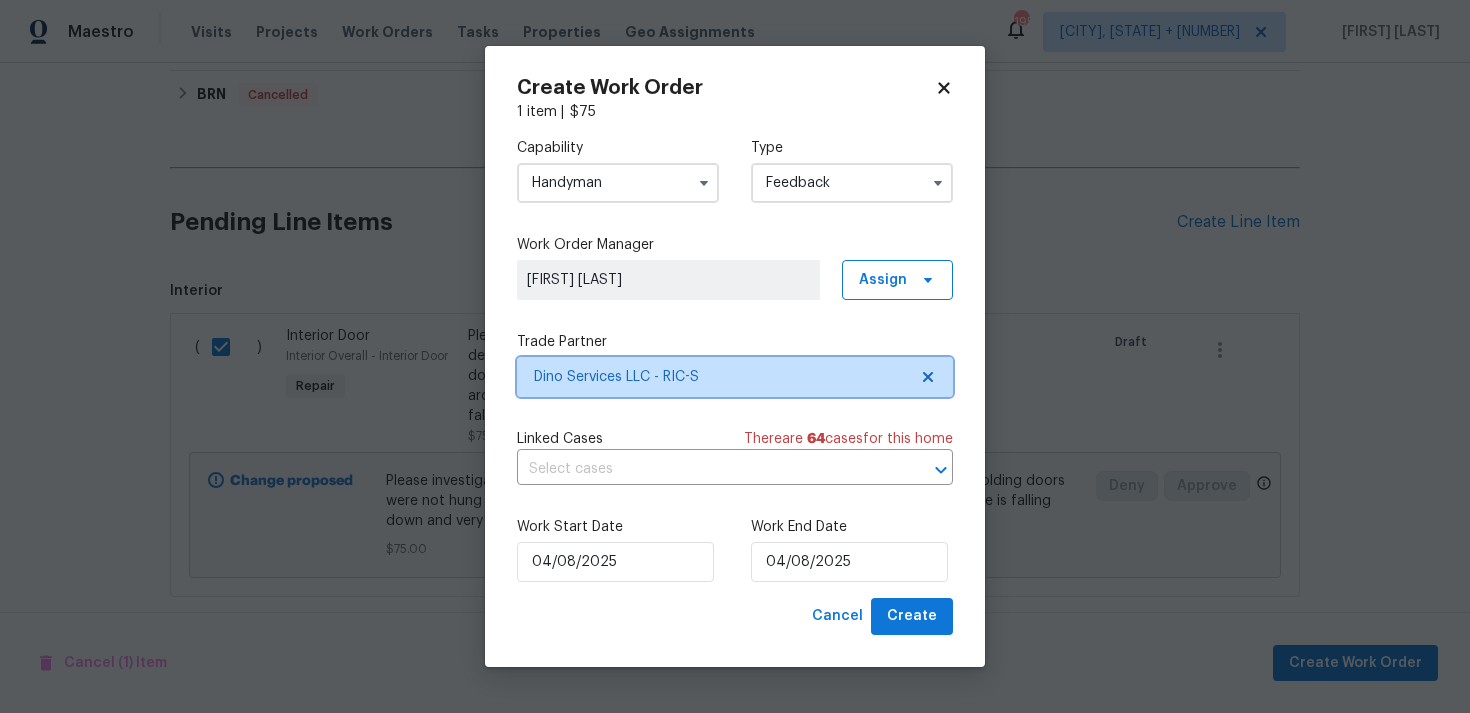 scroll, scrollTop: 0, scrollLeft: 0, axis: both 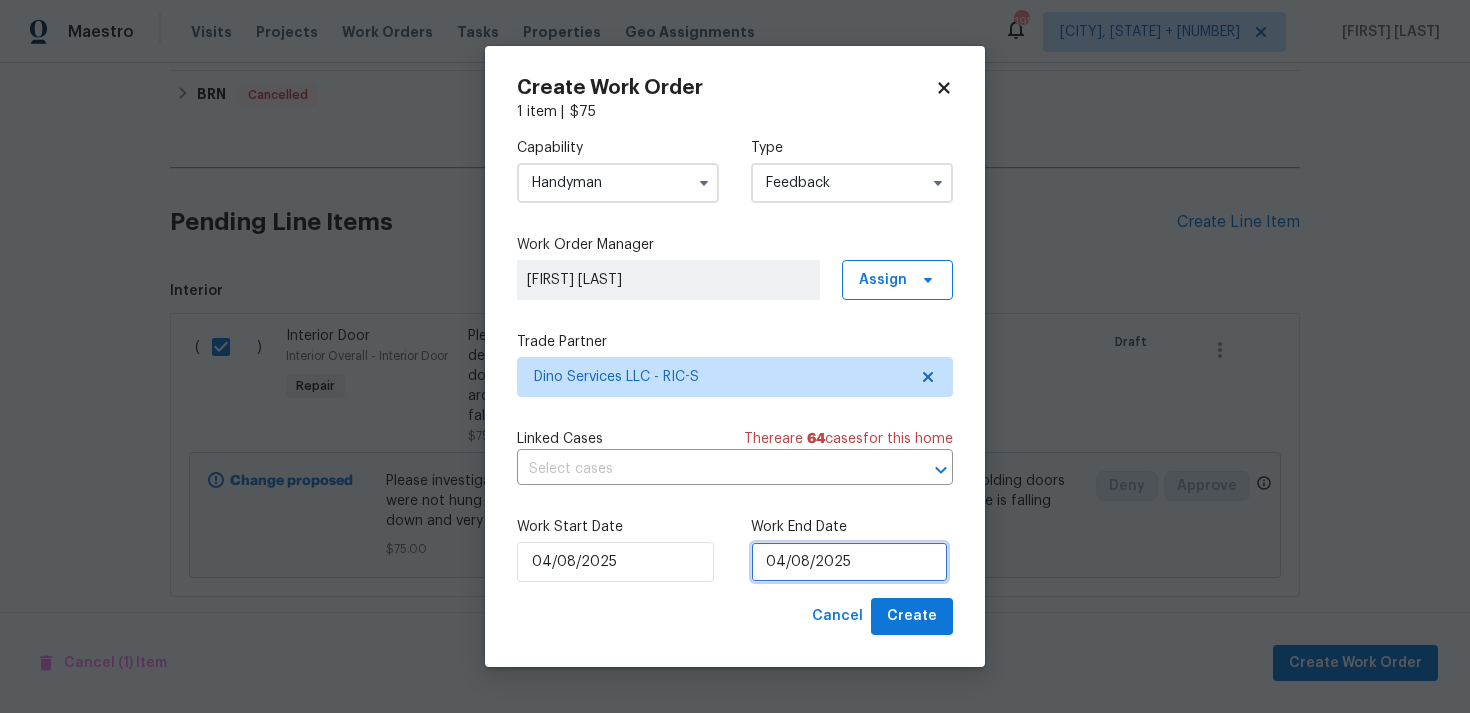 click on "04/08/2025" at bounding box center [849, 562] 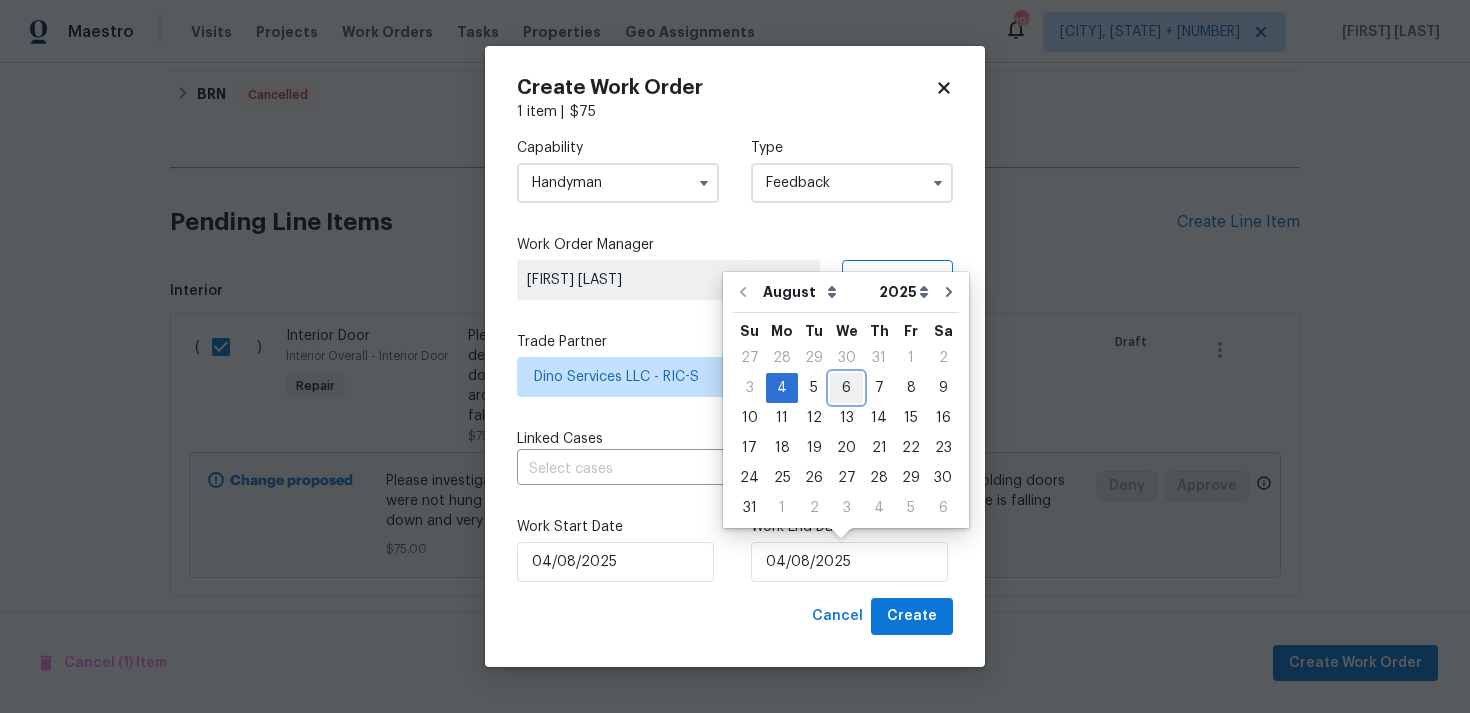 click on "6" at bounding box center (846, 388) 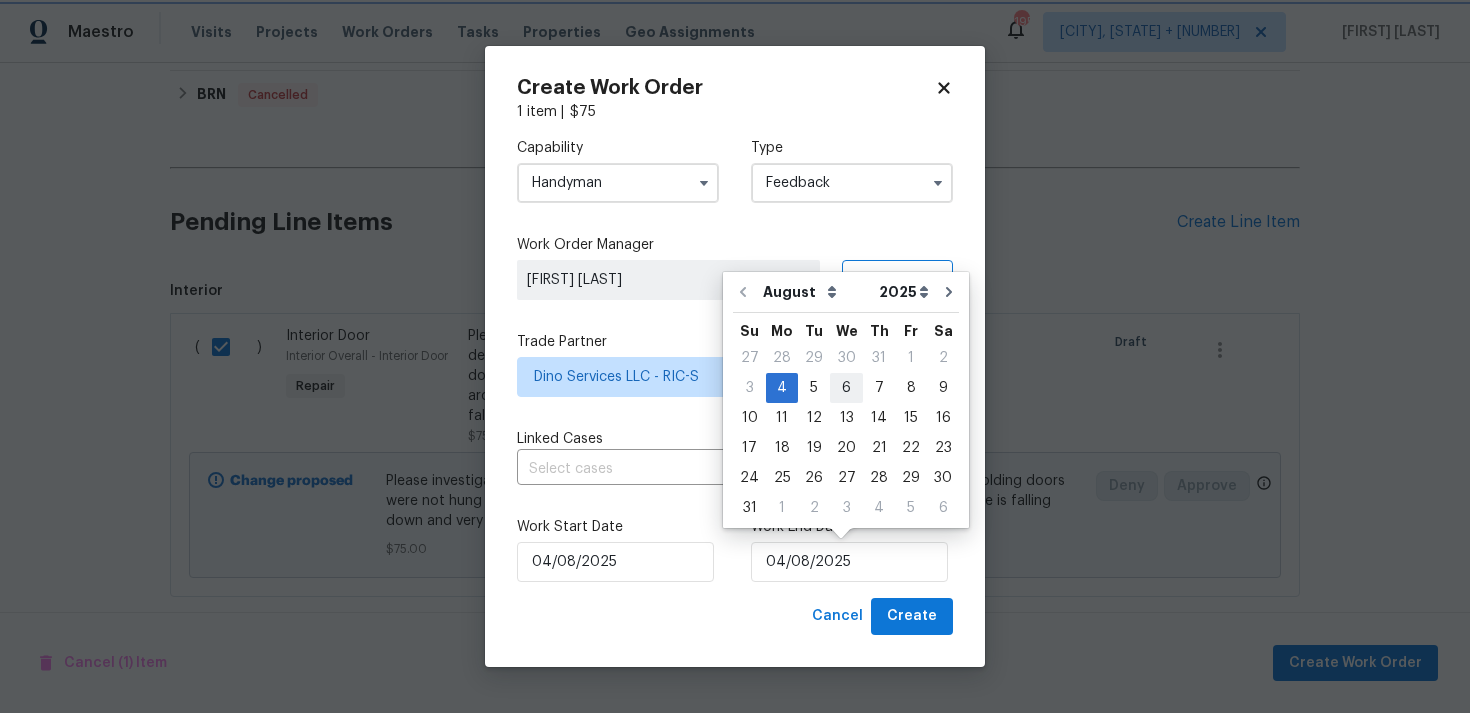 type on "06/08/2025" 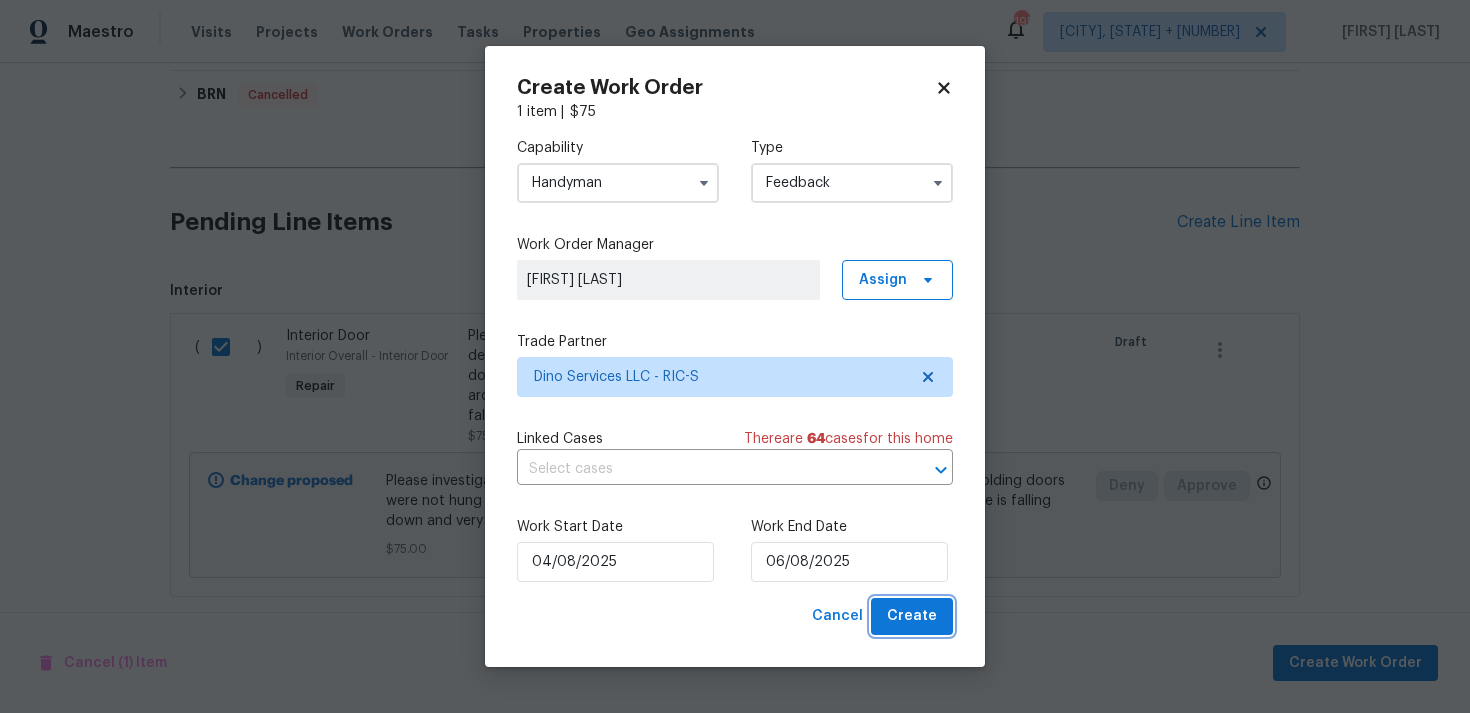 click on "Create" at bounding box center (912, 616) 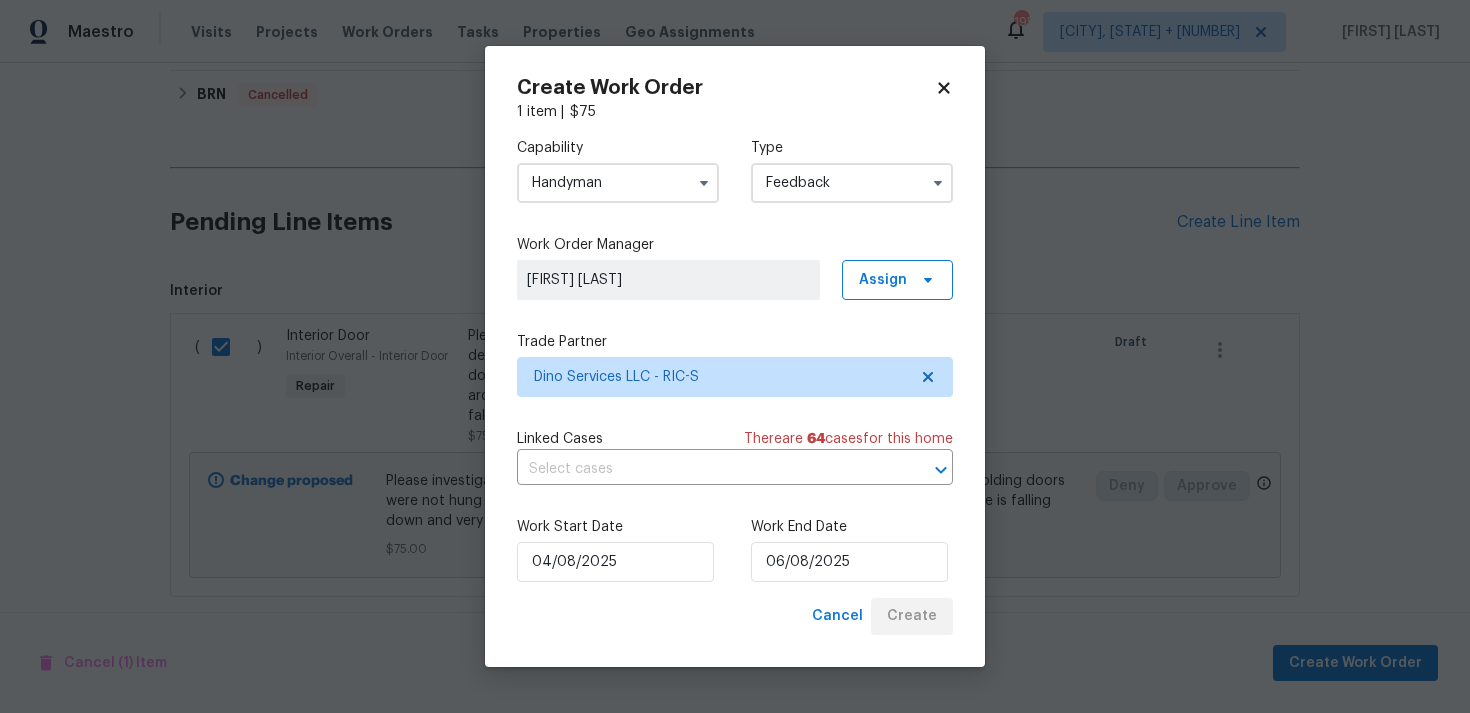 checkbox on "false" 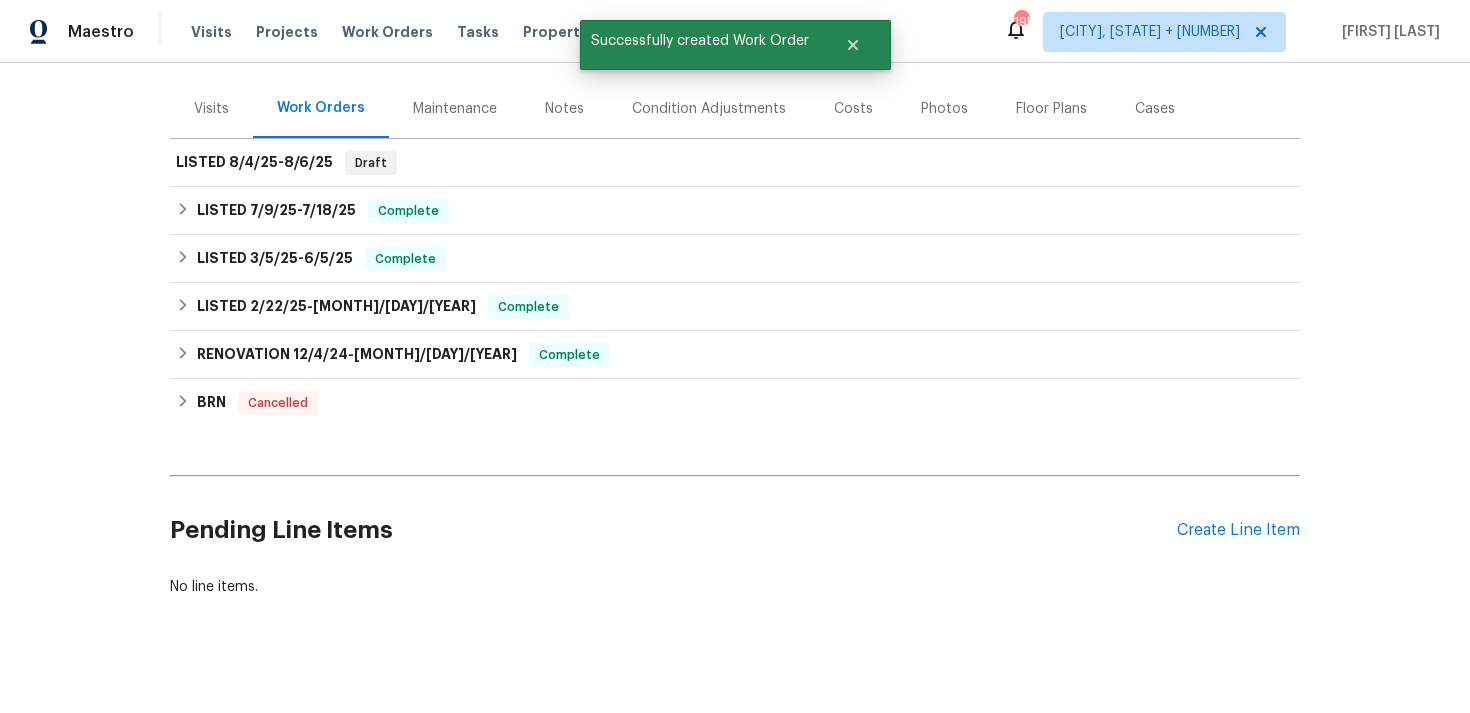 scroll, scrollTop: 0, scrollLeft: 0, axis: both 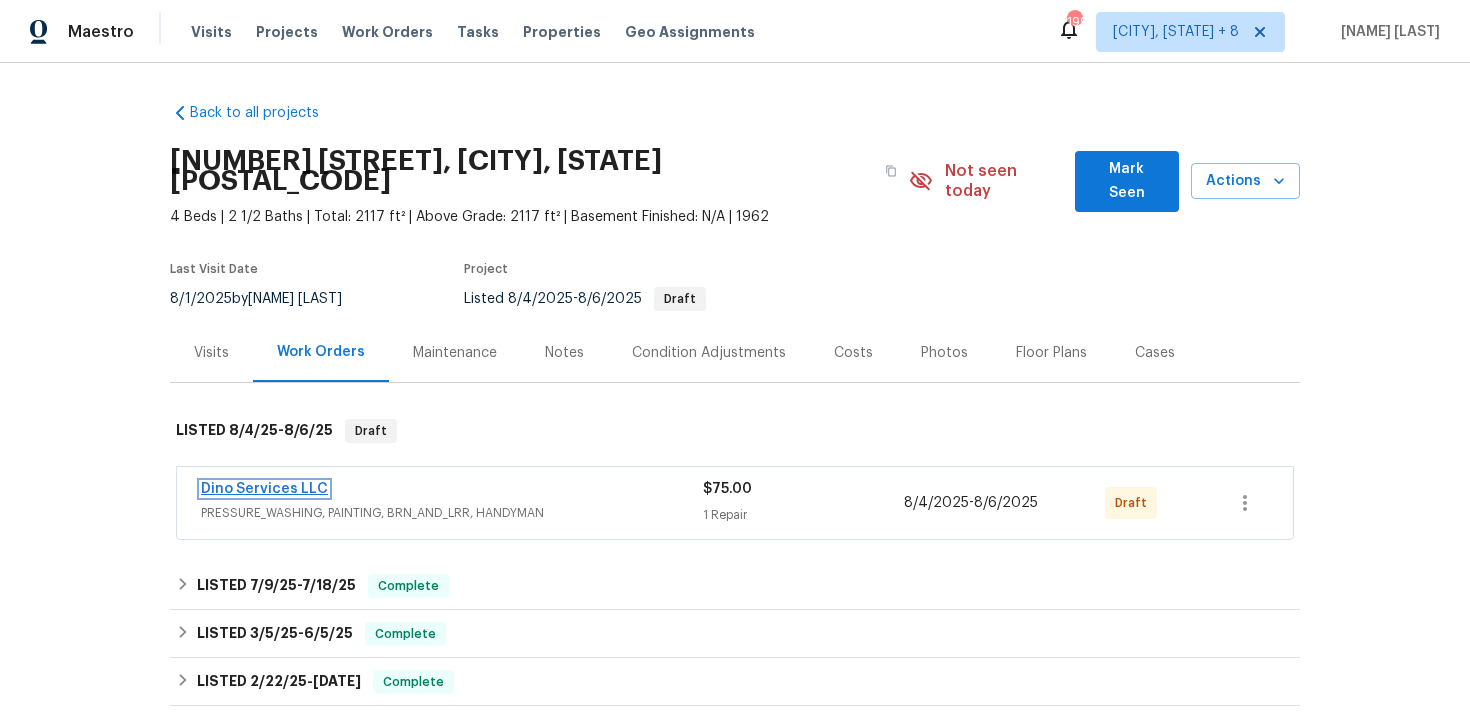 click on "Dino Services LLC" at bounding box center (264, 489) 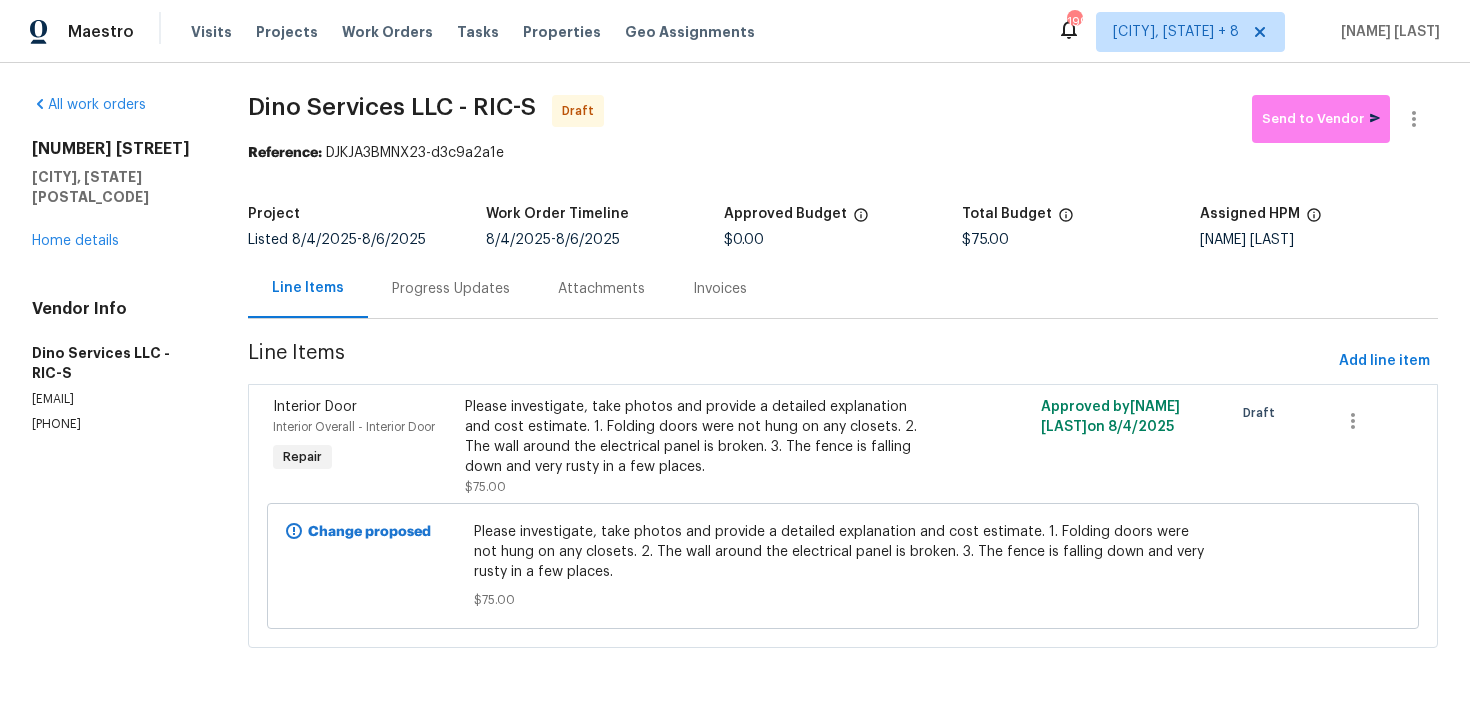 click on "Project Listed   [DATE]  -  [DATE] Work Order Timeline [DATE]  -  [DATE] Approved Budget $0.00 Total Budget $75.00 Assigned HPM [NAME] [LAST]" at bounding box center [843, 227] 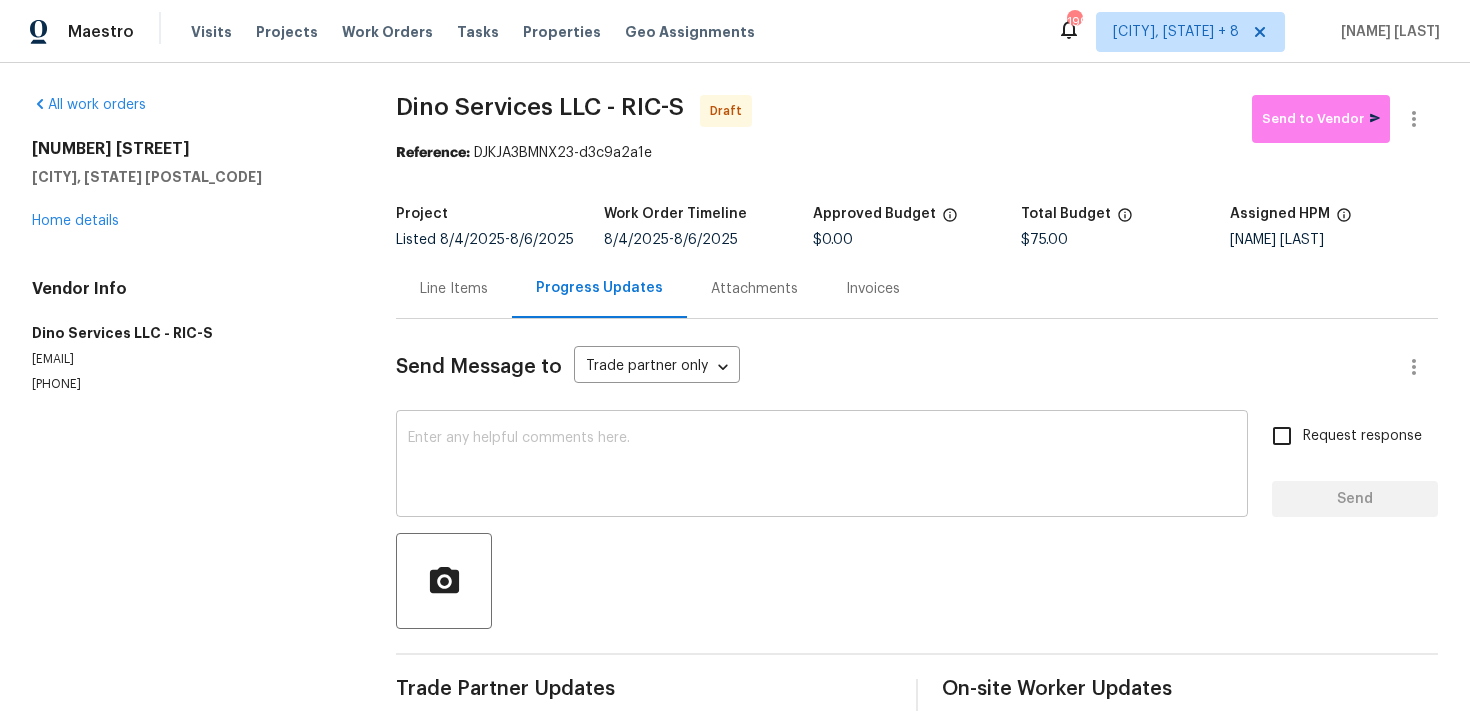 click at bounding box center [822, 466] 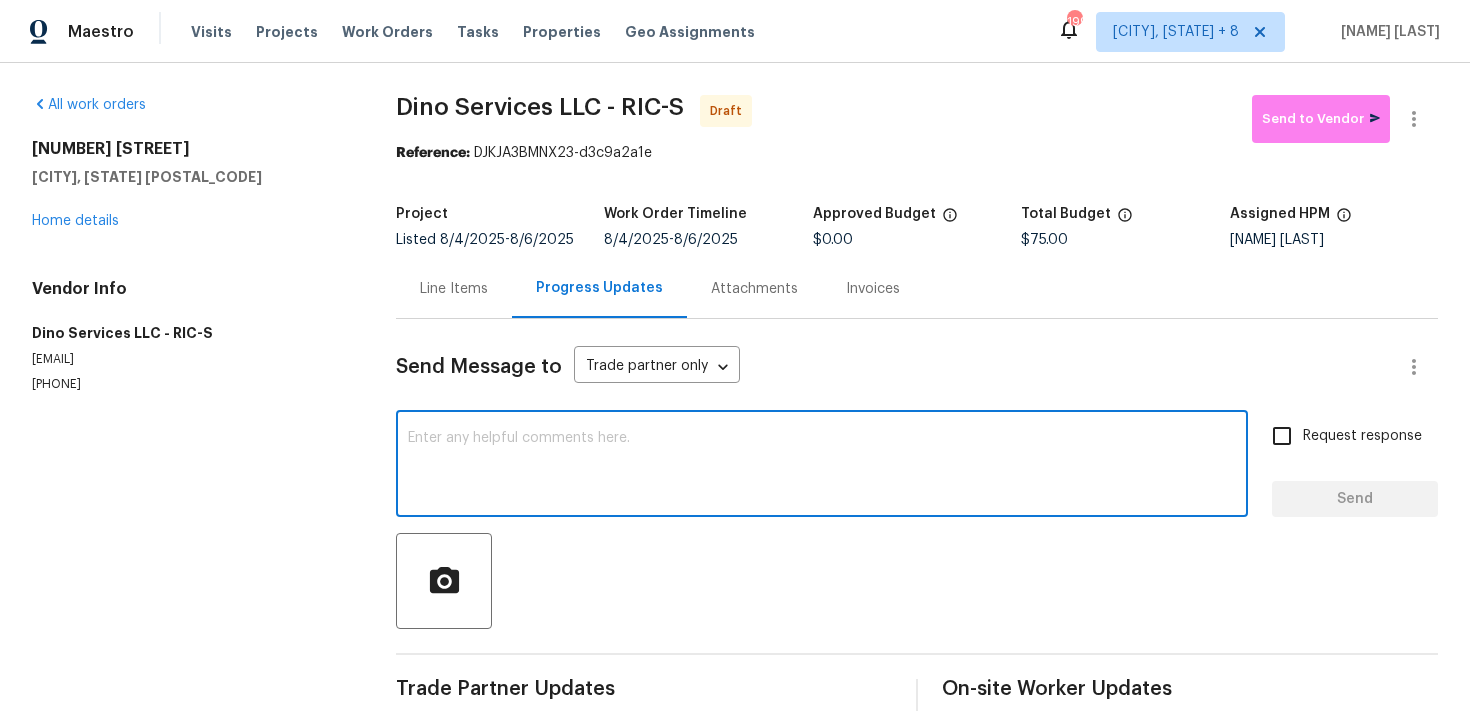 paste on "Hey, this is Tamil from Opendoor. I’m confirming you received the WO for the property at (Address). Please review and accept the WO within 24 hours and provide a scheduled date. Please disregard the contact information for the HPM included in the WO. Our Centralised LWO Team is responsible for Listed WOs." 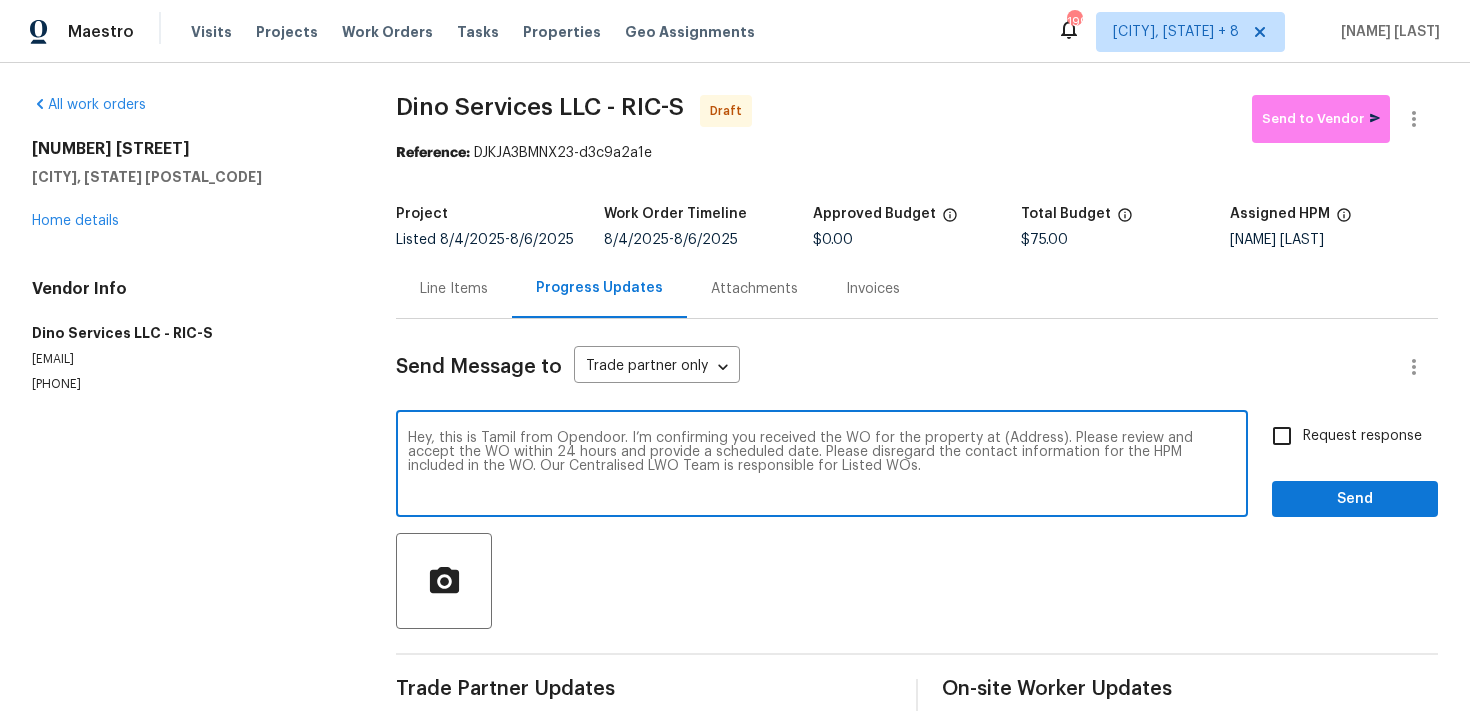click on "Hey, this is Tamil from Opendoor. I’m confirming you received the WO for the property at (Address). Please review and accept the WO within 24 hours and provide a scheduled date. Please disregard the contact information for the HPM included in the WO. Our Centralised LWO Team is responsible for Listed WOs." at bounding box center [822, 466] 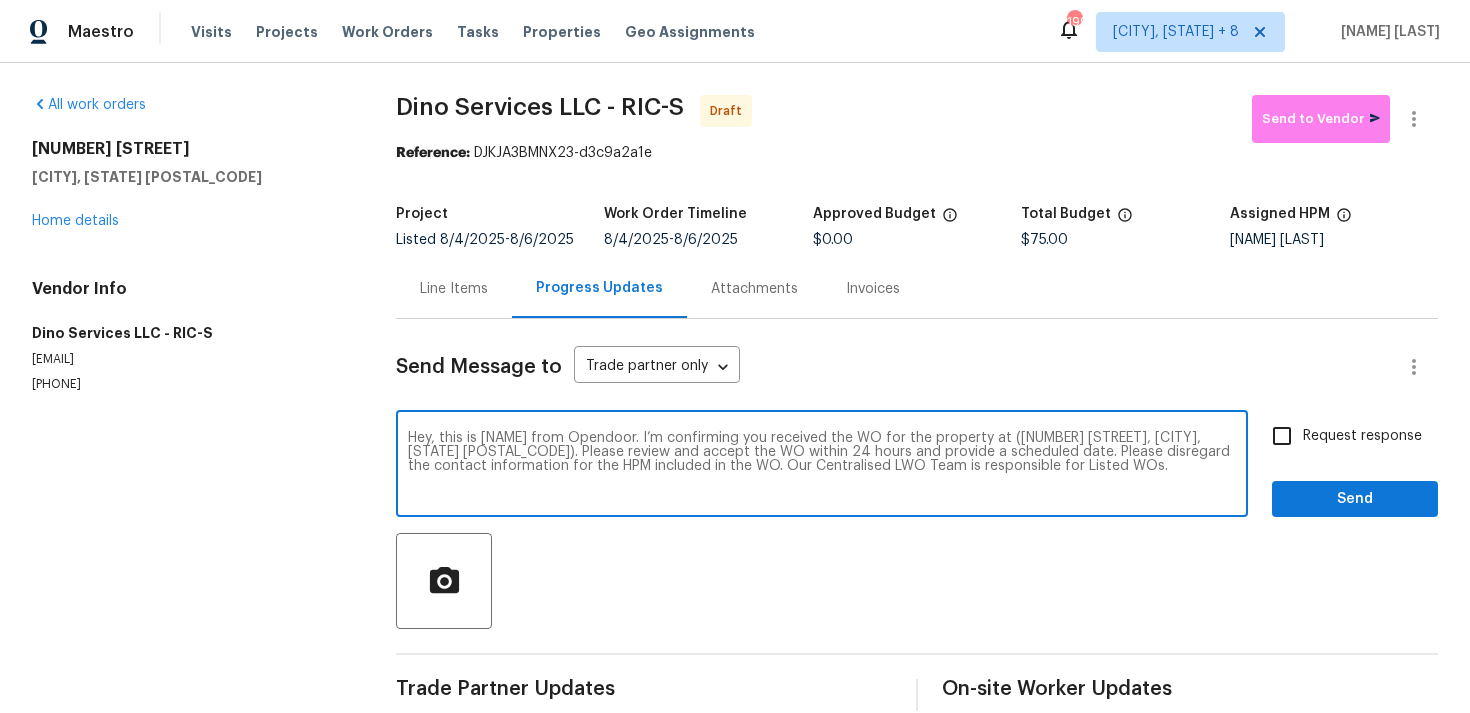type on "Hey, this is [NAME] from Opendoor. I’m confirming you received the WO for the property at ([NUMBER] [STREET], [CITY], [STATE] [POSTAL_CODE]). Please review and accept the WO within 24 hours and provide a scheduled date. Please disregard the contact information for the HPM included in the WO. Our Centralised LWO Team is responsible for Listed WOs." 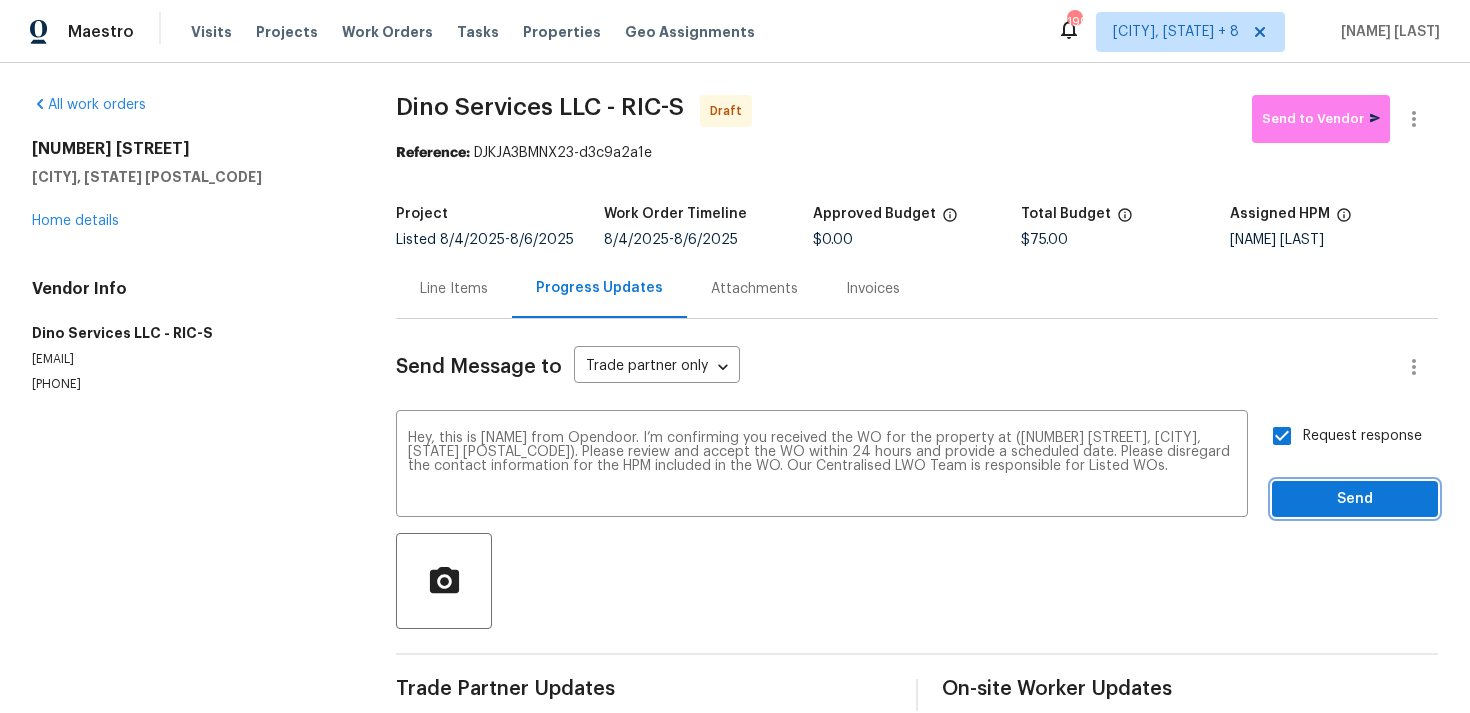 click on "Send" at bounding box center [1355, 499] 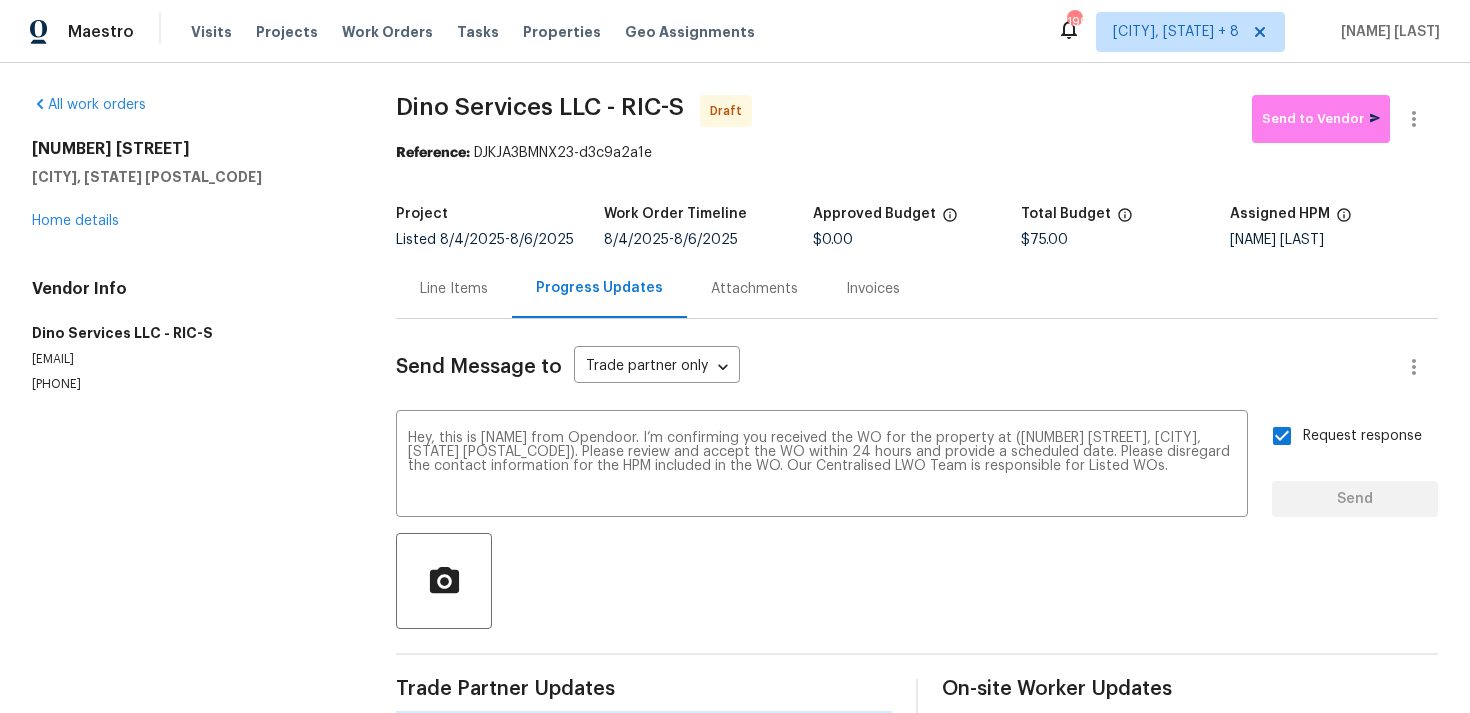 type 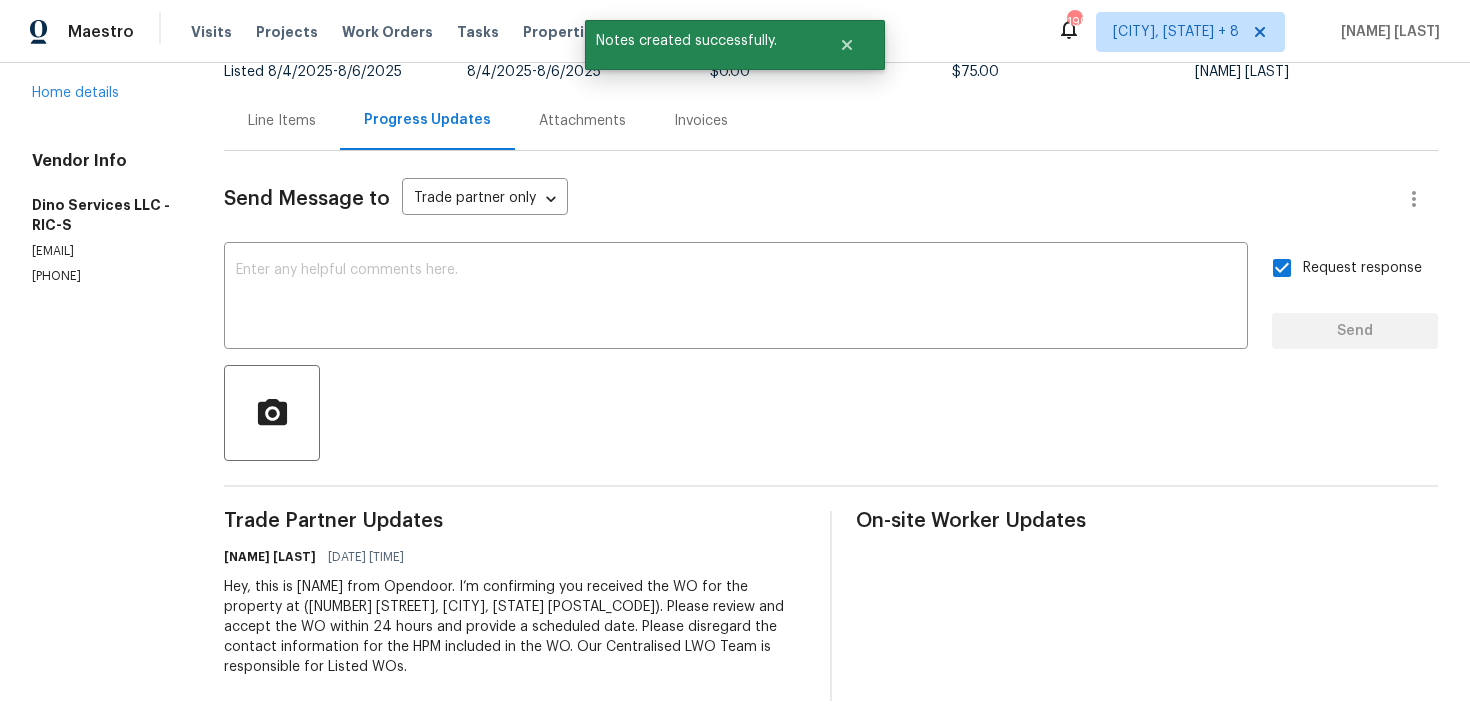 scroll, scrollTop: 0, scrollLeft: 0, axis: both 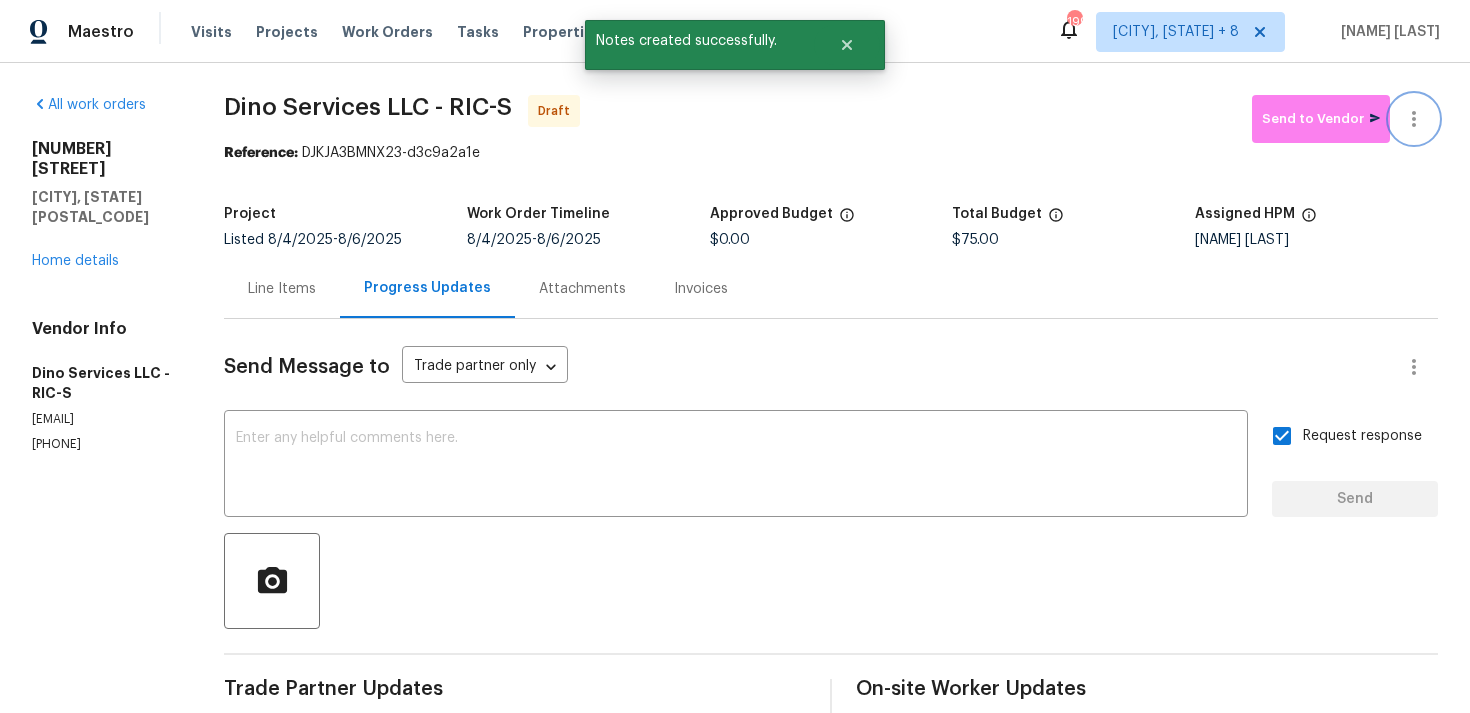 click 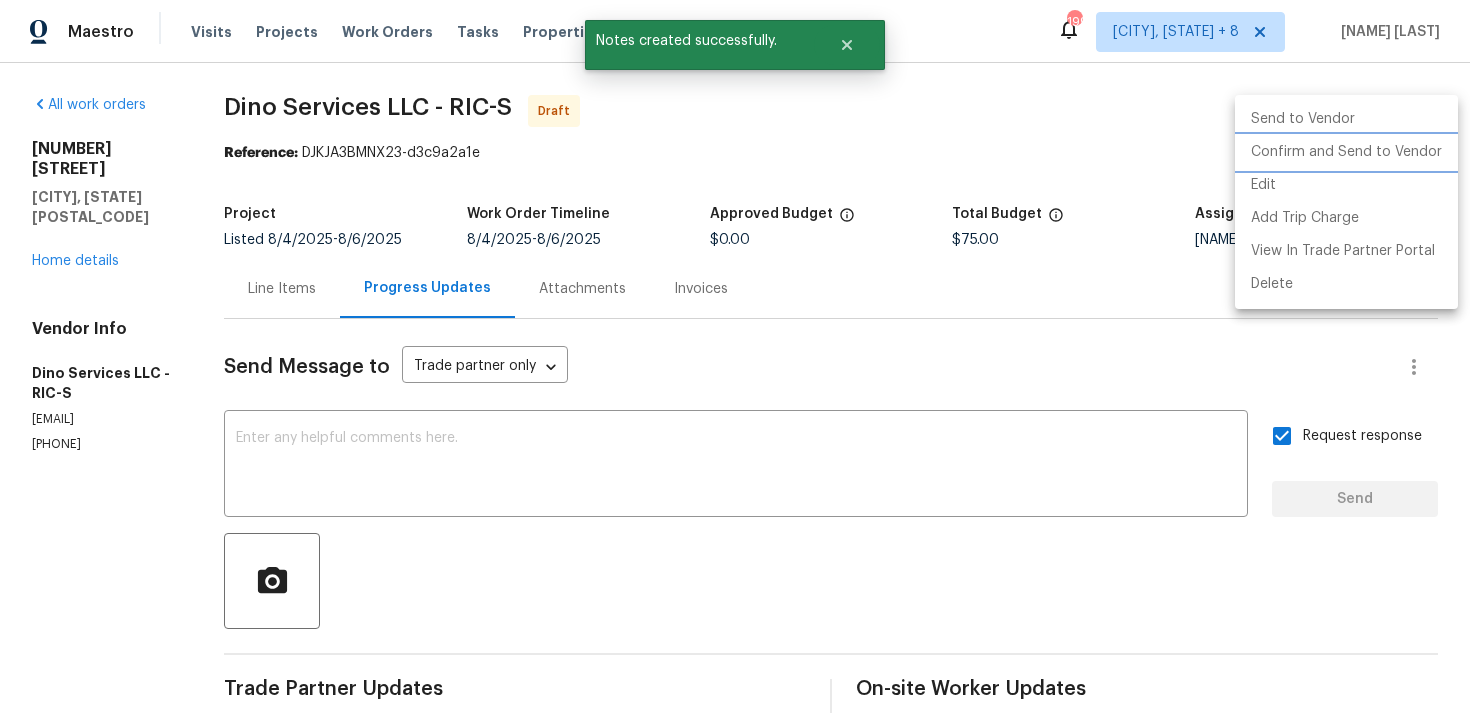 click on "Confirm and Send to Vendor" at bounding box center (1346, 152) 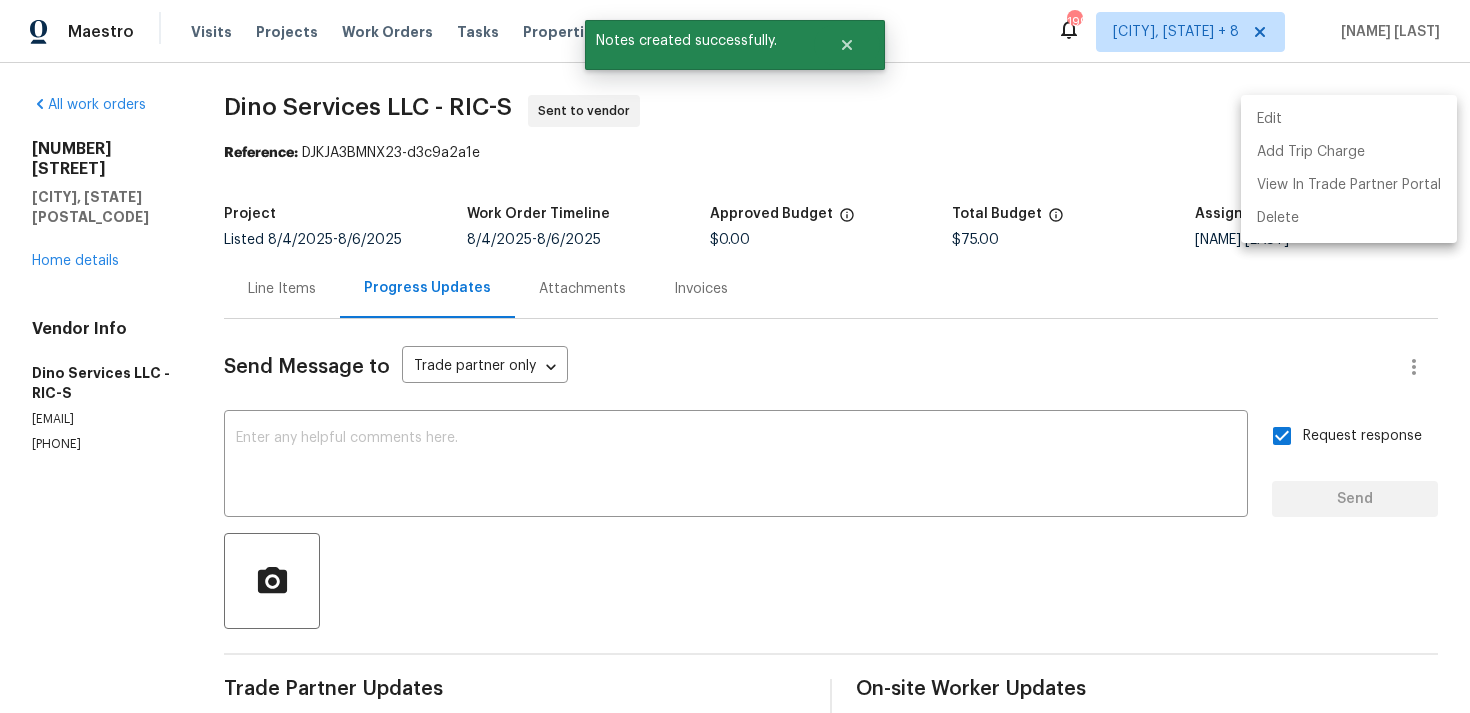 click at bounding box center (735, 356) 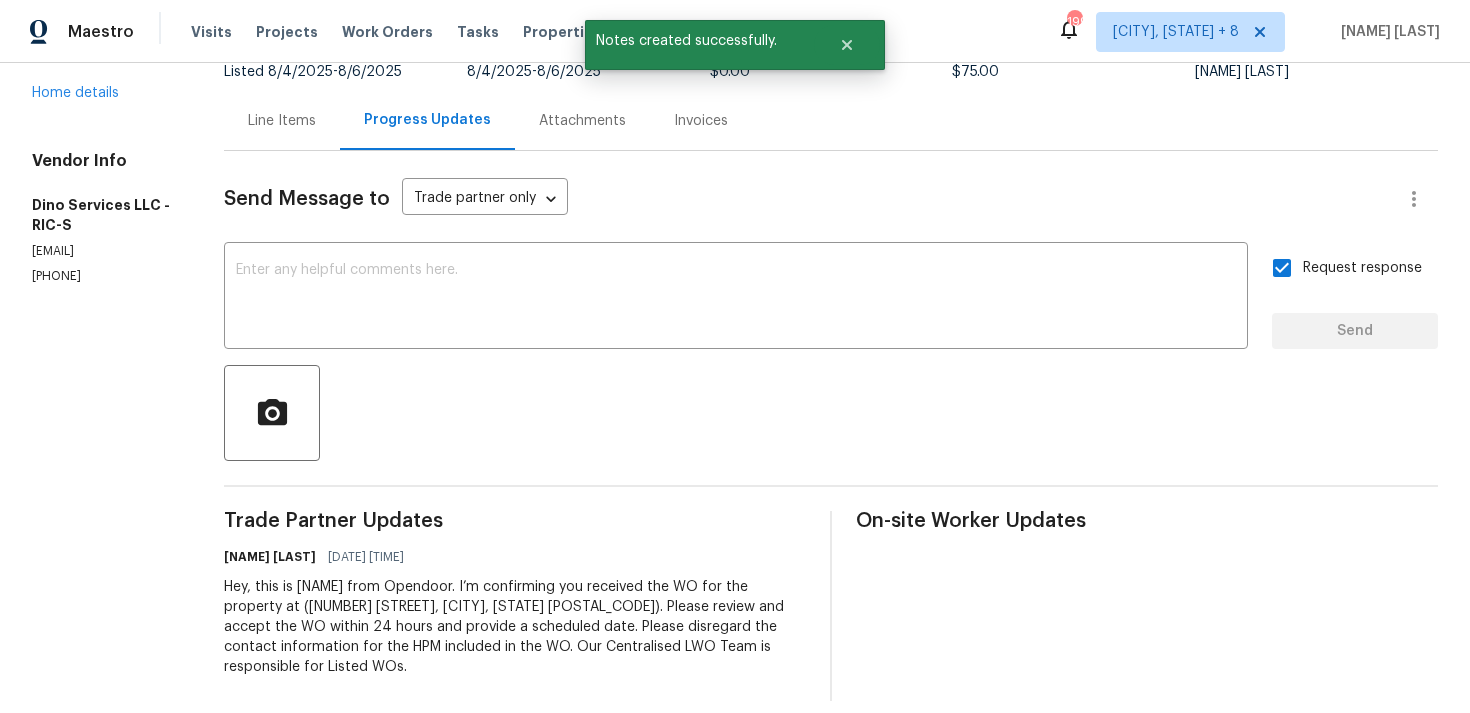 scroll, scrollTop: 0, scrollLeft: 0, axis: both 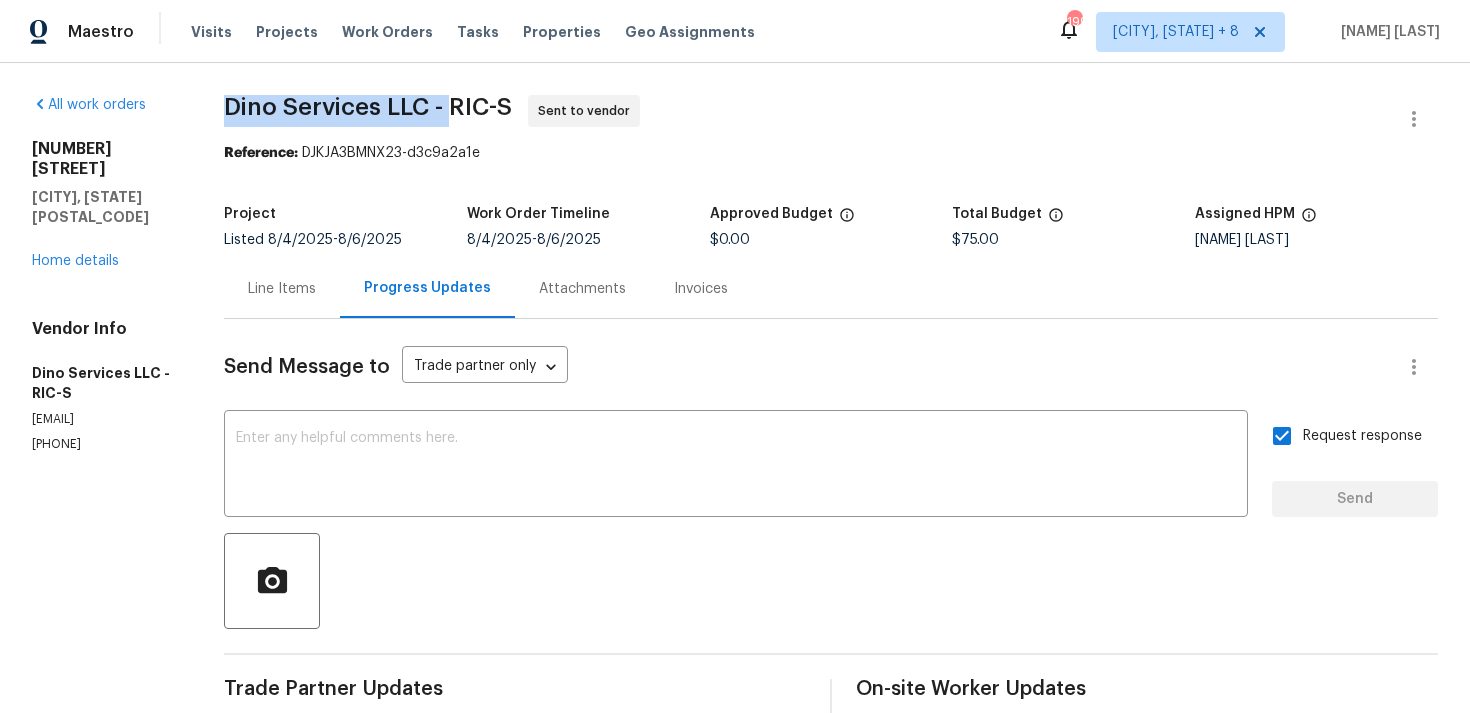 drag, startPoint x: 233, startPoint y: 106, endPoint x: 455, endPoint y: 107, distance: 222.00226 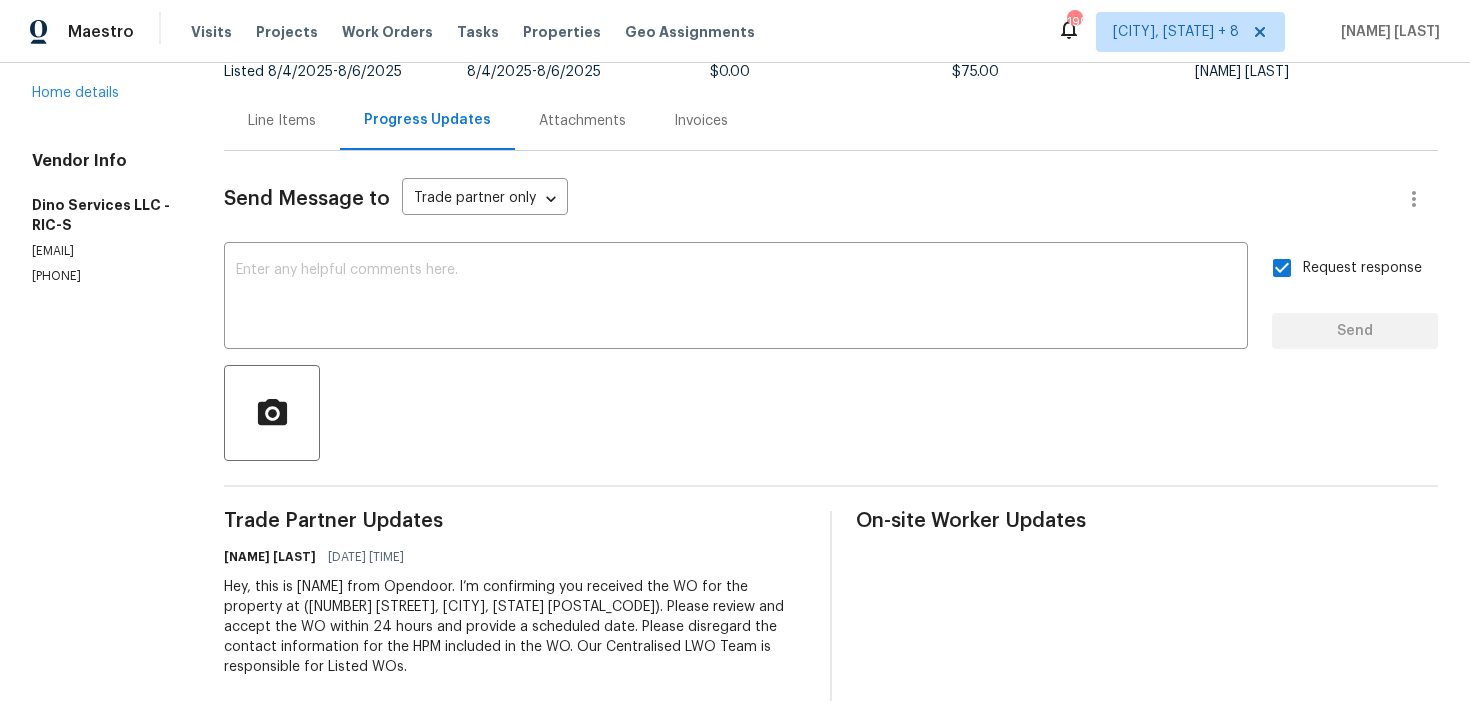 scroll, scrollTop: 0, scrollLeft: 0, axis: both 